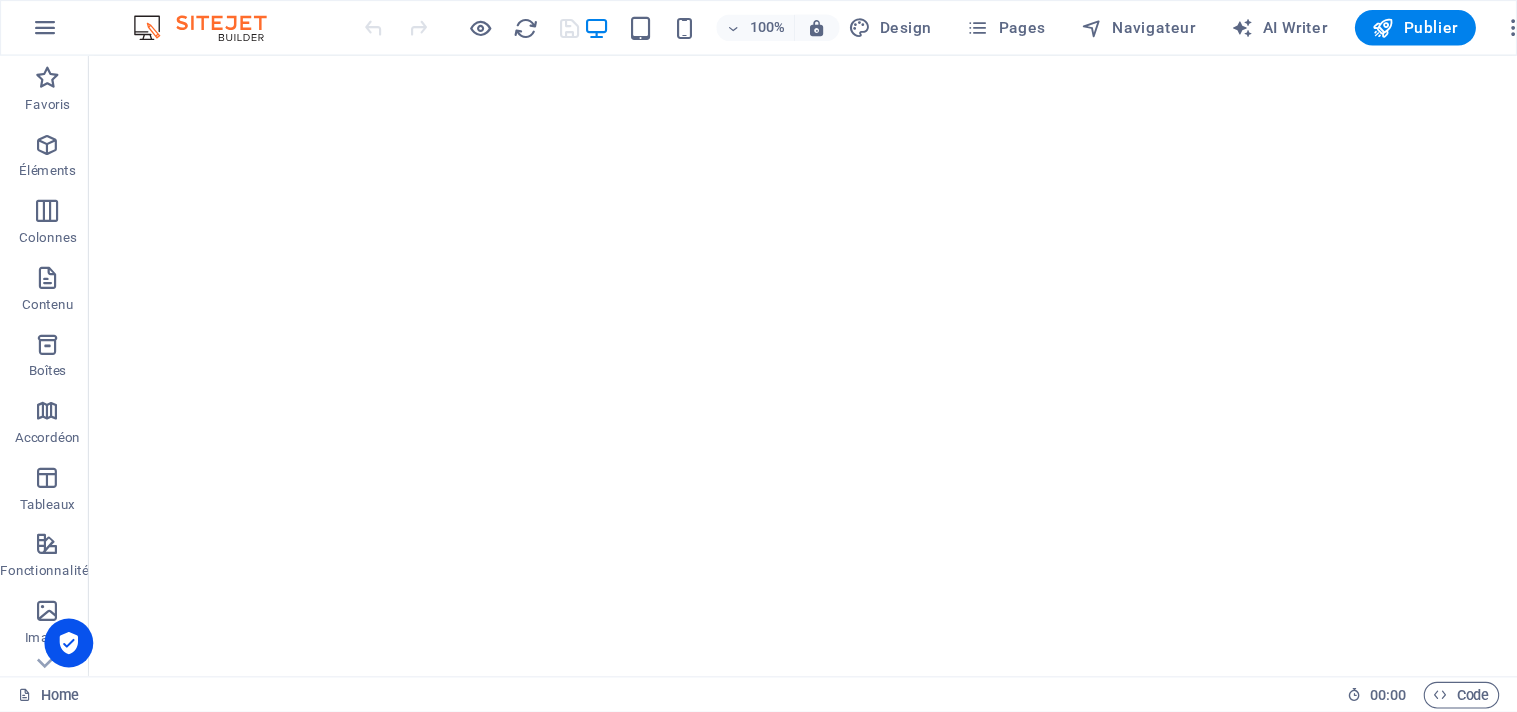 scroll, scrollTop: 0, scrollLeft: 0, axis: both 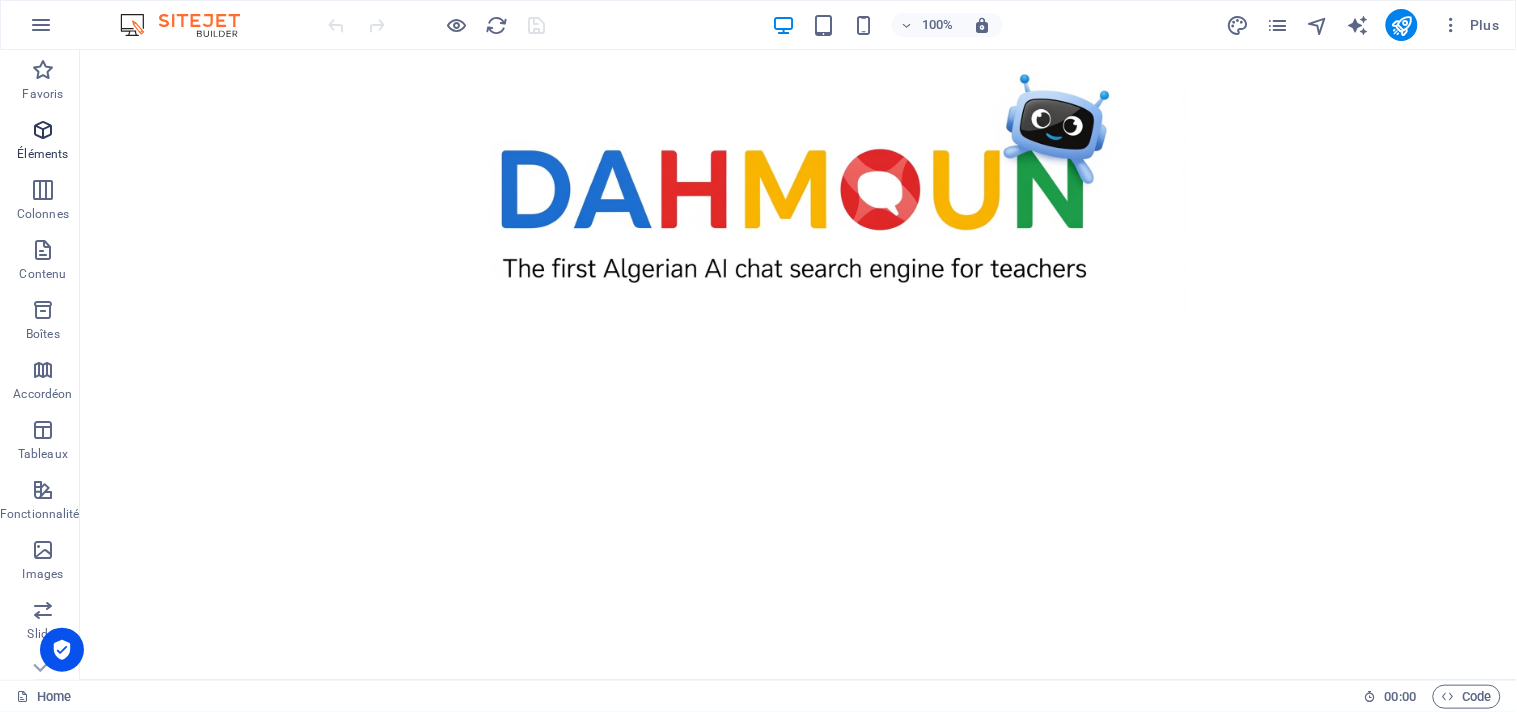 click at bounding box center (43, 130) 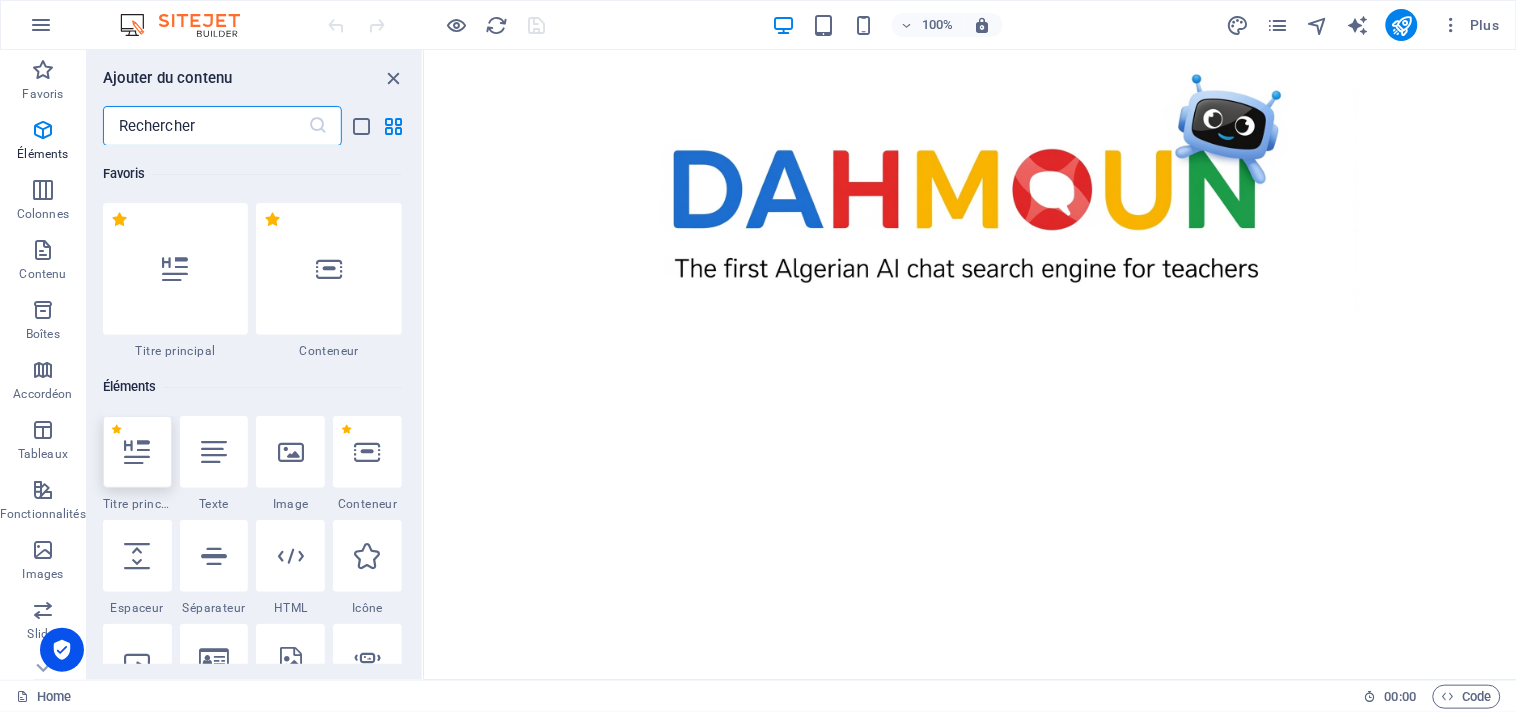 scroll, scrollTop: 213, scrollLeft: 0, axis: vertical 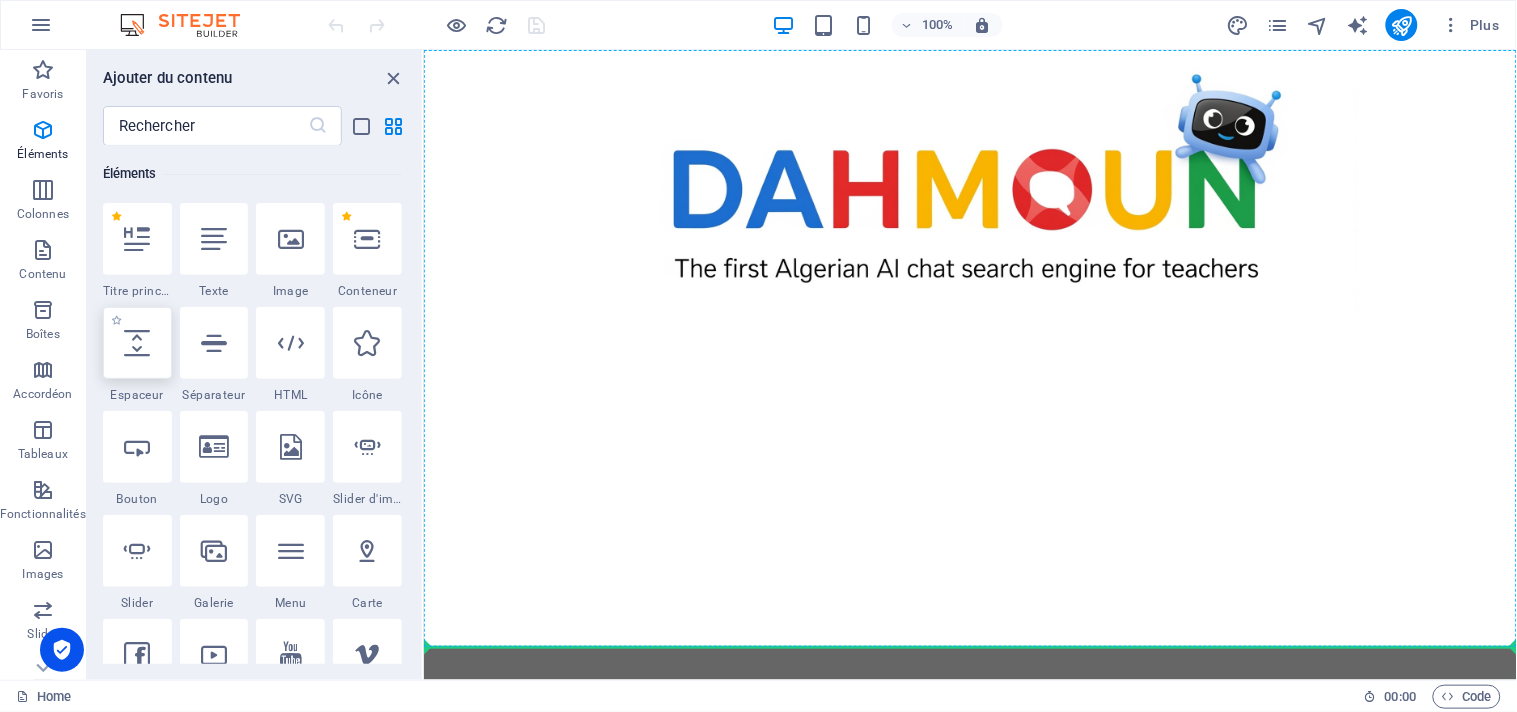 select on "px" 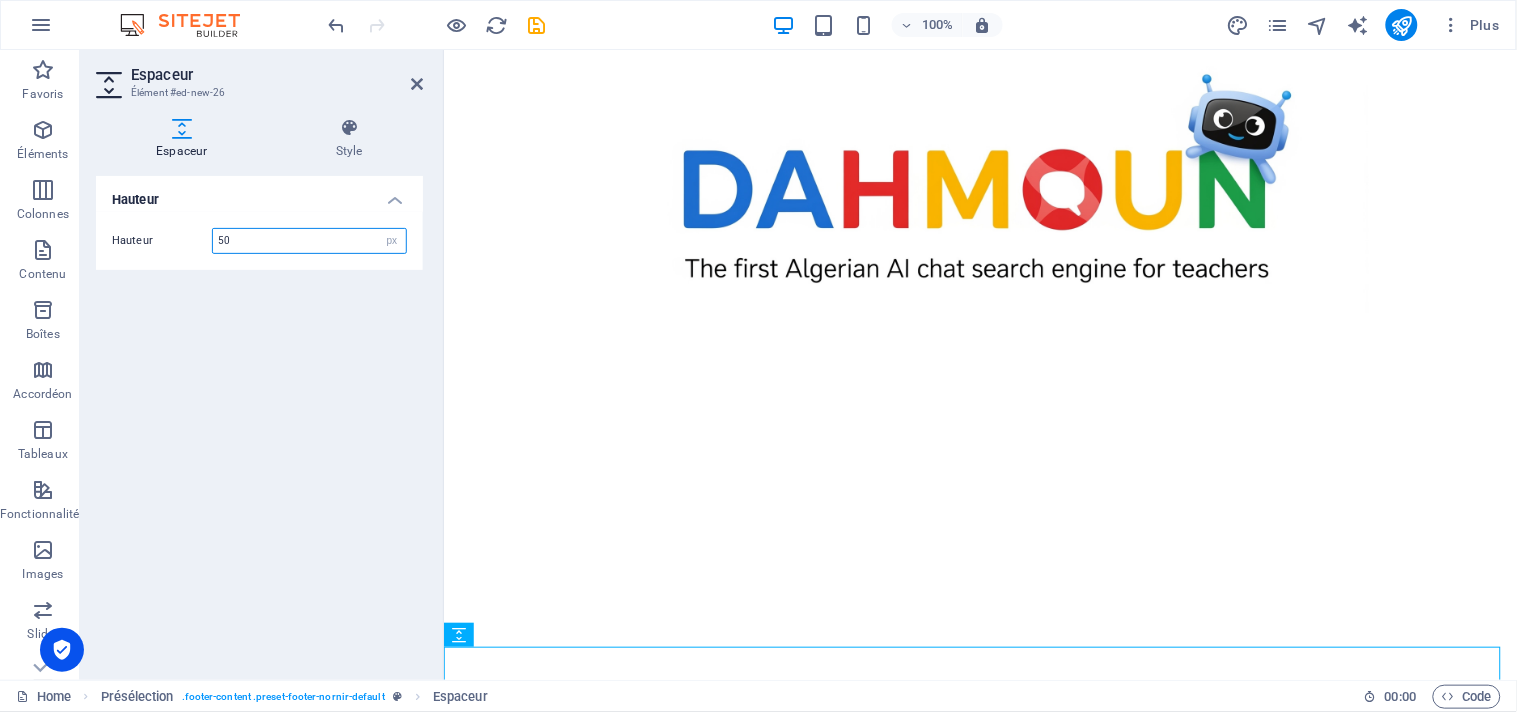 scroll, scrollTop: 16, scrollLeft: 0, axis: vertical 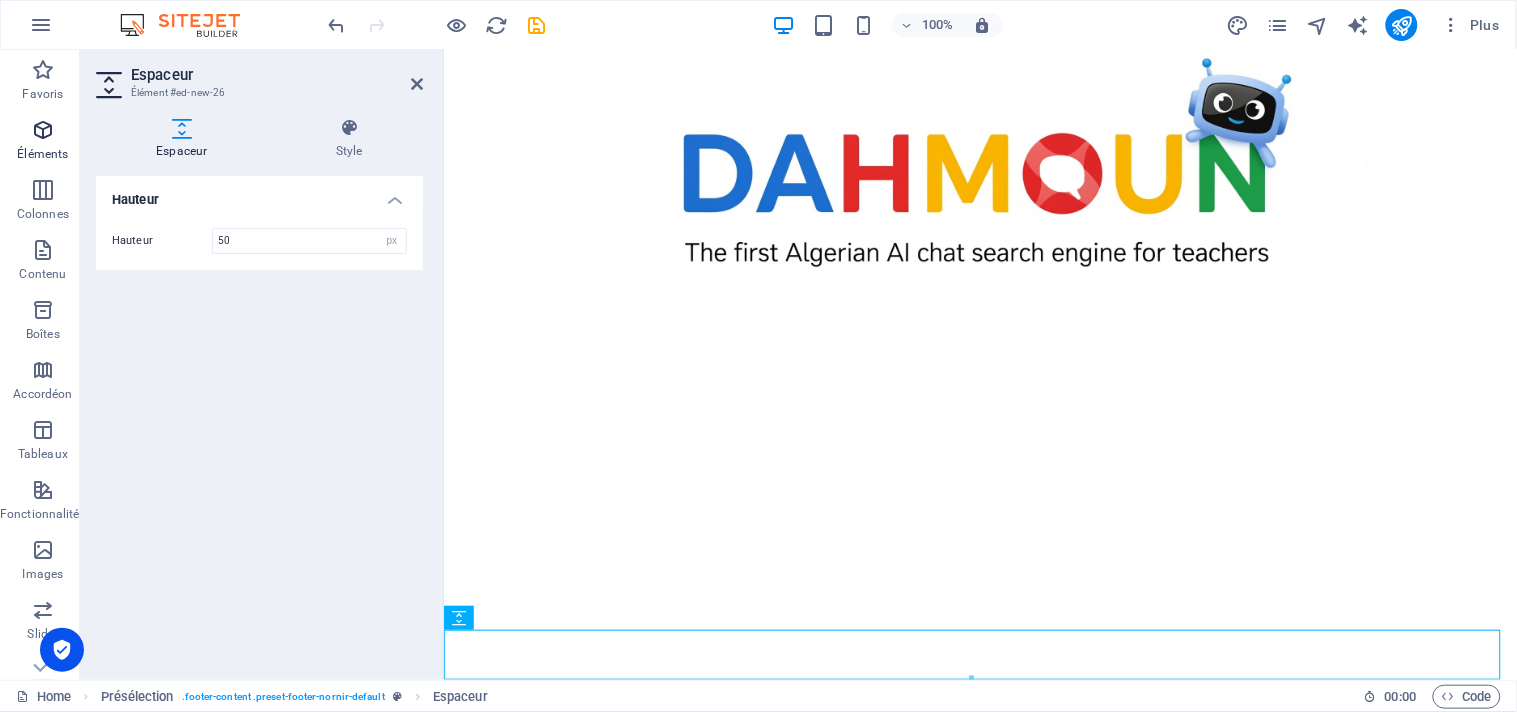 click at bounding box center (43, 130) 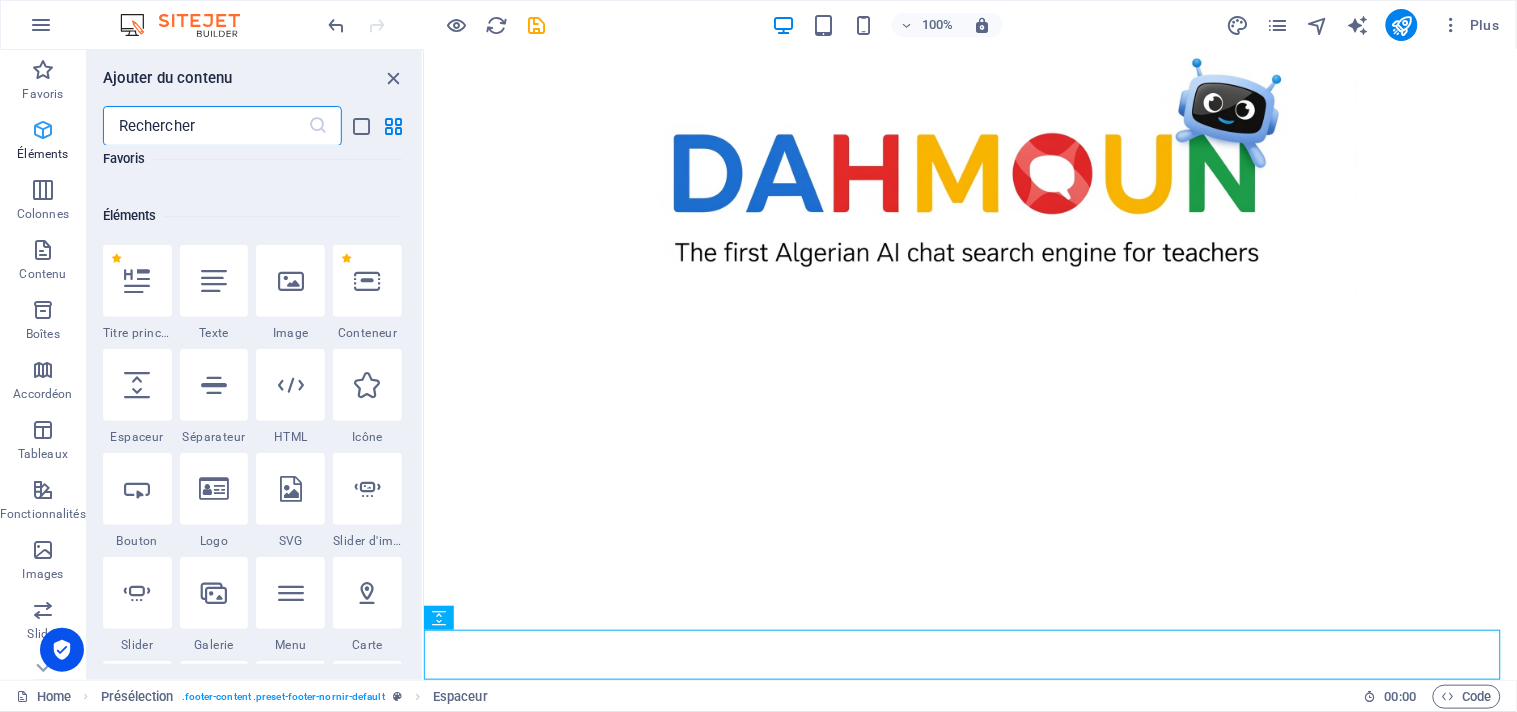scroll, scrollTop: 213, scrollLeft: 0, axis: vertical 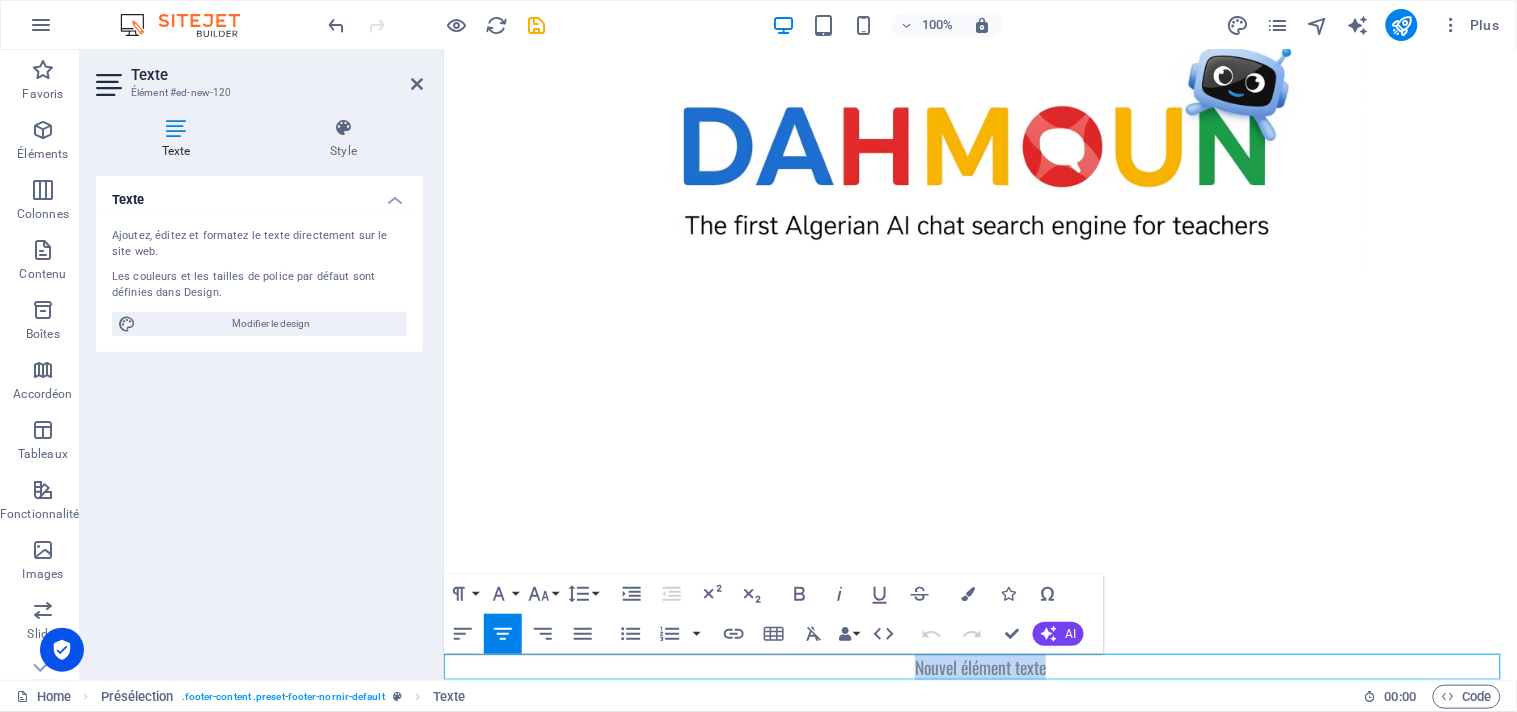 type 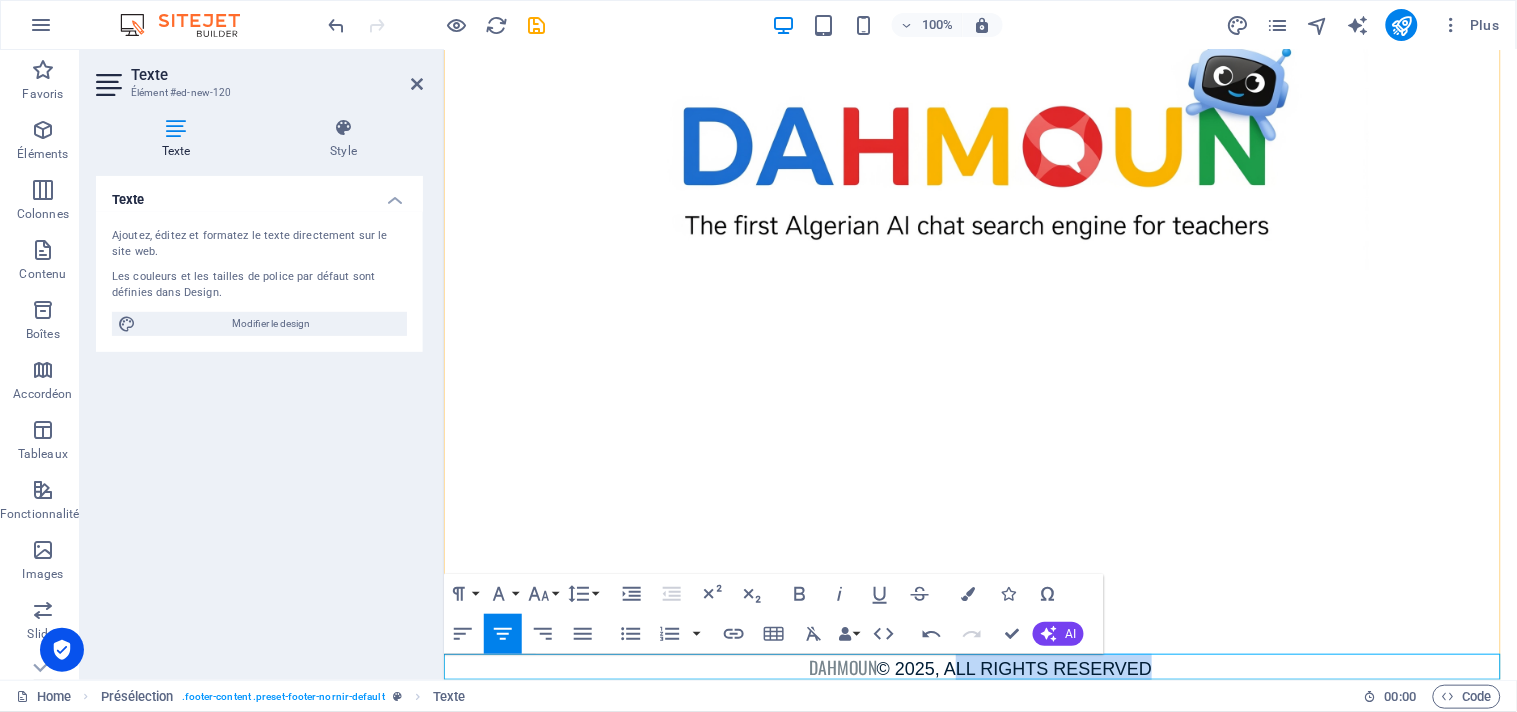 drag, startPoint x: 1201, startPoint y: 666, endPoint x: 944, endPoint y: 659, distance: 257.0953 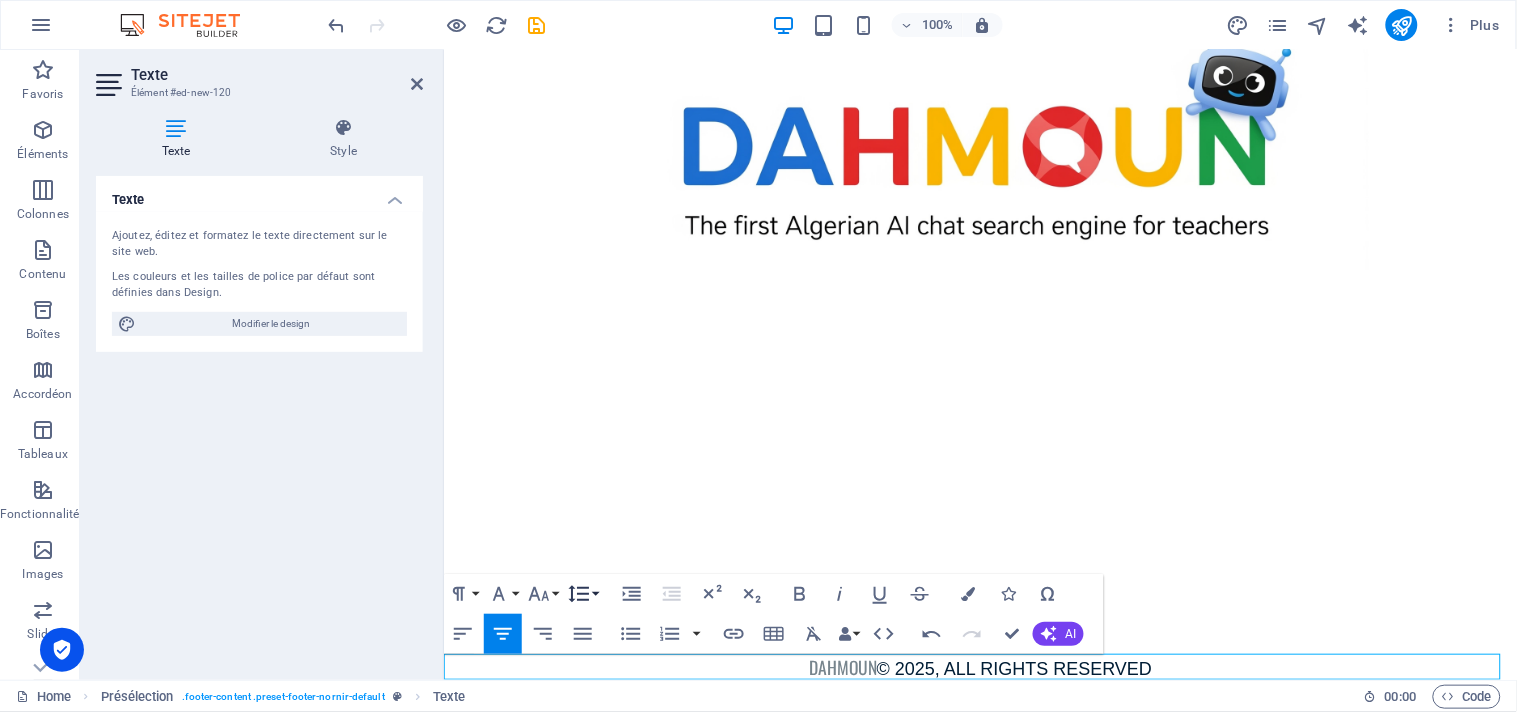 click 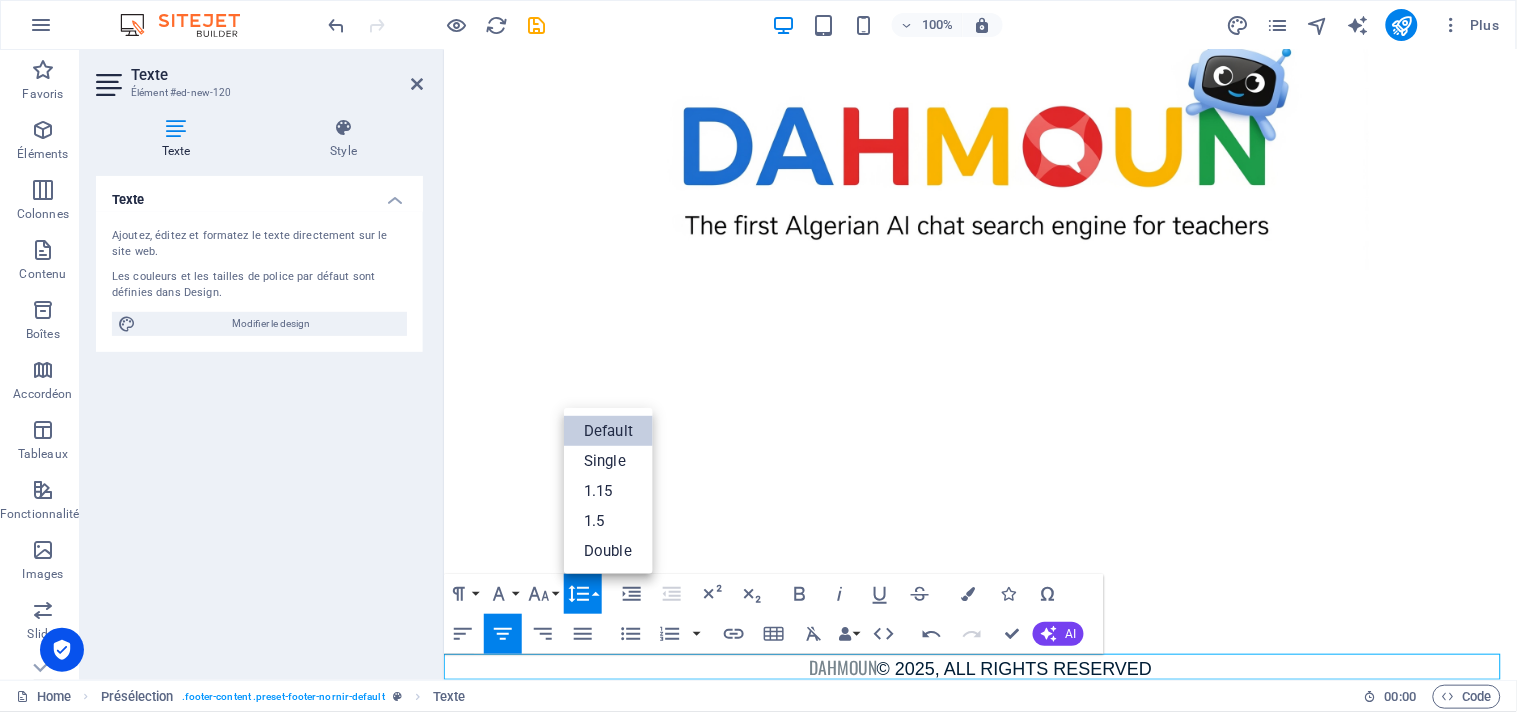 scroll, scrollTop: 0, scrollLeft: 0, axis: both 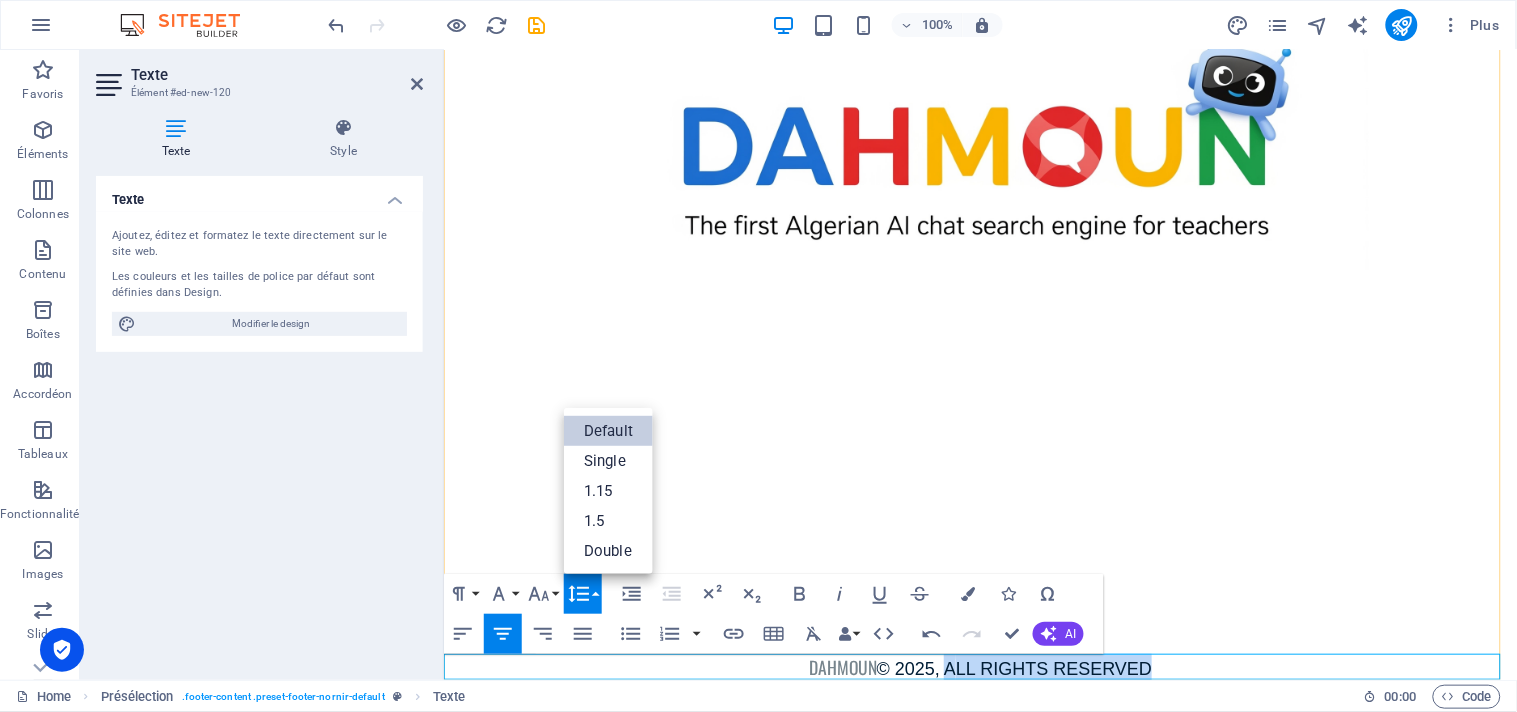 drag, startPoint x: 1162, startPoint y: 662, endPoint x: 940, endPoint y: 657, distance: 222.0563 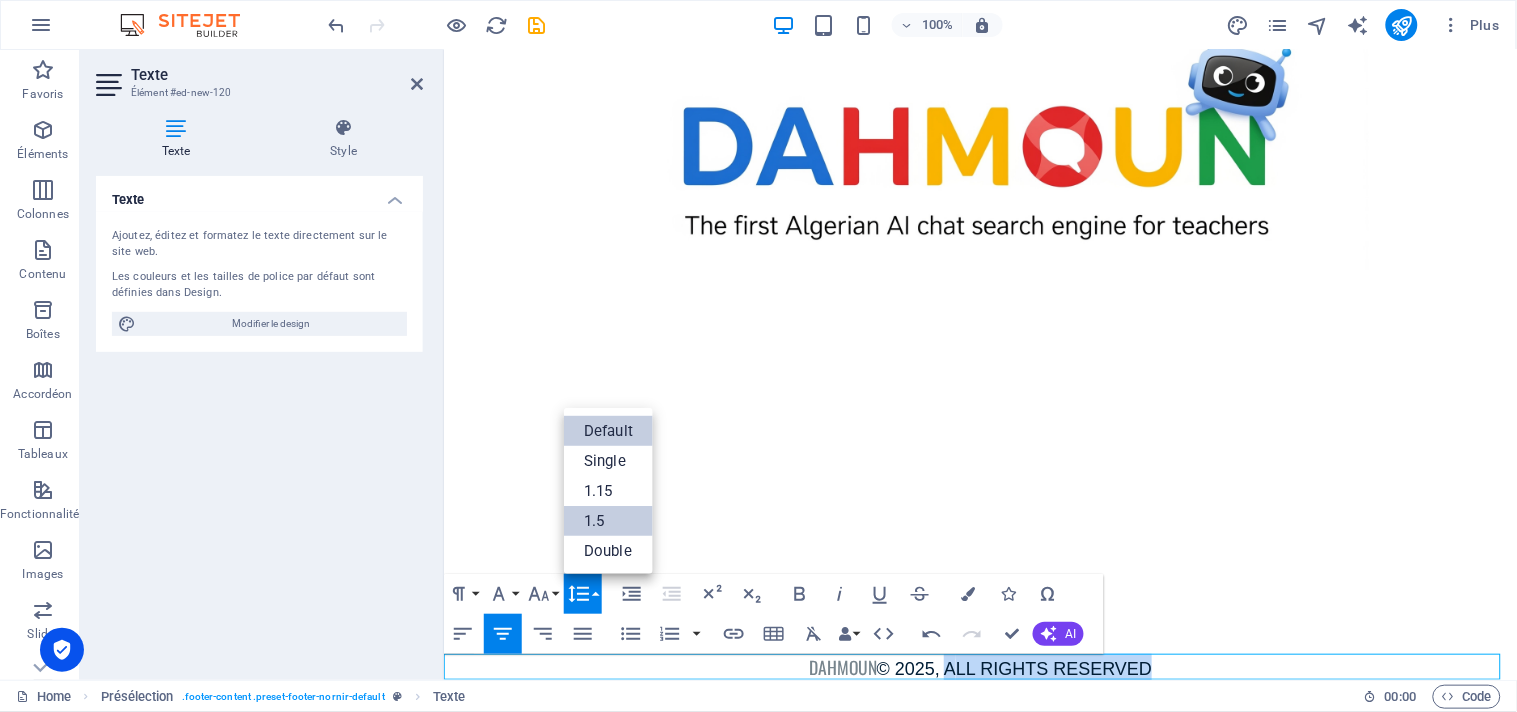 click on "1.5" at bounding box center (608, 521) 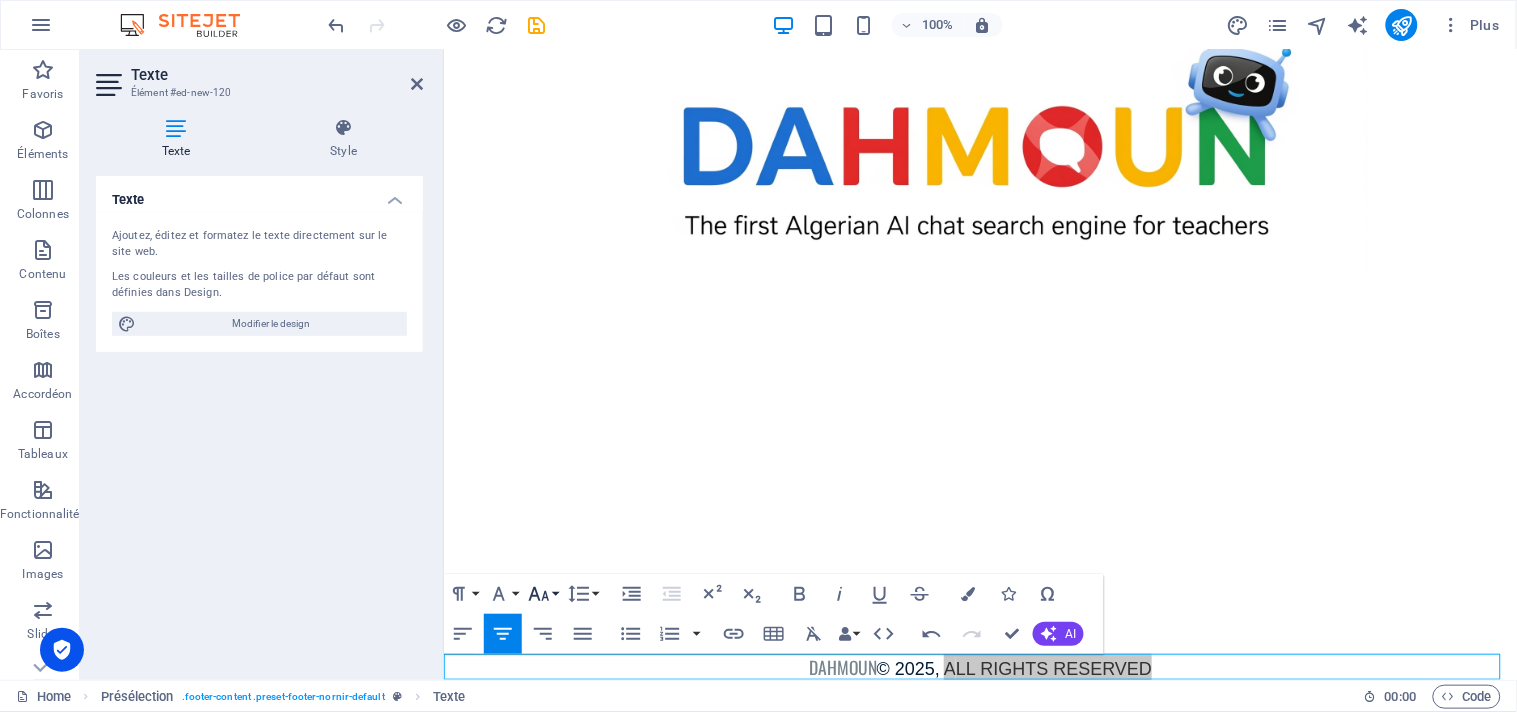 click 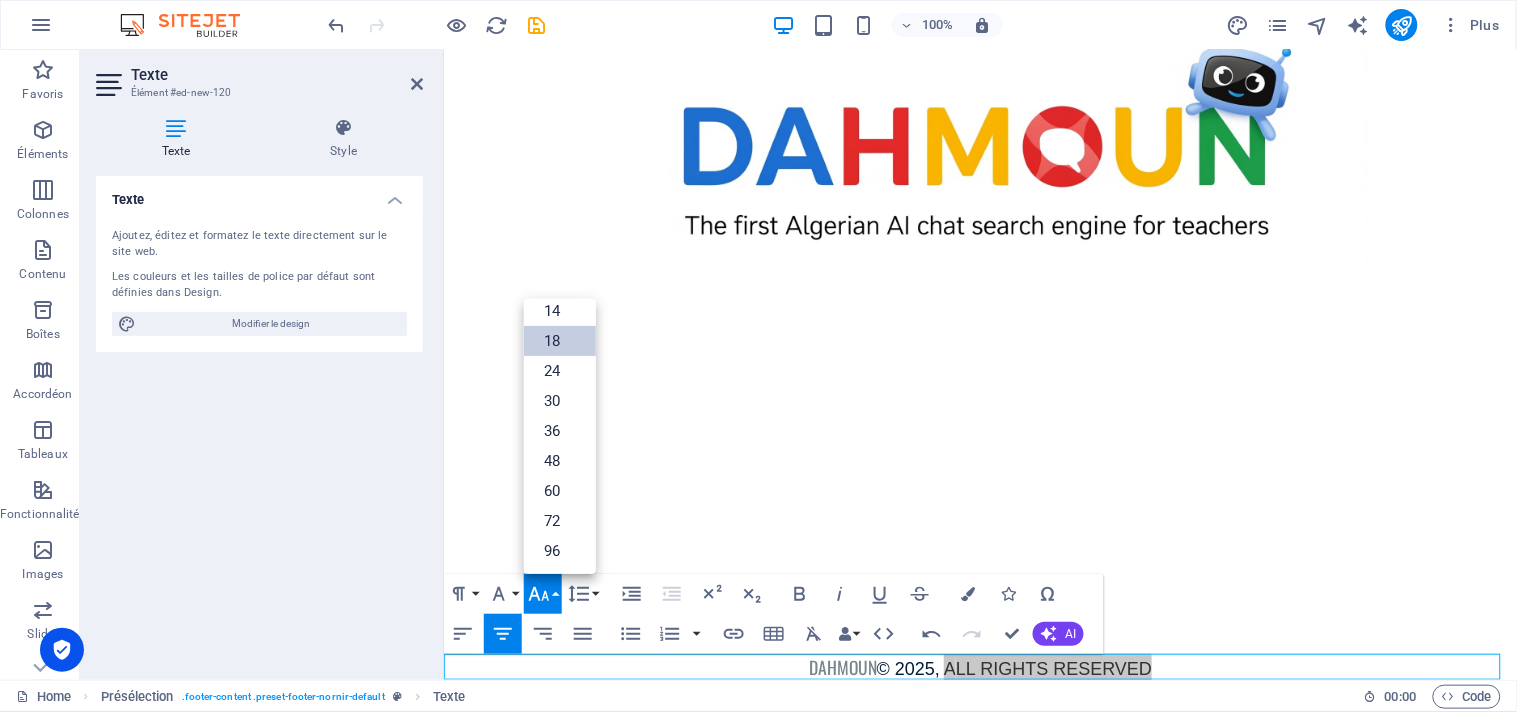 scroll, scrollTop: 160, scrollLeft: 0, axis: vertical 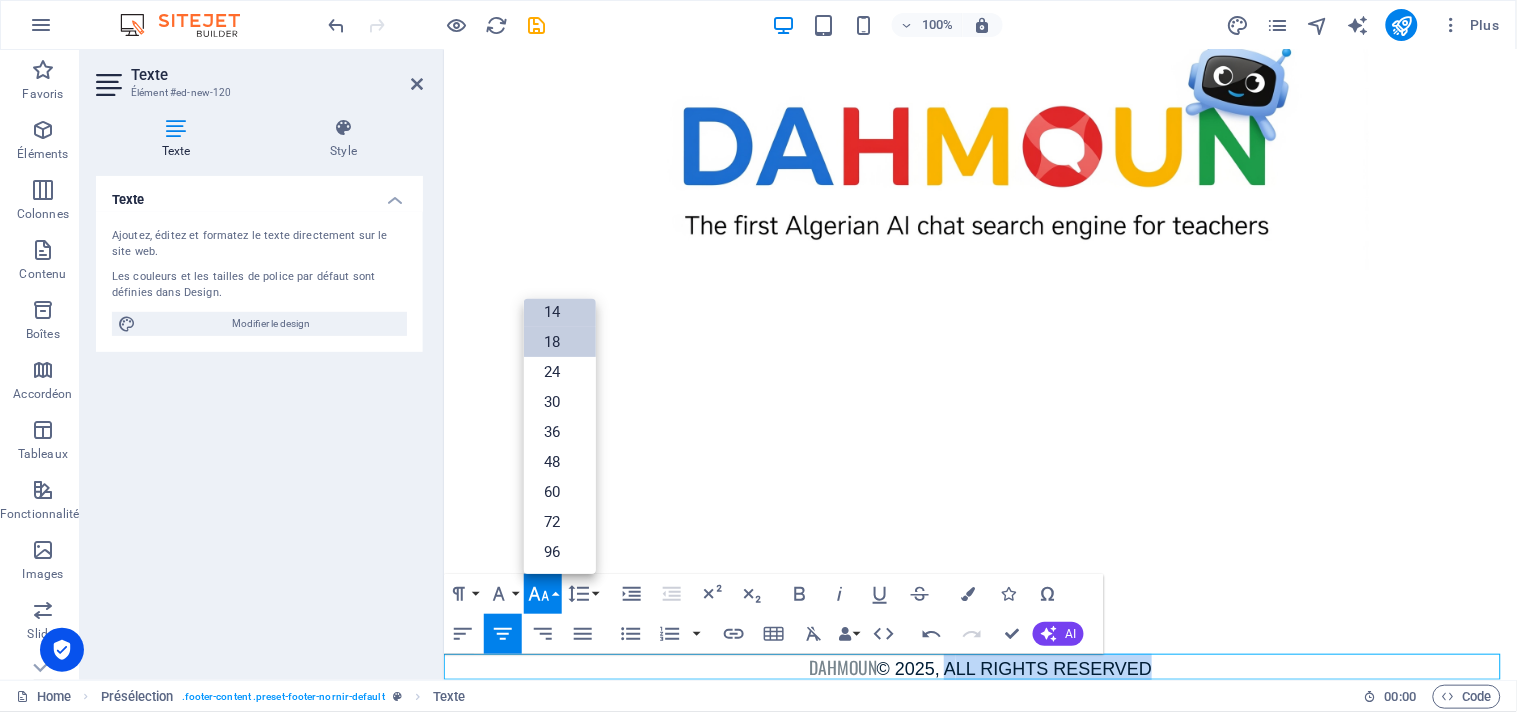 click on "14" at bounding box center (560, 312) 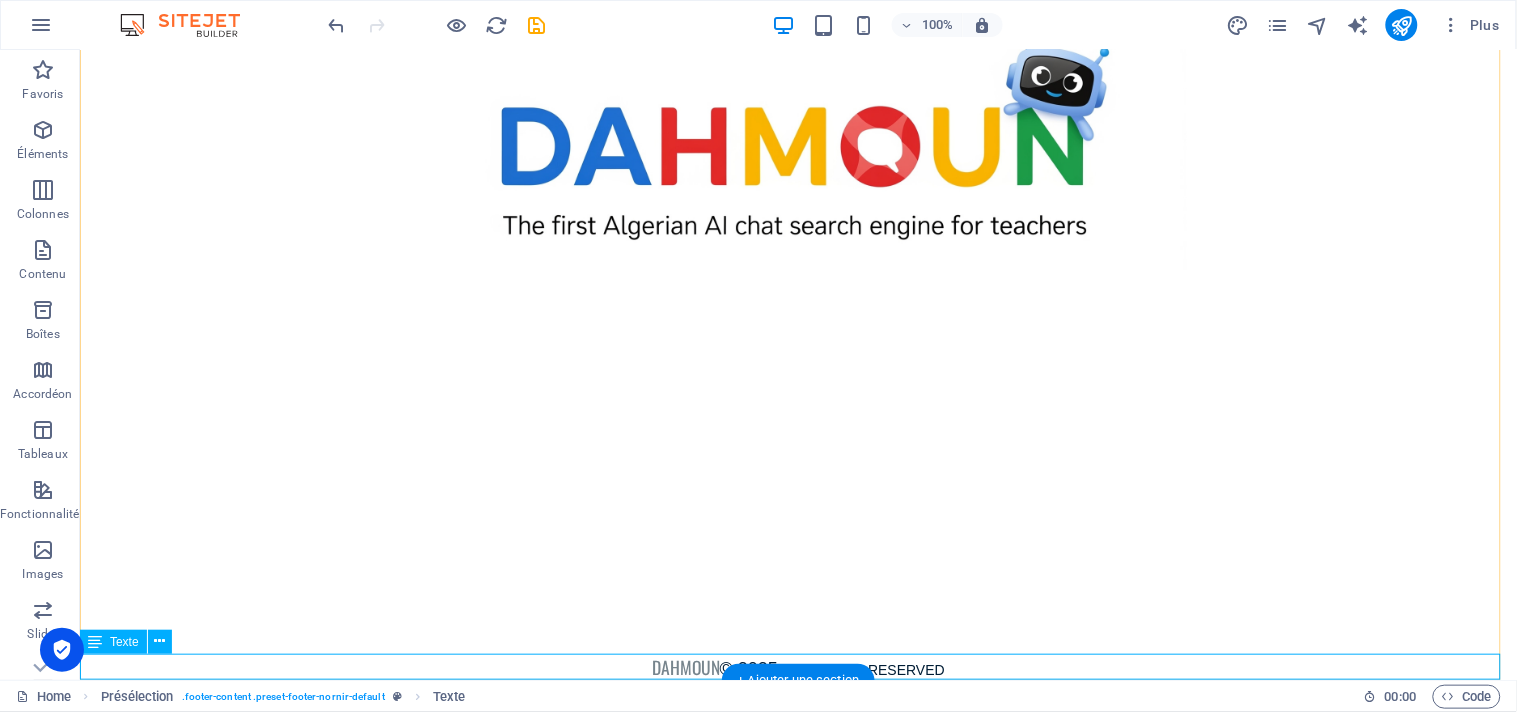 click on "DAHMOUN  © 2025,  A LL RIGHTS RESERVED" at bounding box center [797, 667] 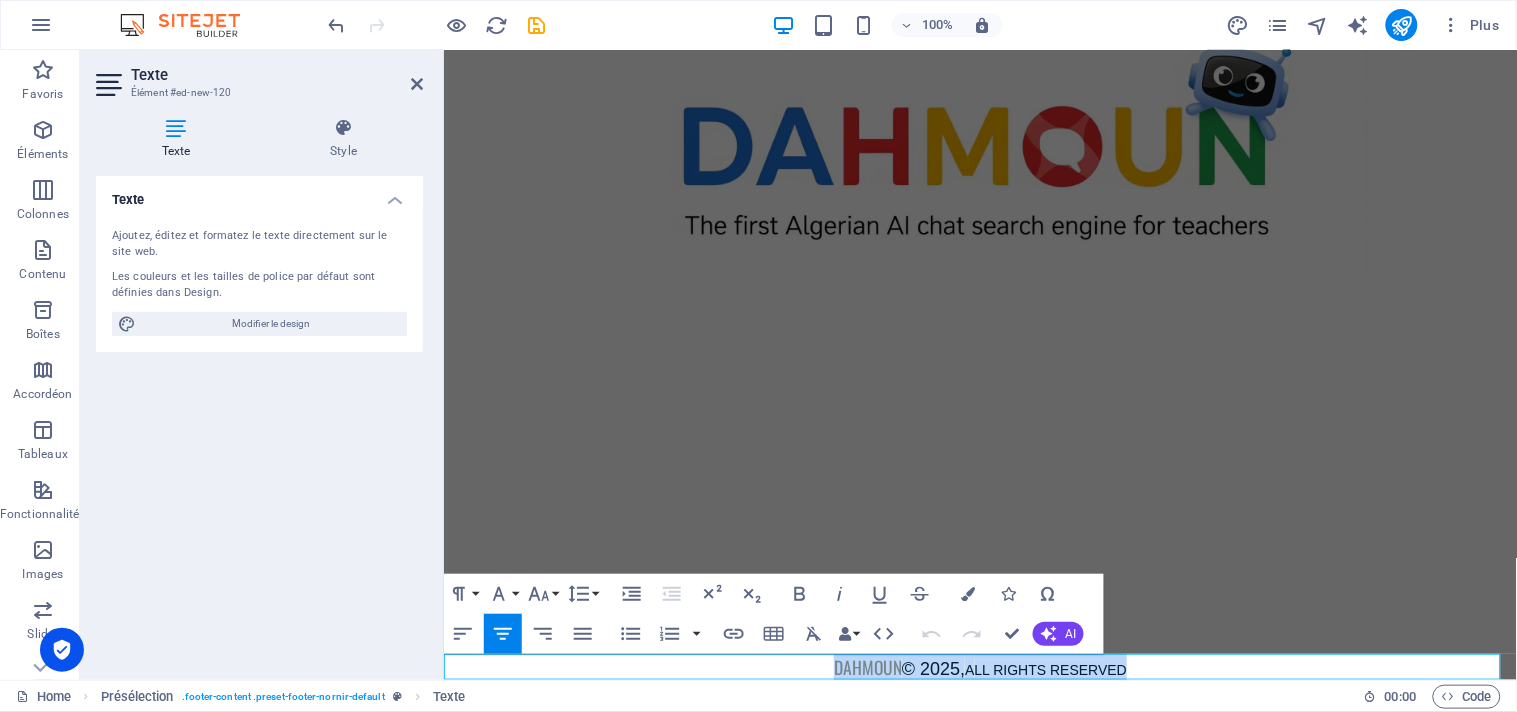drag, startPoint x: 1147, startPoint y: 673, endPoint x: 796, endPoint y: 673, distance: 351 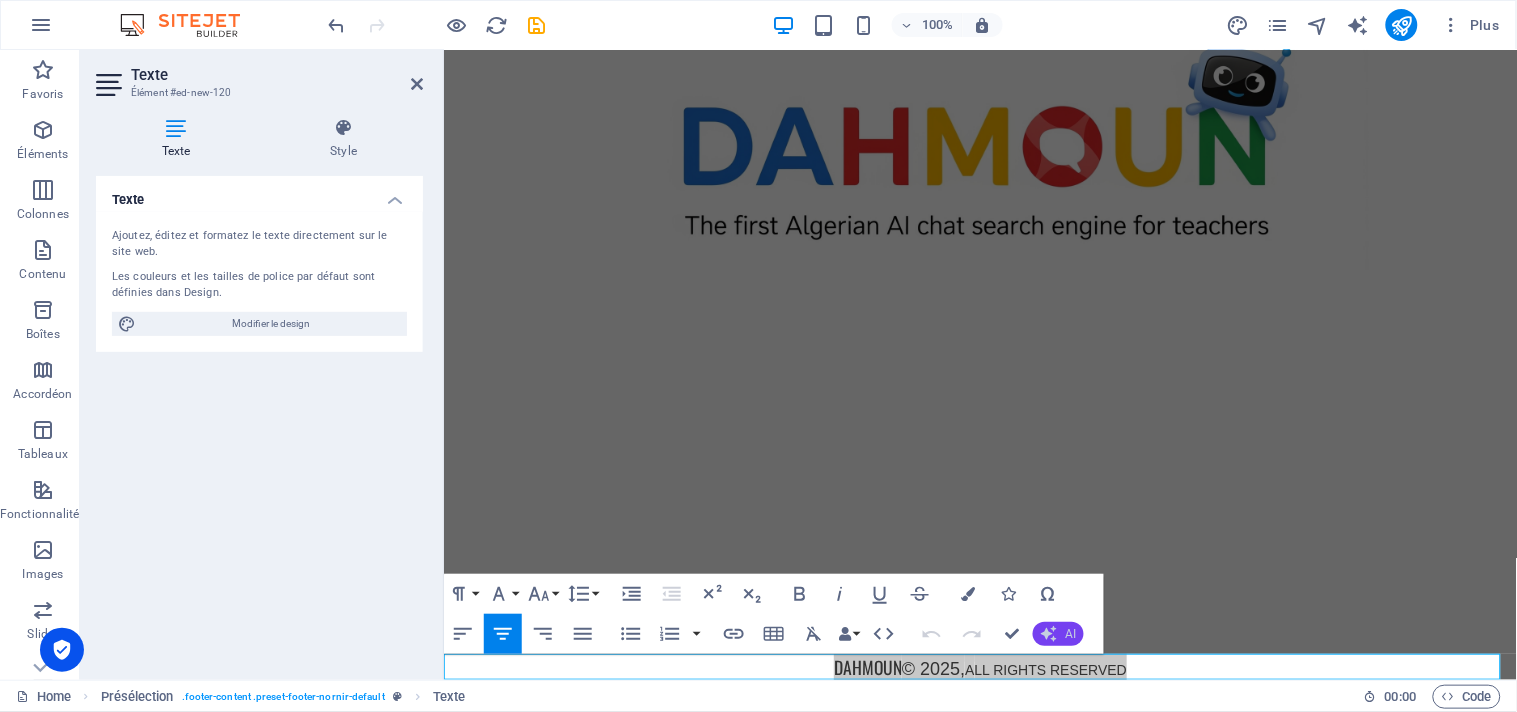 click 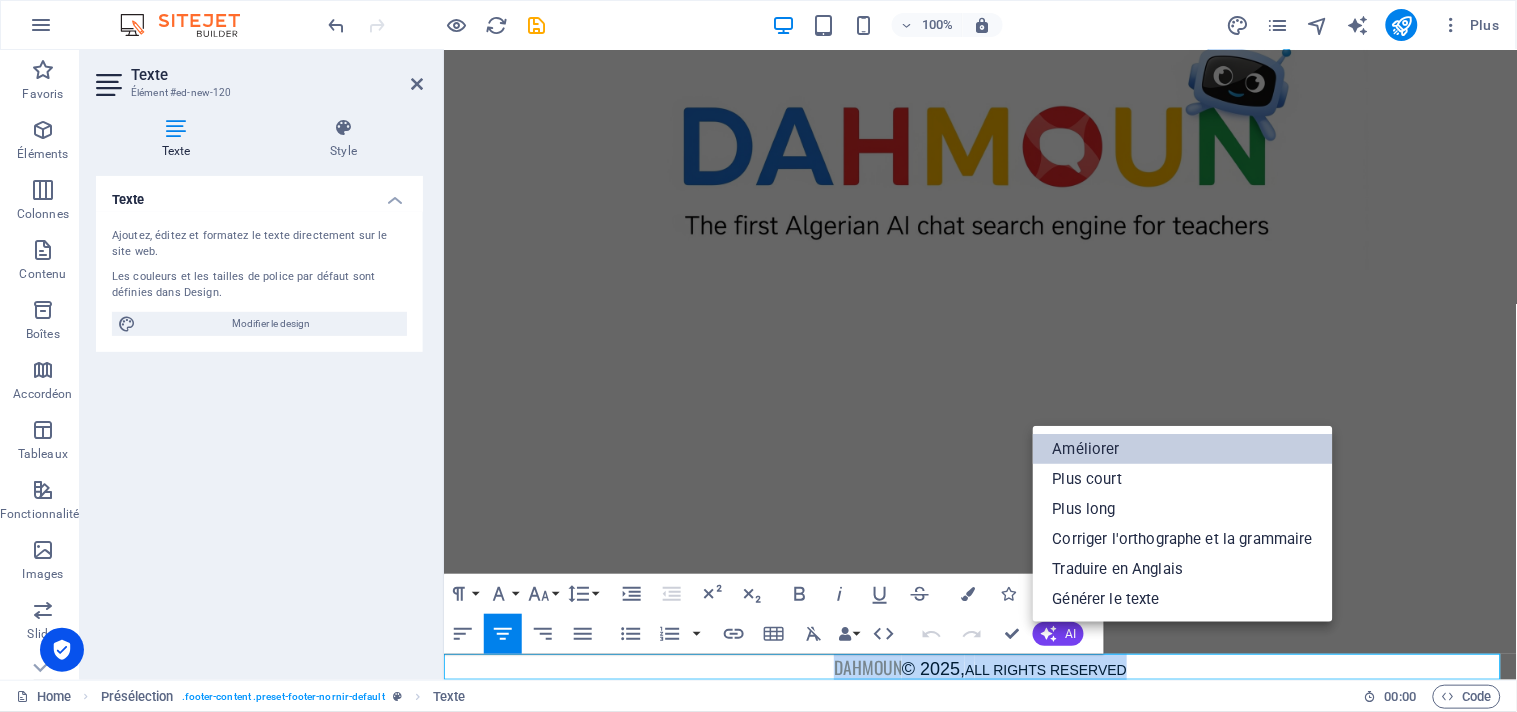 click on "Améliorer" at bounding box center [1183, 449] 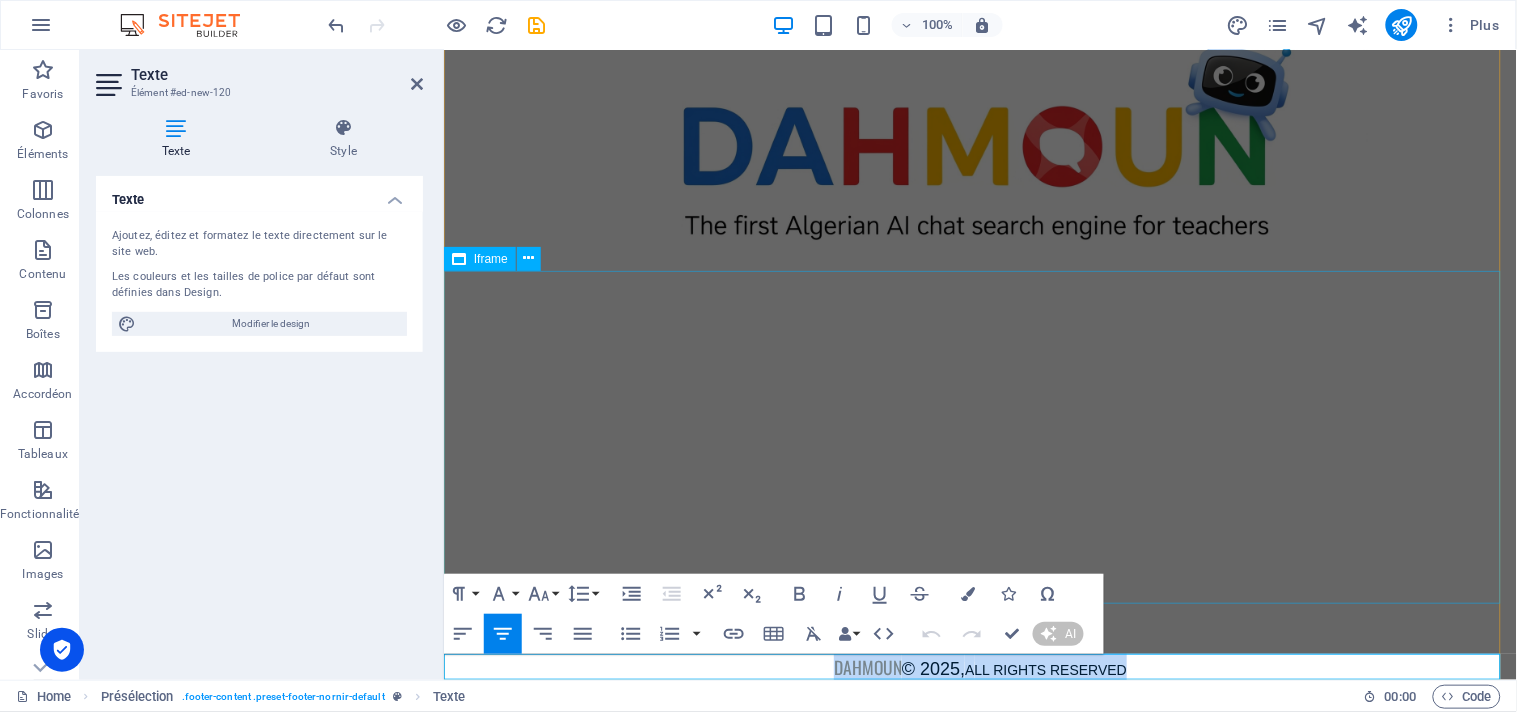 type 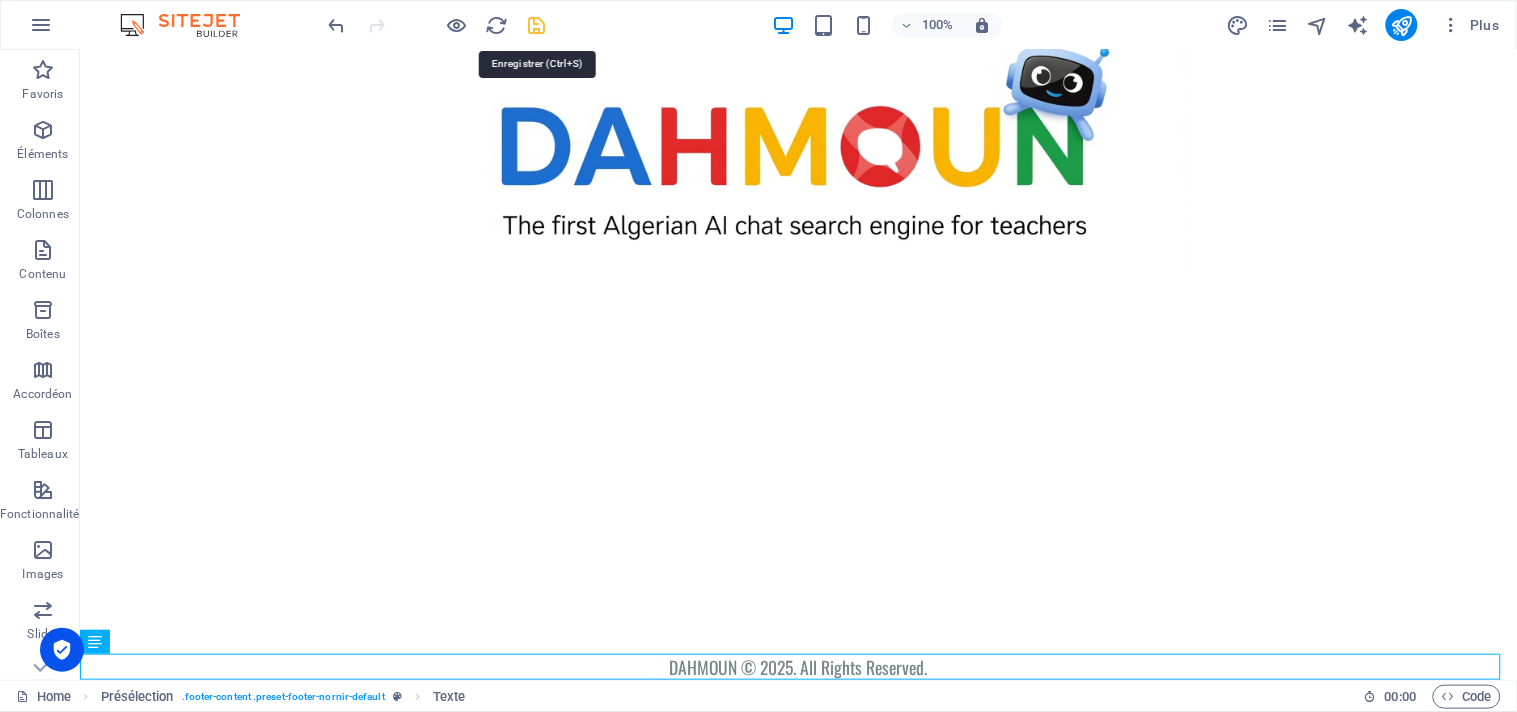 click at bounding box center (537, 25) 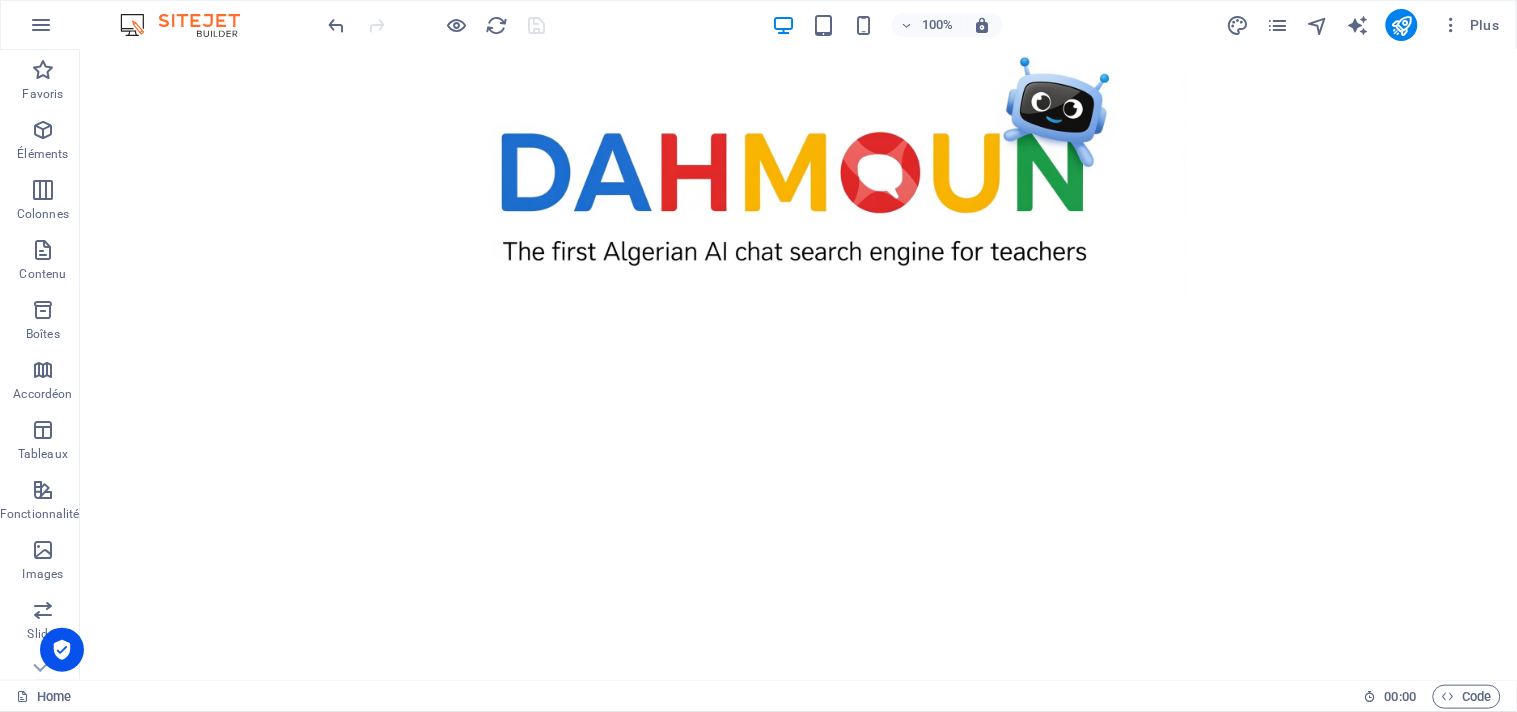 scroll, scrollTop: 0, scrollLeft: 0, axis: both 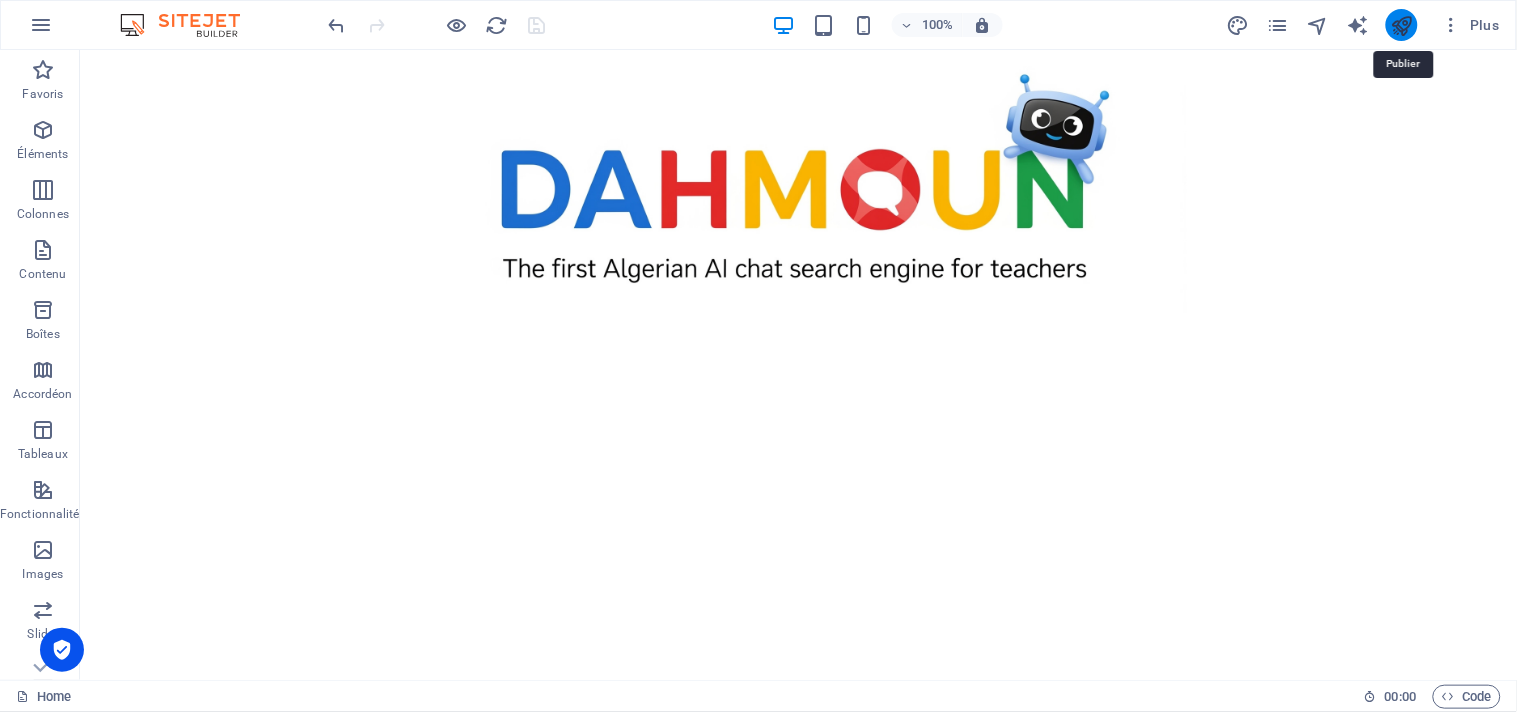 drag, startPoint x: 1406, startPoint y: 18, endPoint x: 1276, endPoint y: 57, distance: 135.72398 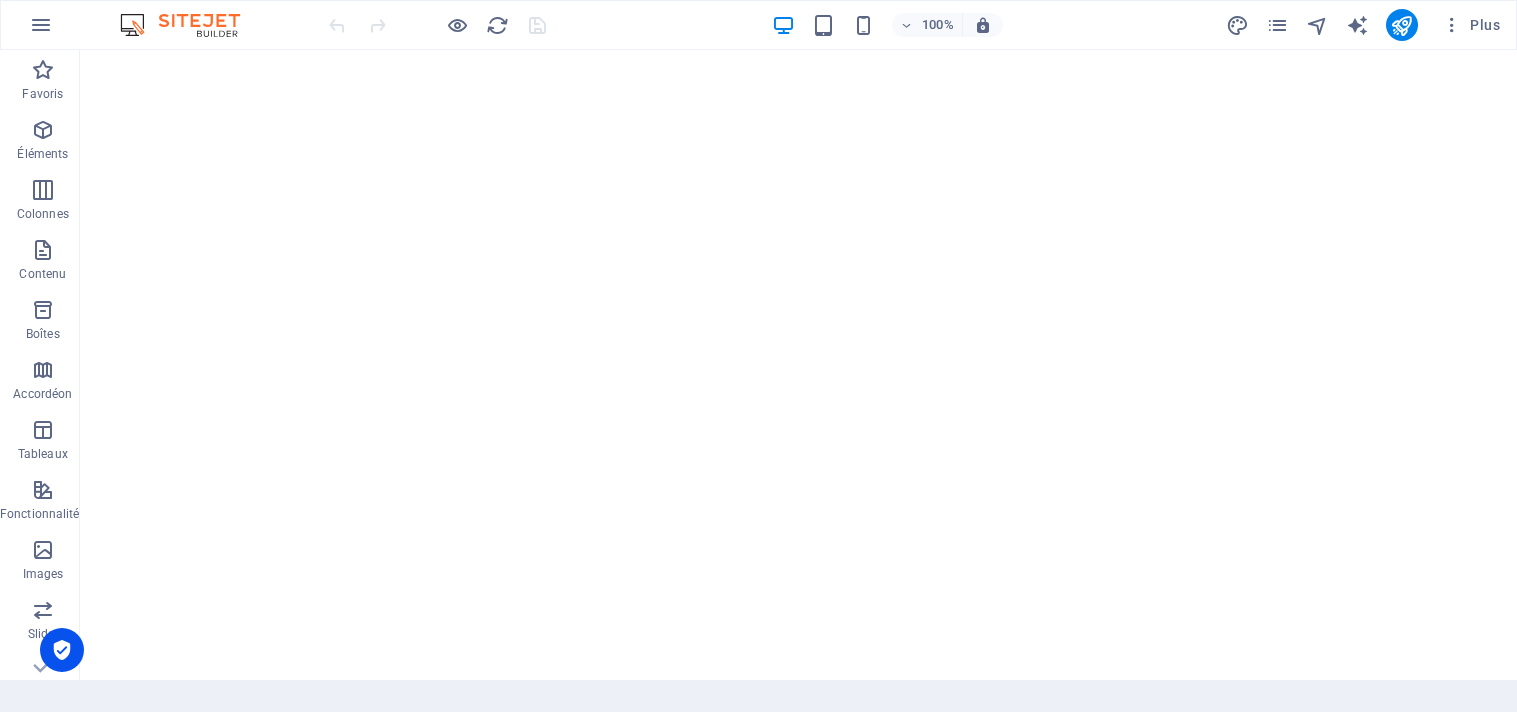 scroll, scrollTop: 0, scrollLeft: 0, axis: both 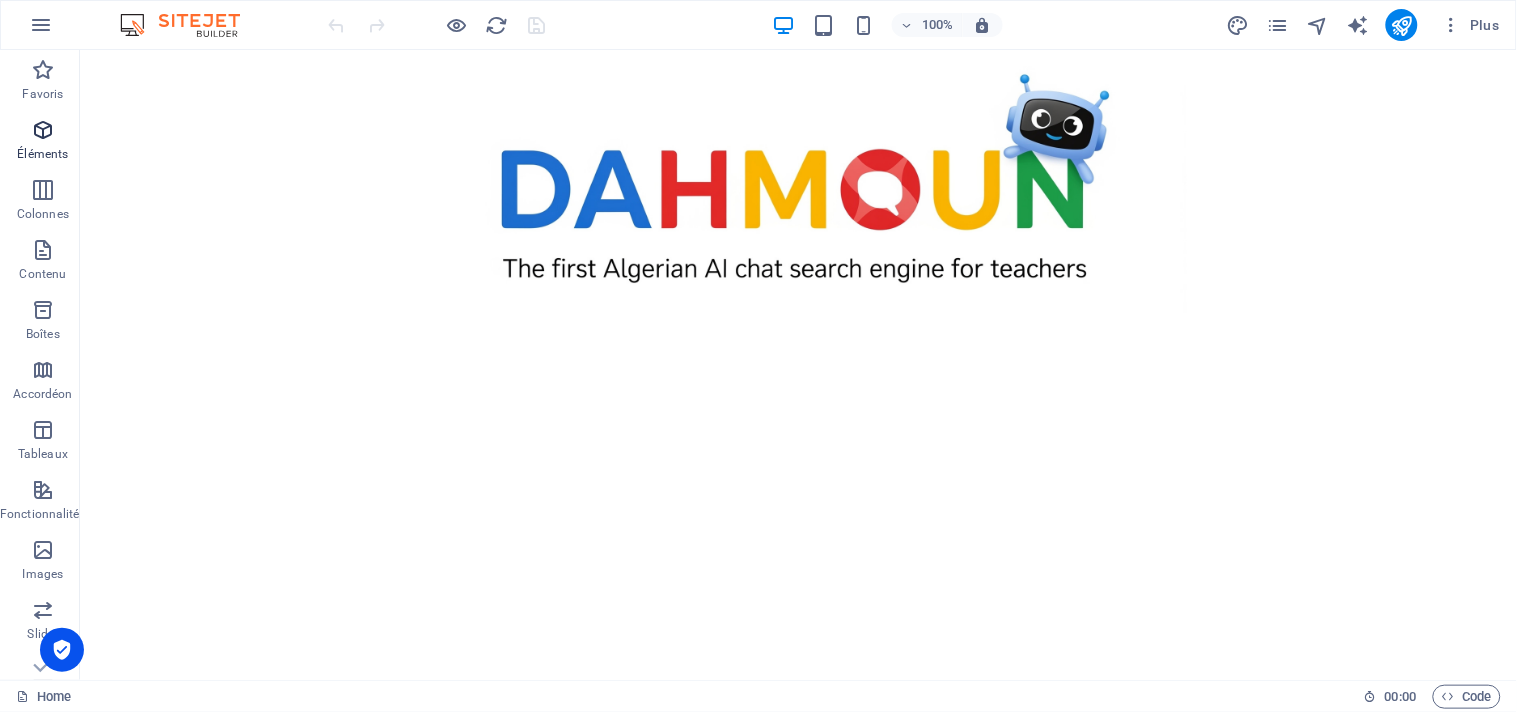 click at bounding box center [43, 130] 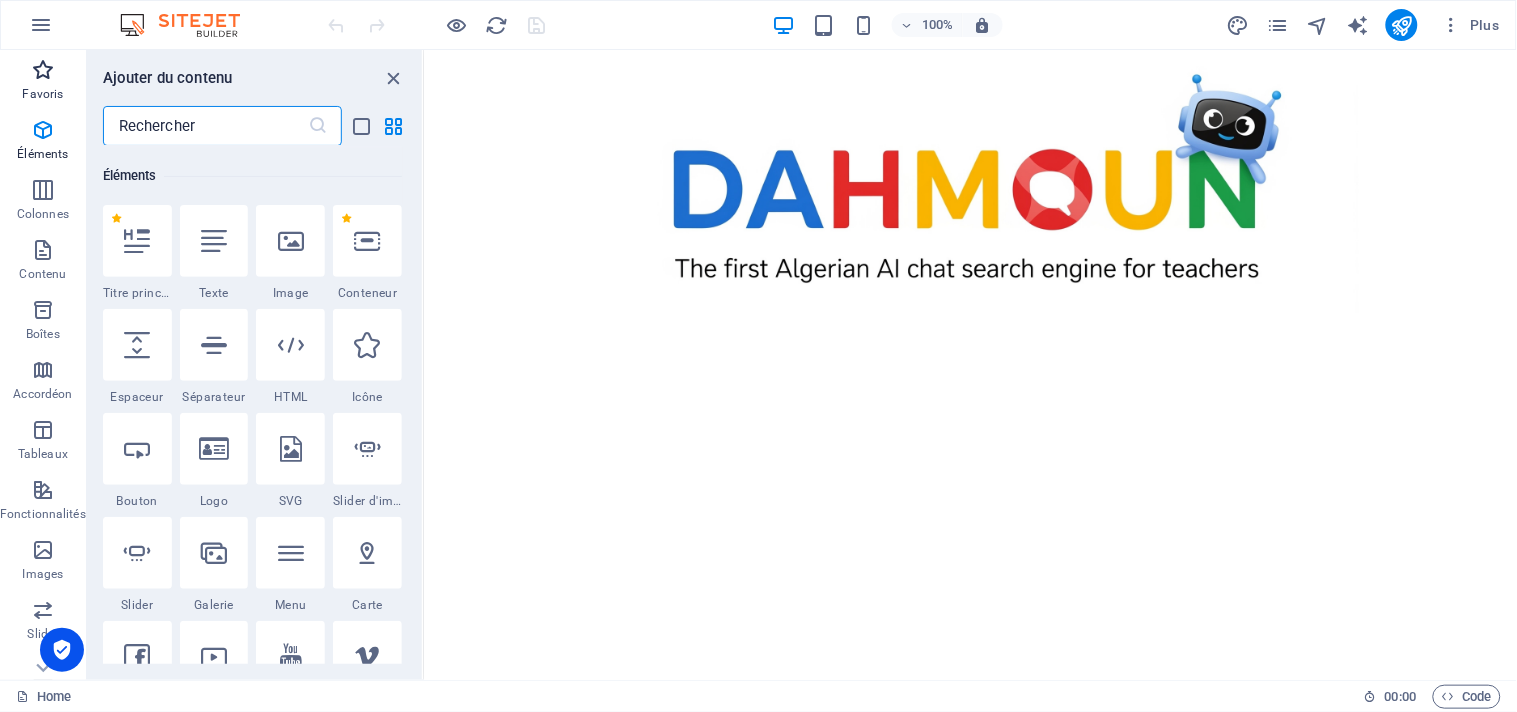scroll, scrollTop: 213, scrollLeft: 0, axis: vertical 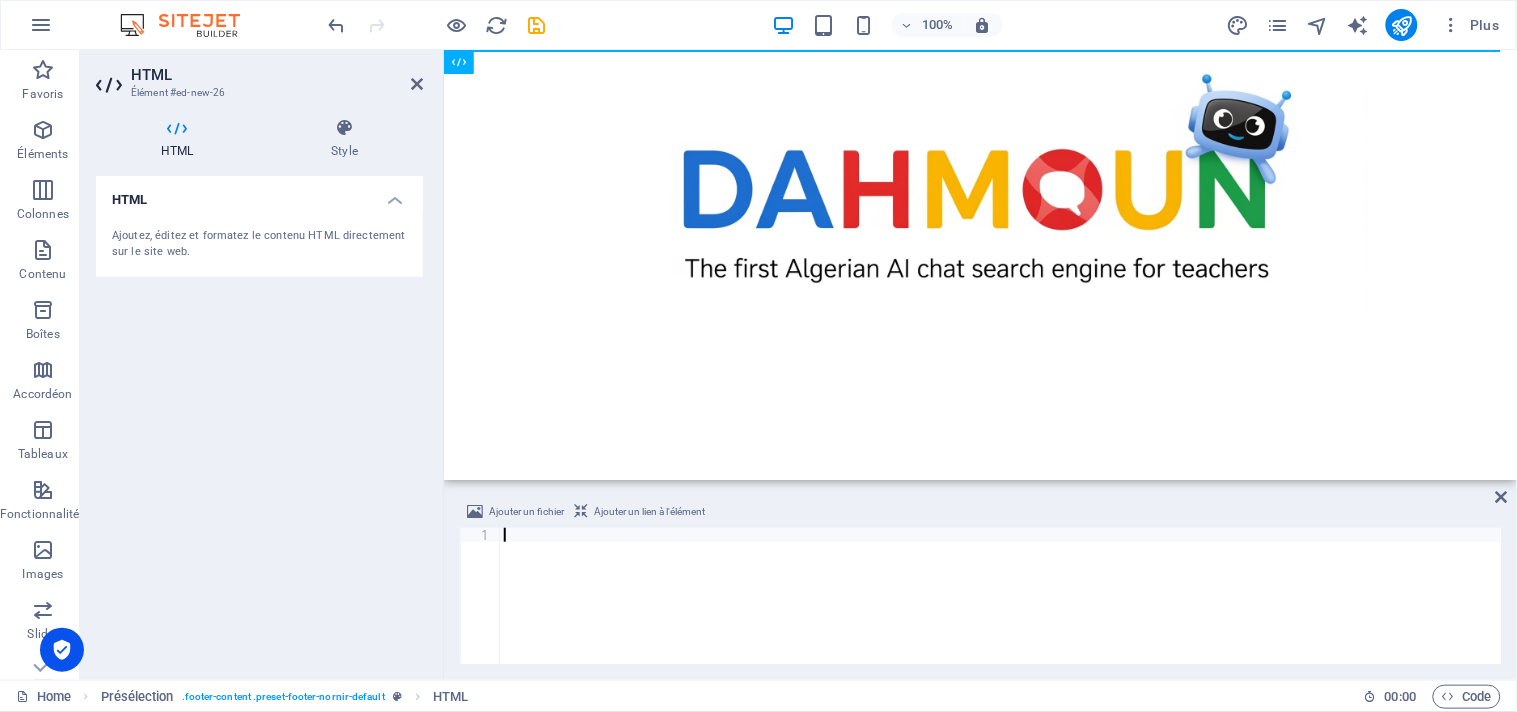 type on "<iframe width="560" height="315" src="https://www.youtube.com/embed/UfcAVejslrU?si=XUtWhW9d1ZdI5_fx" title="YouTube video player" frameborder="0" allow="accelerometer; autoplay; clipboard-write; encrypted-media; gyroscope; picture-in-picture; web-share" referrerpolicy="strict-origin-when-cross-origin" allowfullscreen></iframe>" 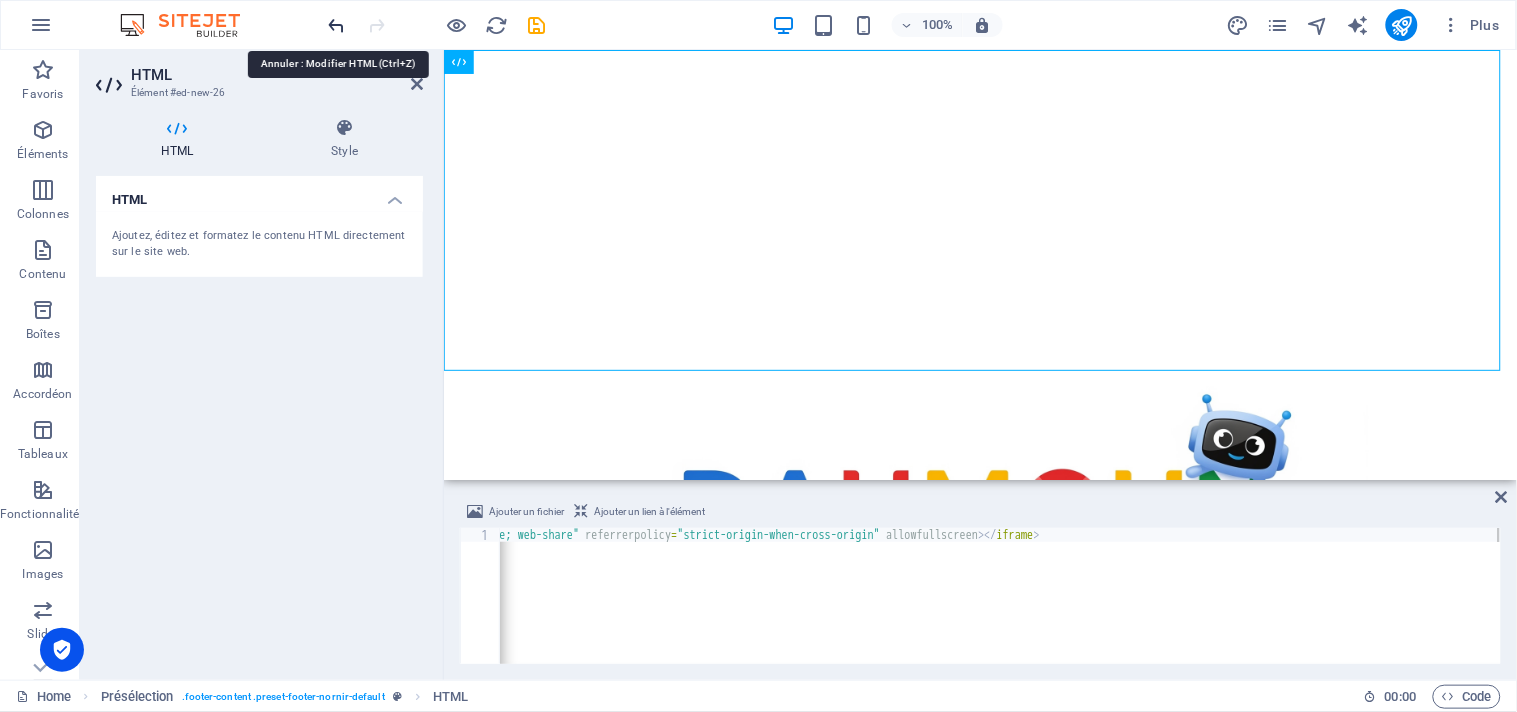 click at bounding box center (337, 25) 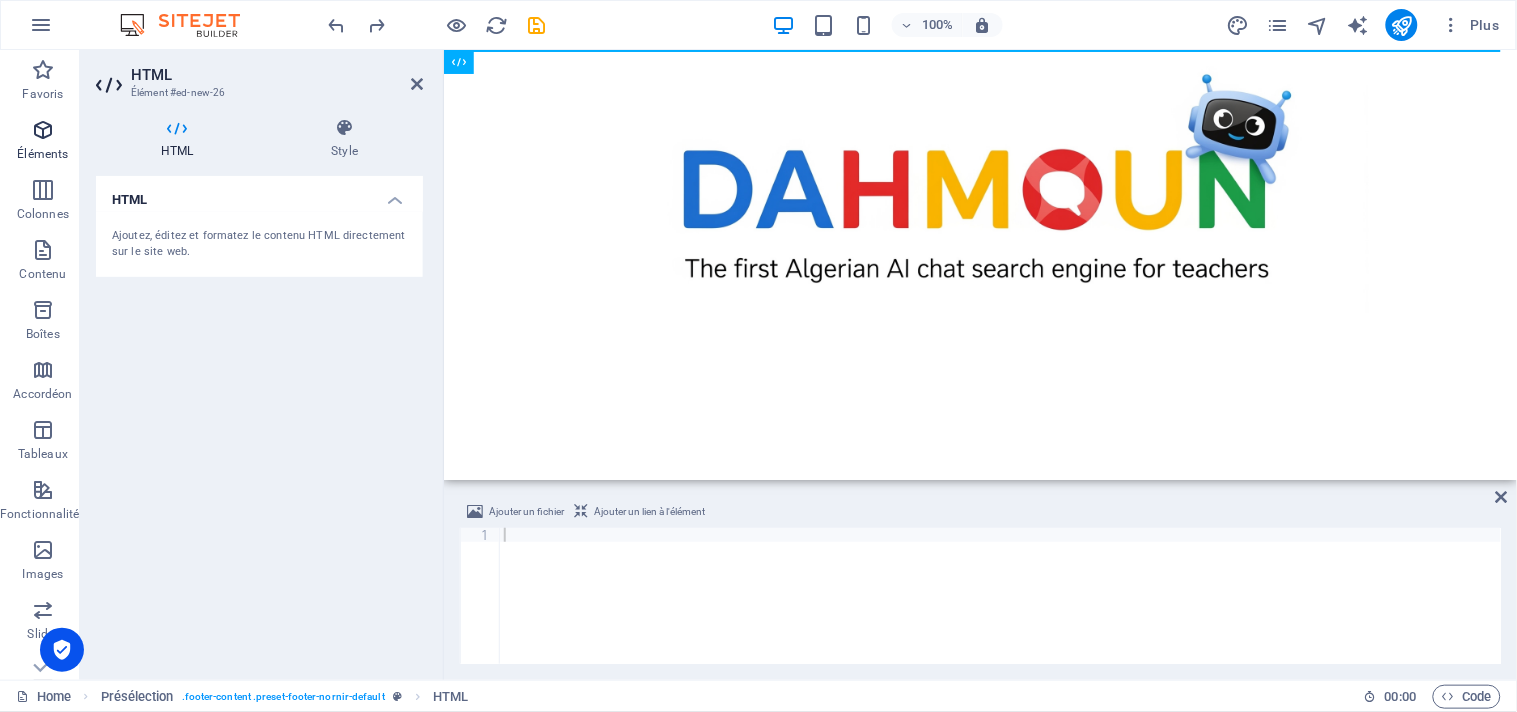 click at bounding box center [43, 130] 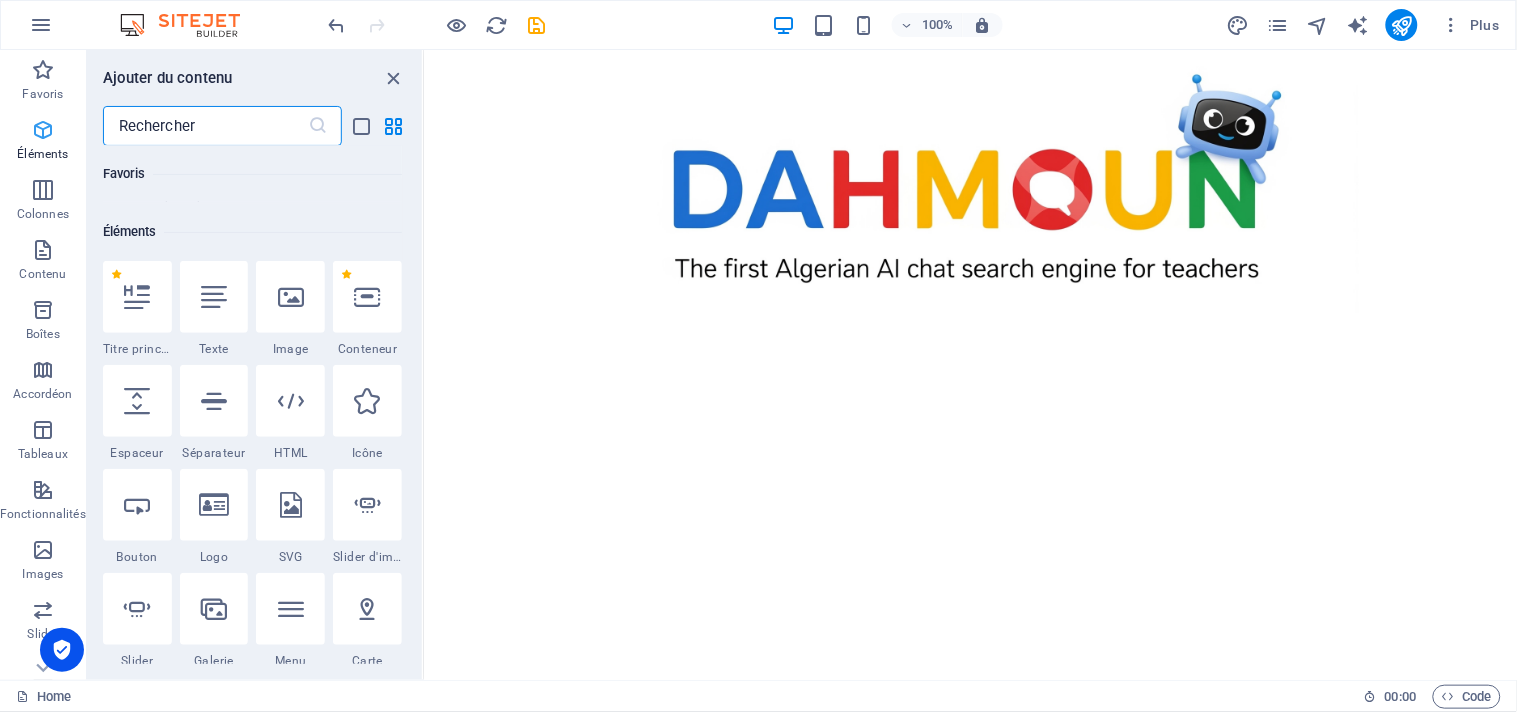 scroll, scrollTop: 213, scrollLeft: 0, axis: vertical 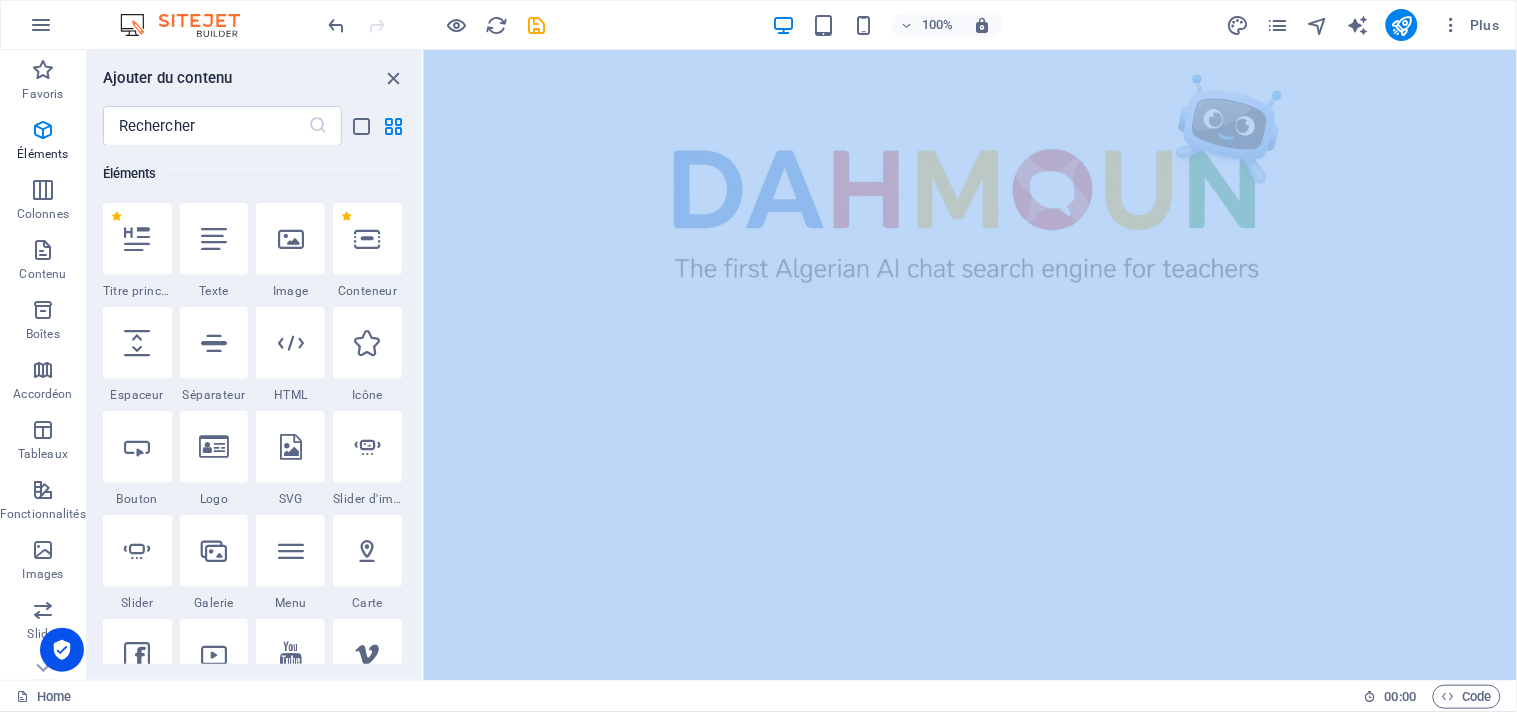 drag, startPoint x: 840, startPoint y: 207, endPoint x: 423, endPoint y: 164, distance: 419.21115 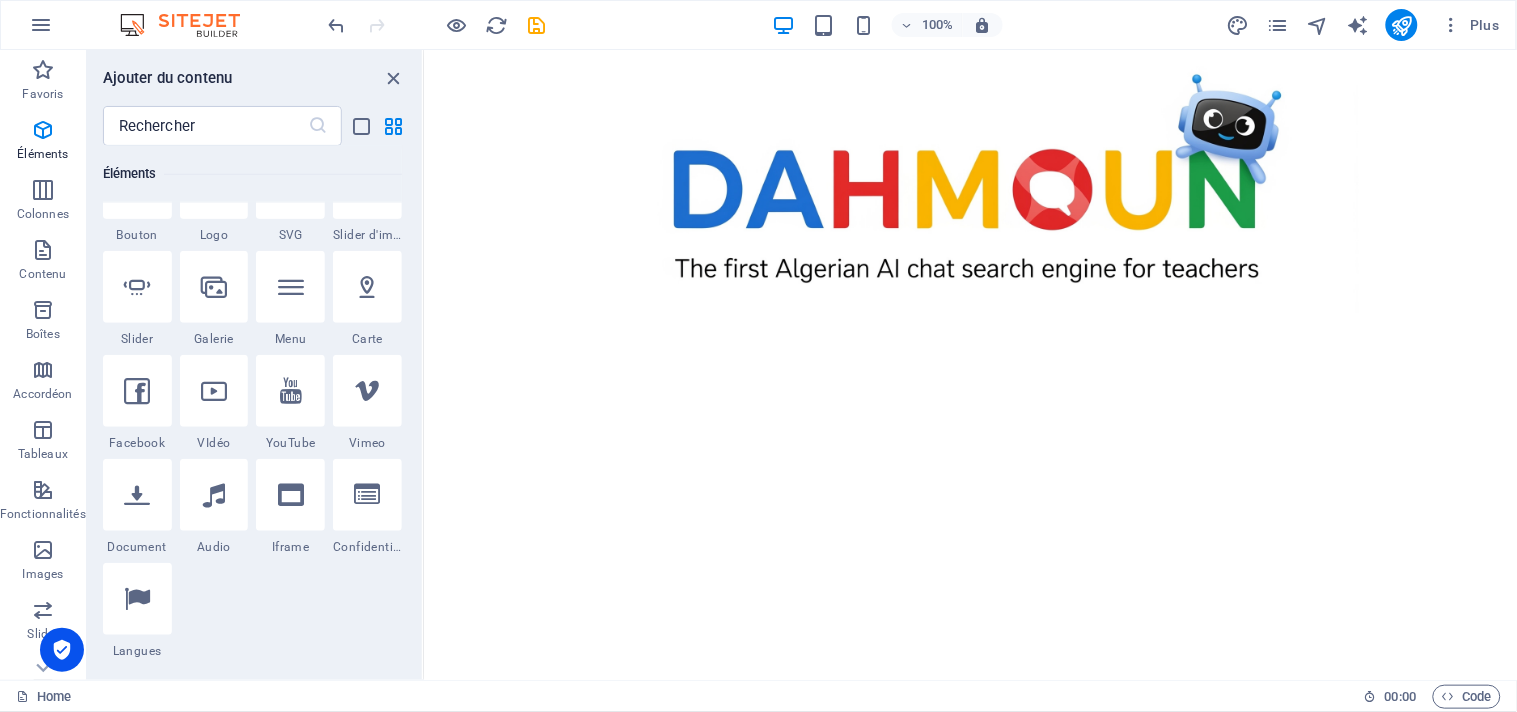 scroll, scrollTop: 480, scrollLeft: 0, axis: vertical 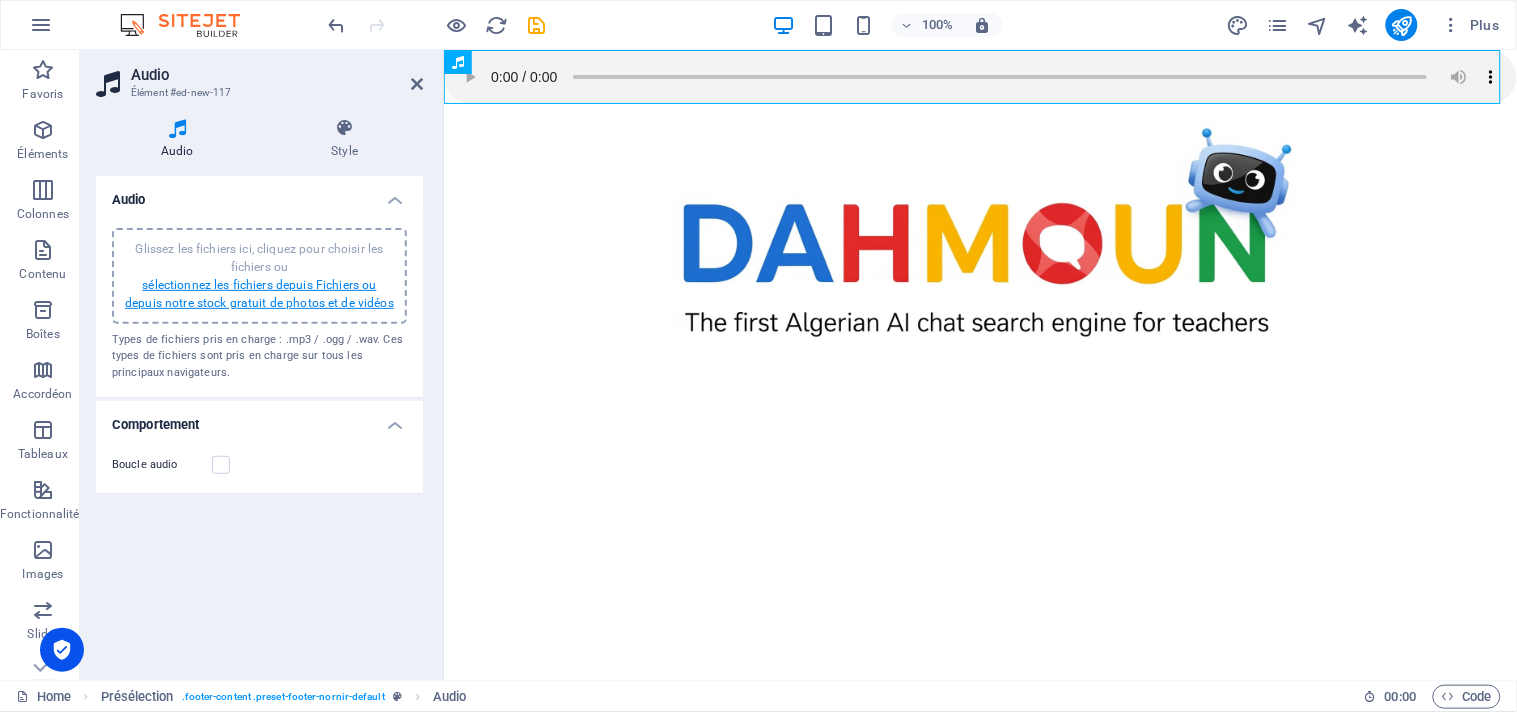 click on "sélectionnez les fichiers depuis Fichiers ou depuis notre stock gratuit de photos et de vidéos" at bounding box center [259, 294] 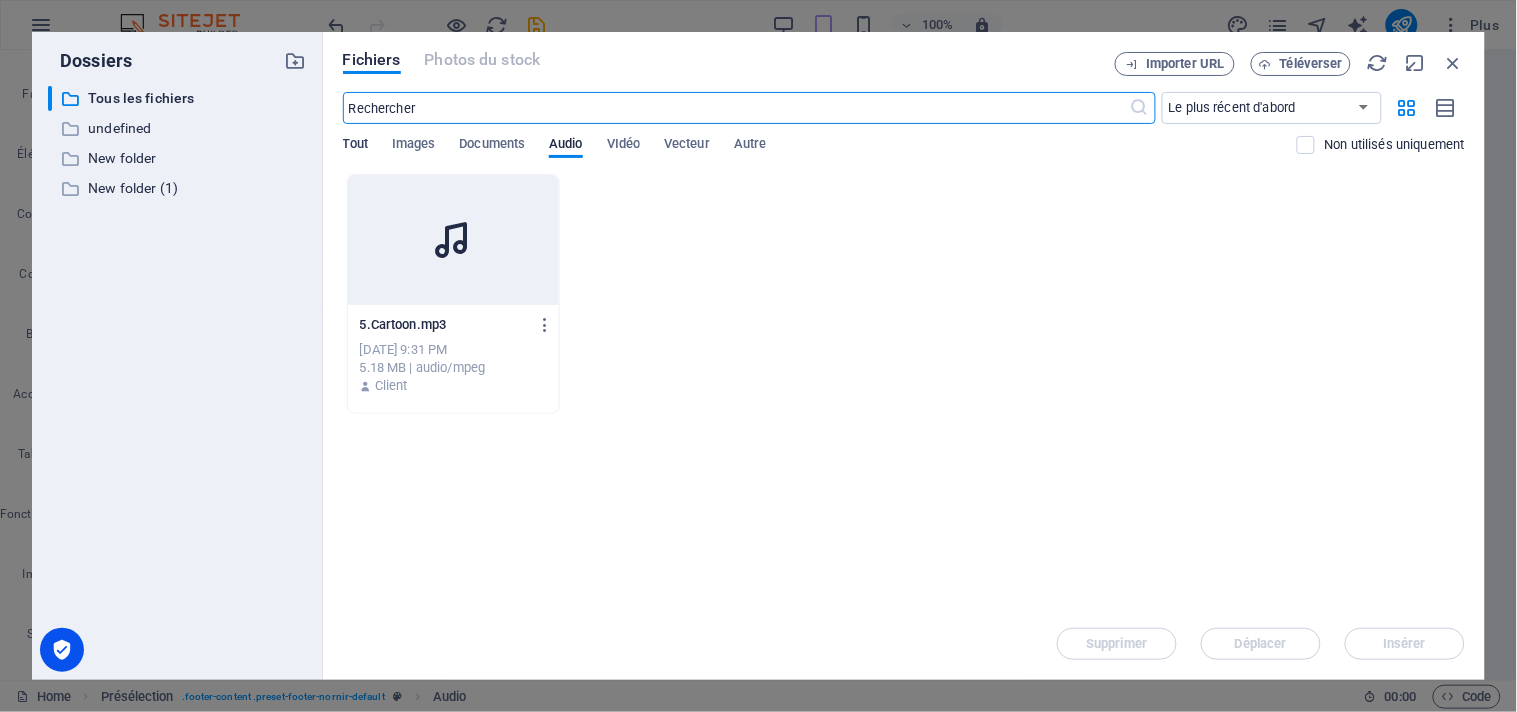 click on "Tout" at bounding box center [355, 146] 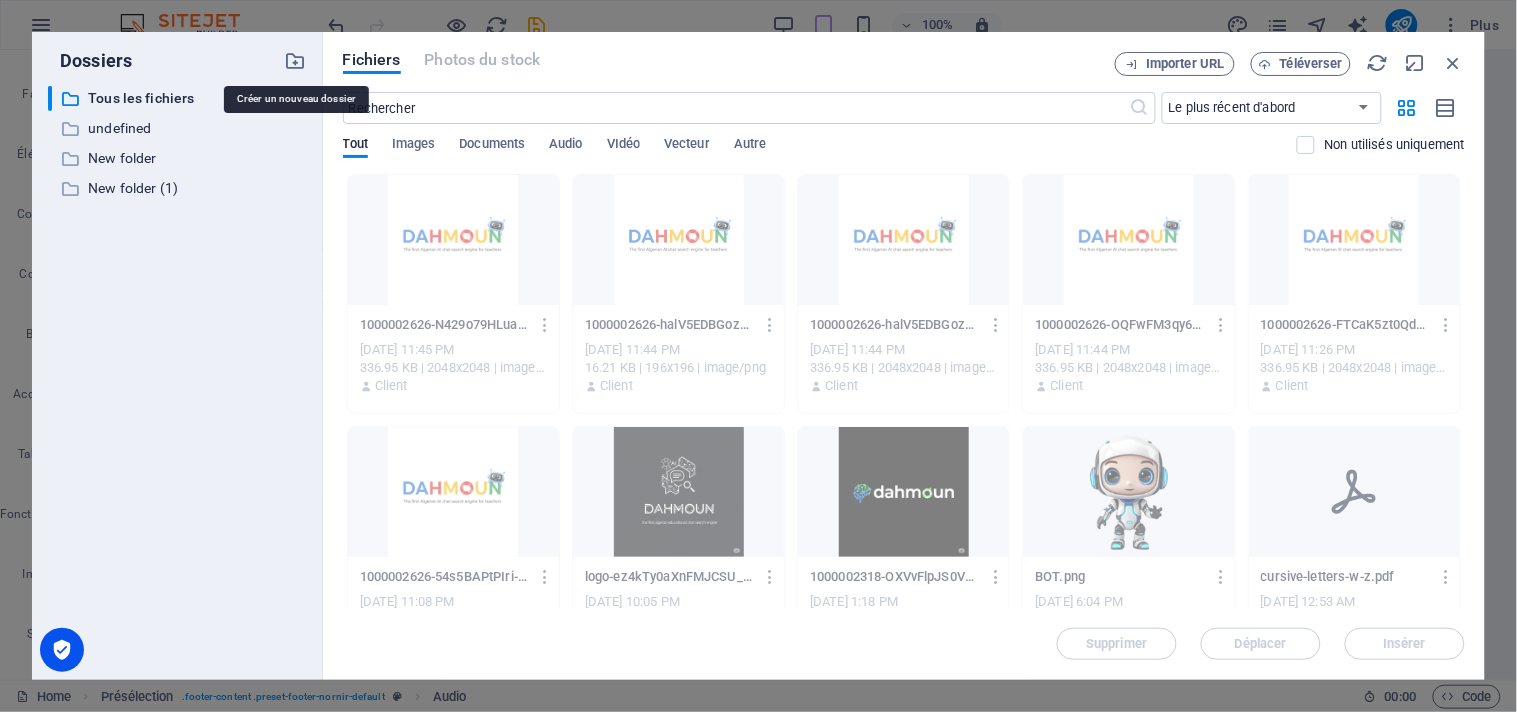 click at bounding box center [296, 61] 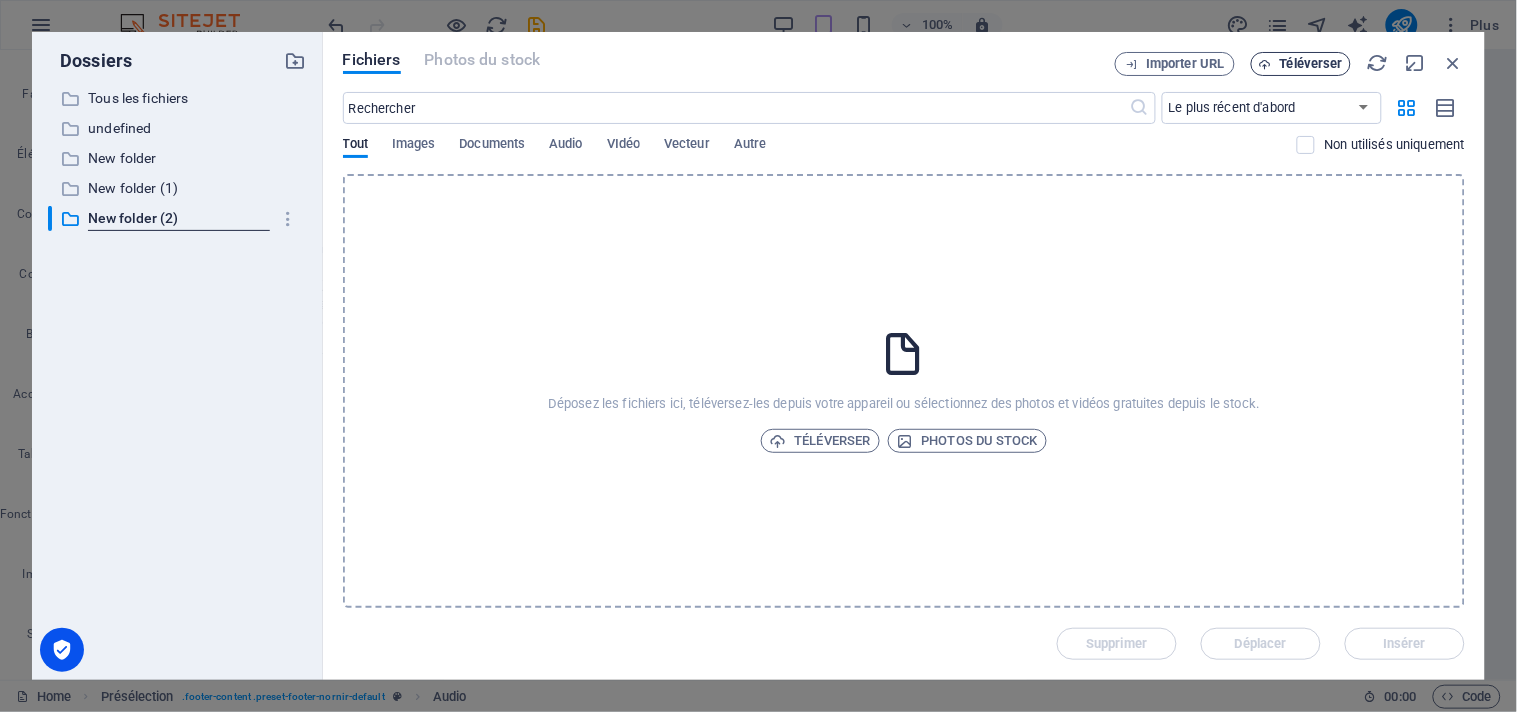 click on "Téléverser" at bounding box center (1311, 64) 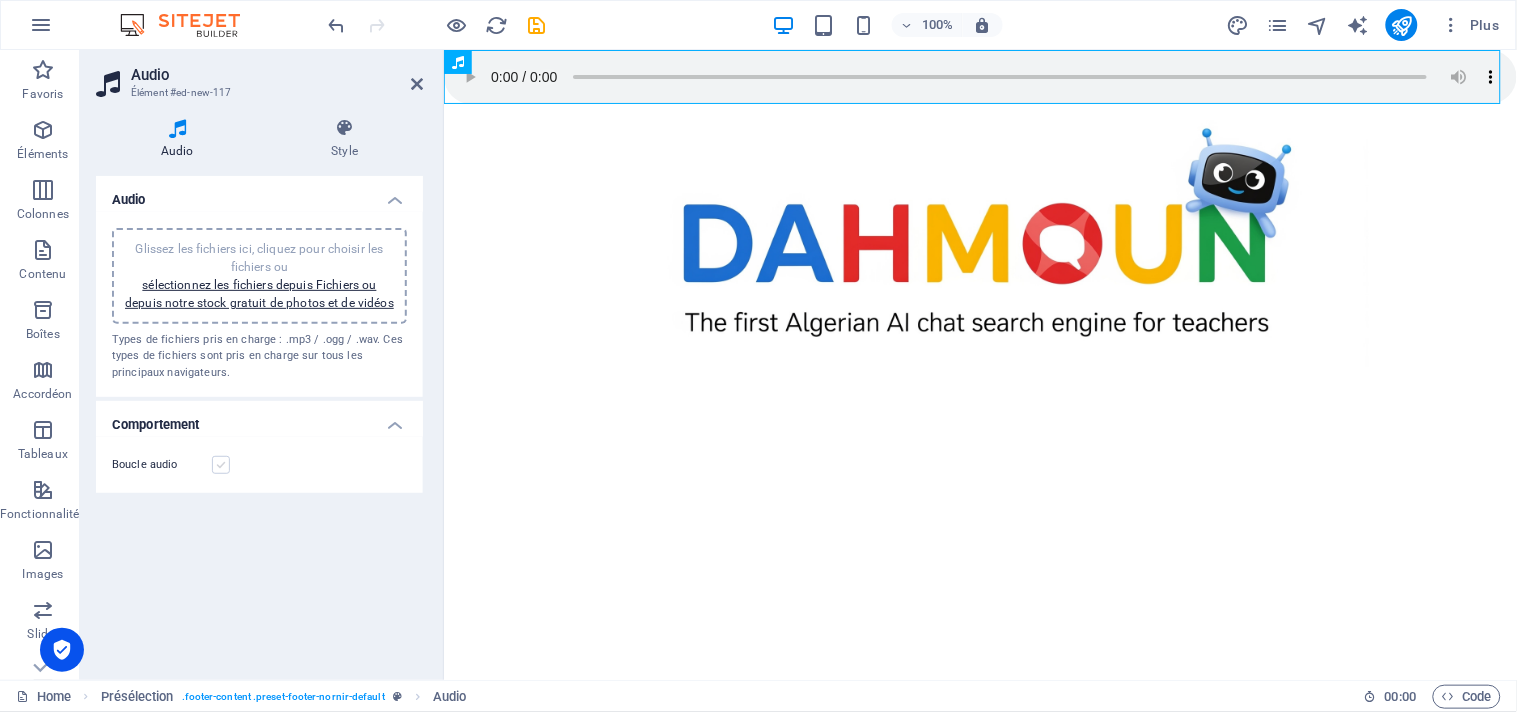 click at bounding box center [221, 465] 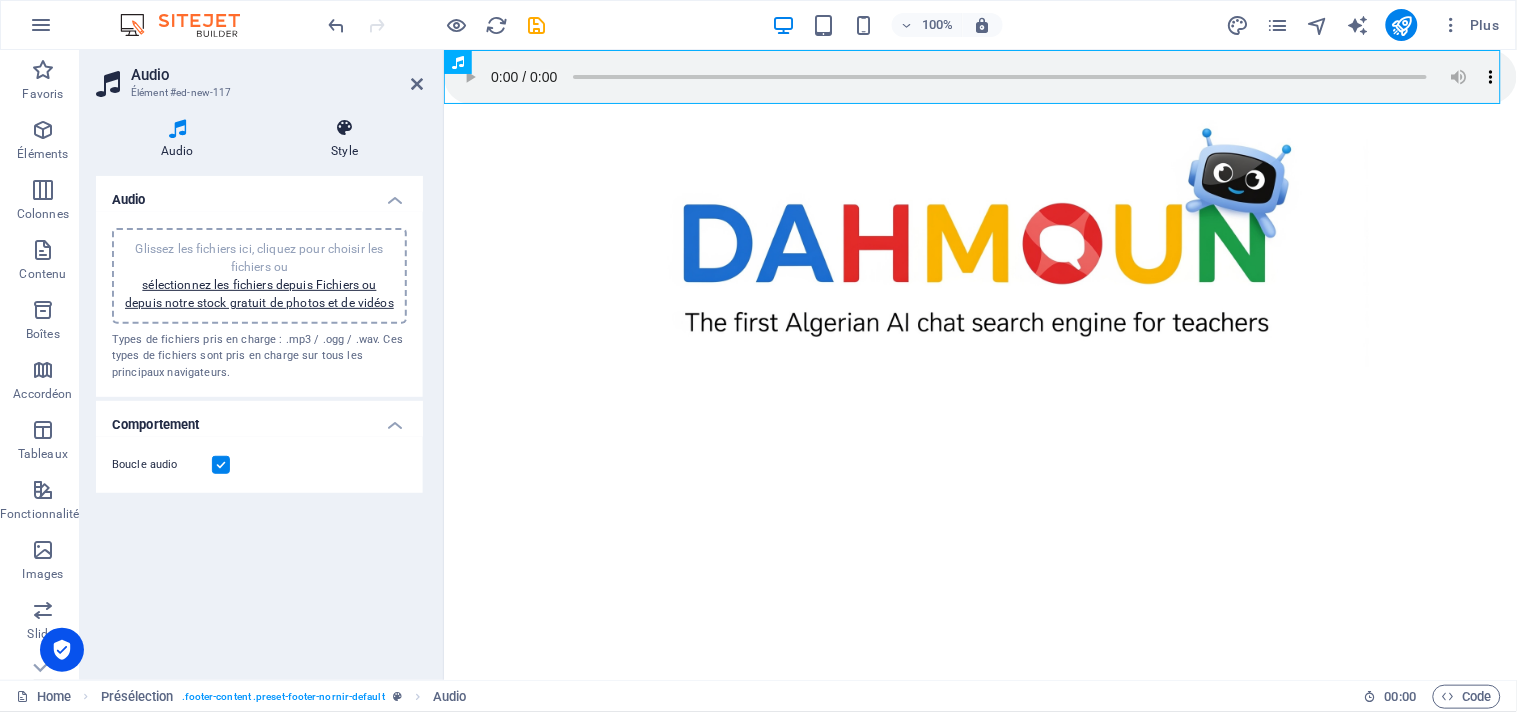click at bounding box center [345, 128] 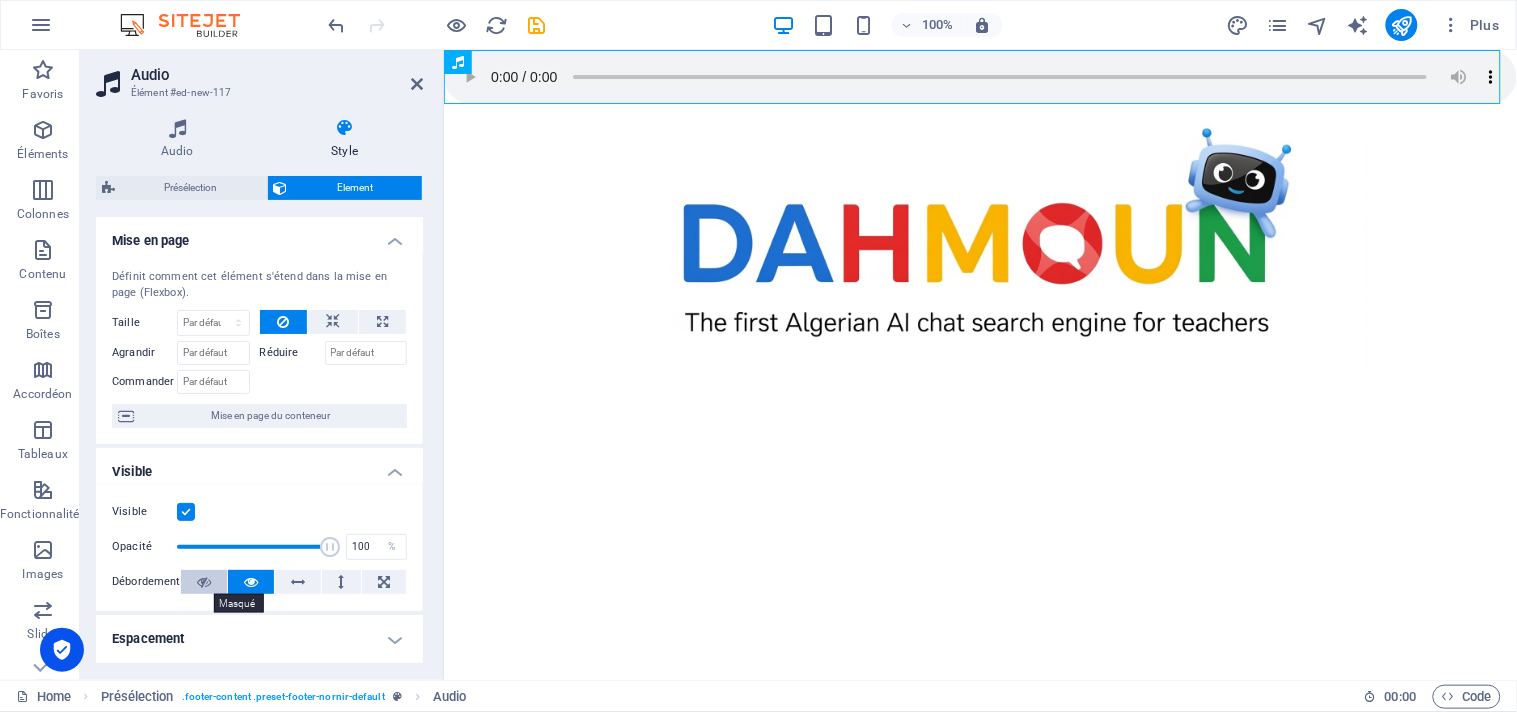 click at bounding box center (204, 582) 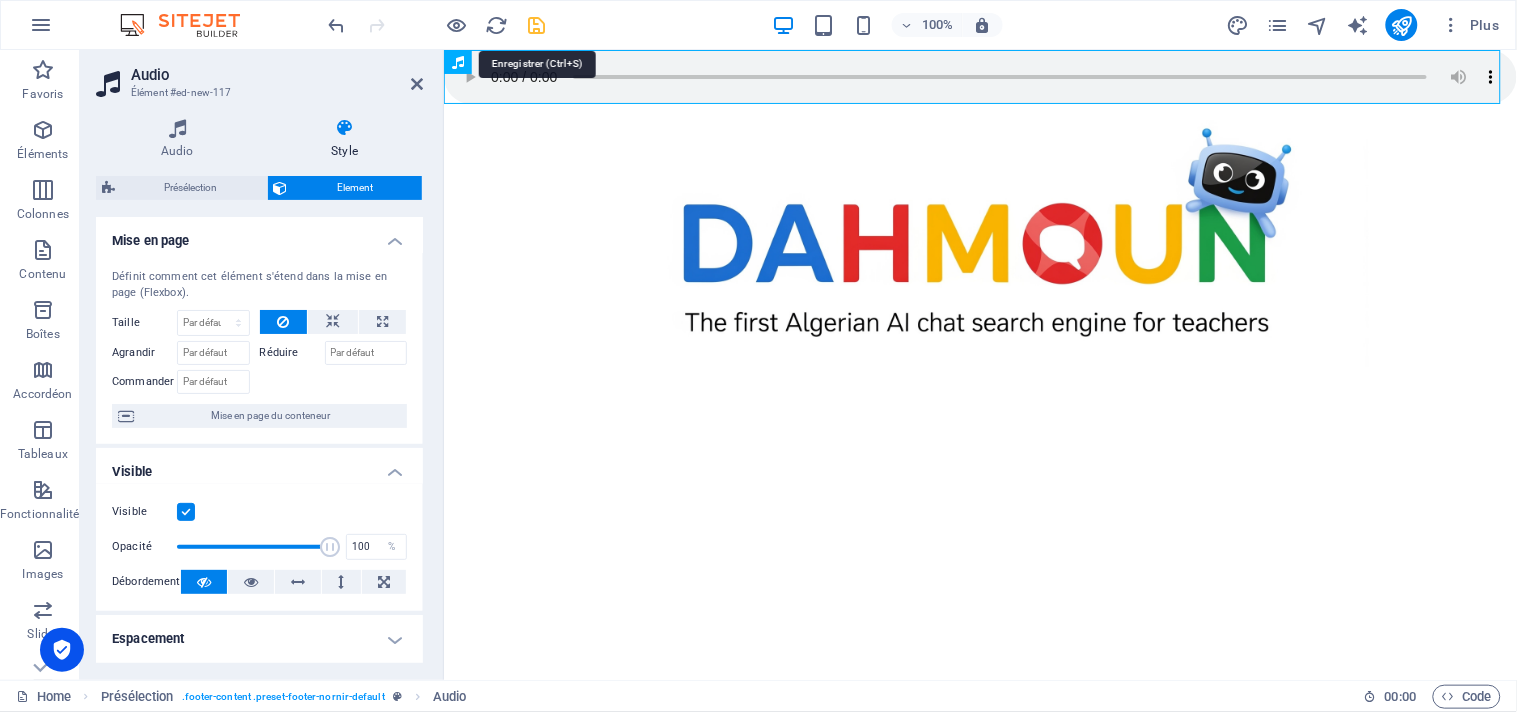 click at bounding box center (537, 25) 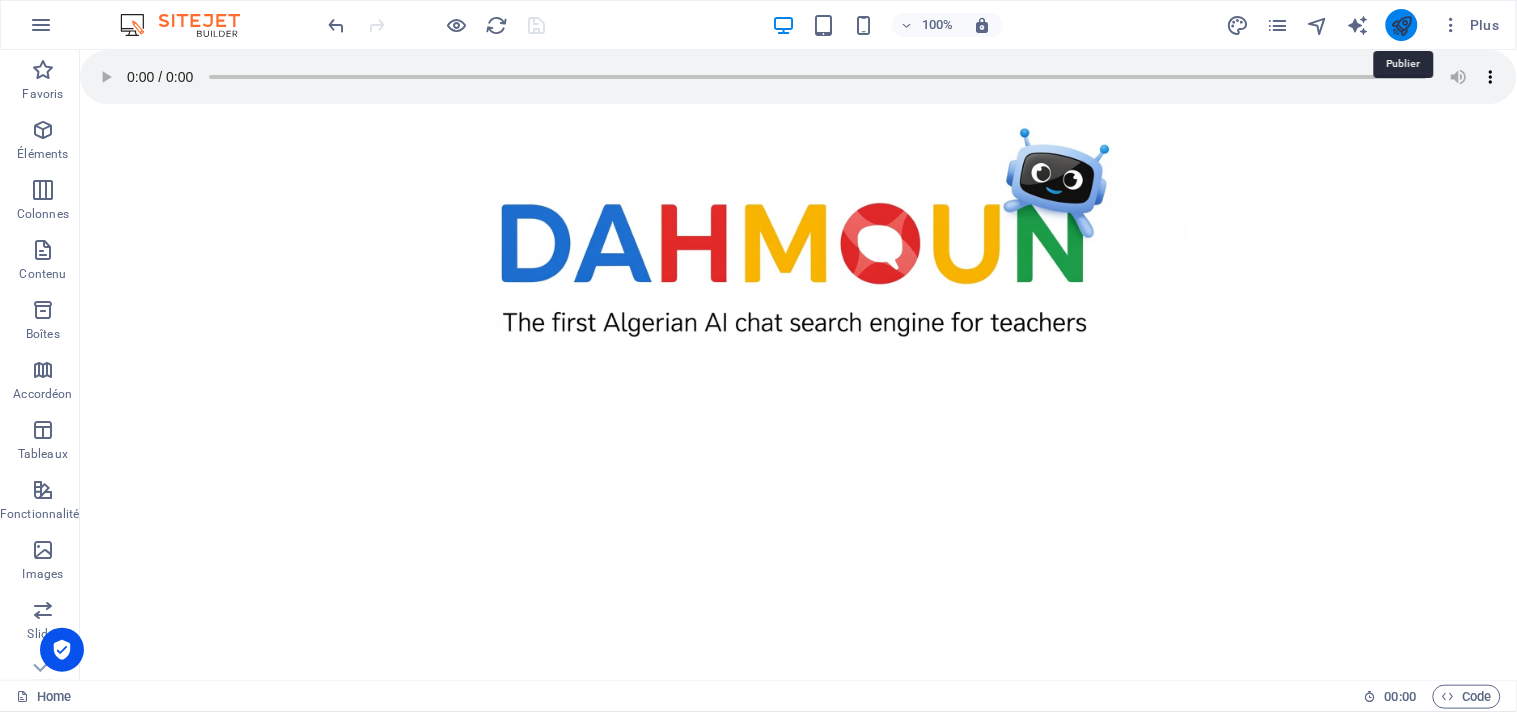 click at bounding box center (1401, 25) 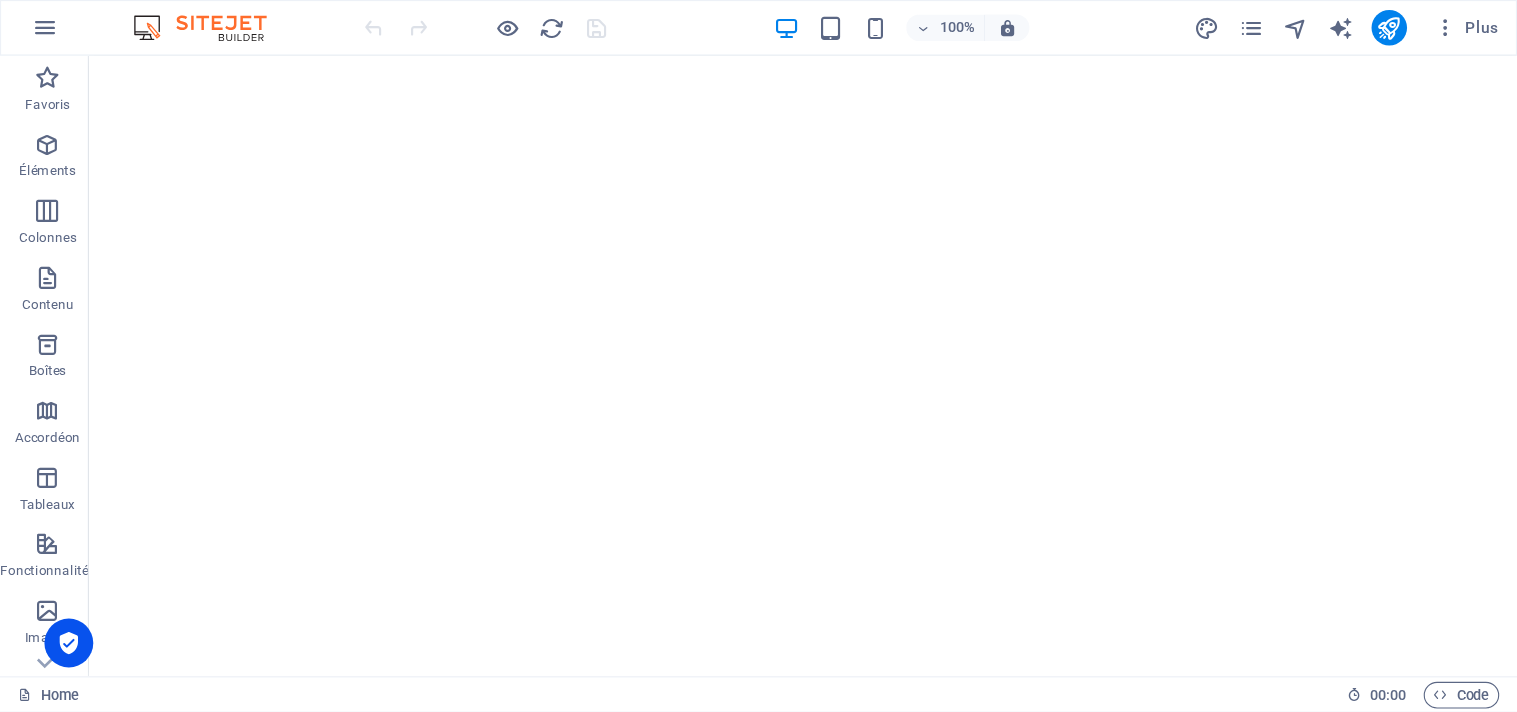 scroll, scrollTop: 0, scrollLeft: 0, axis: both 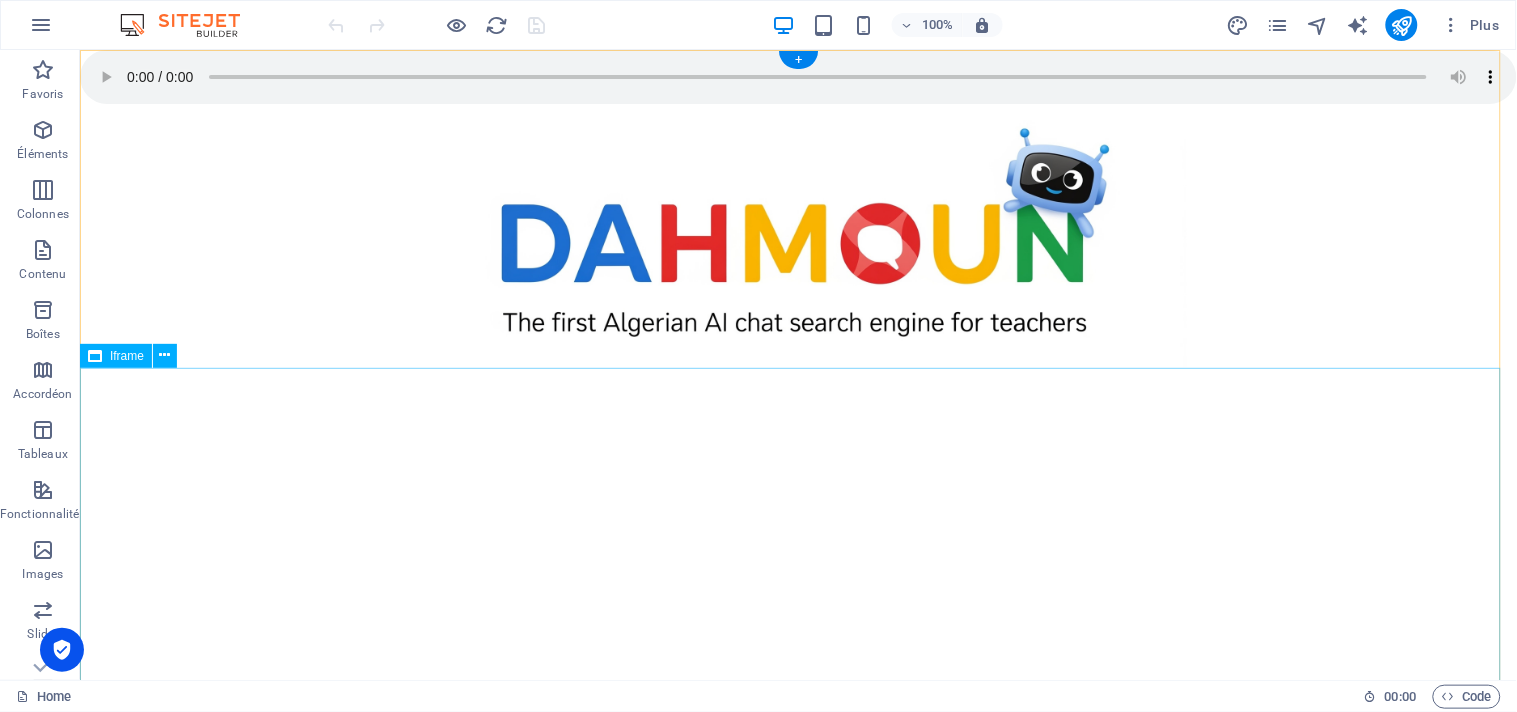 click on "</div>" at bounding box center [797, 533] 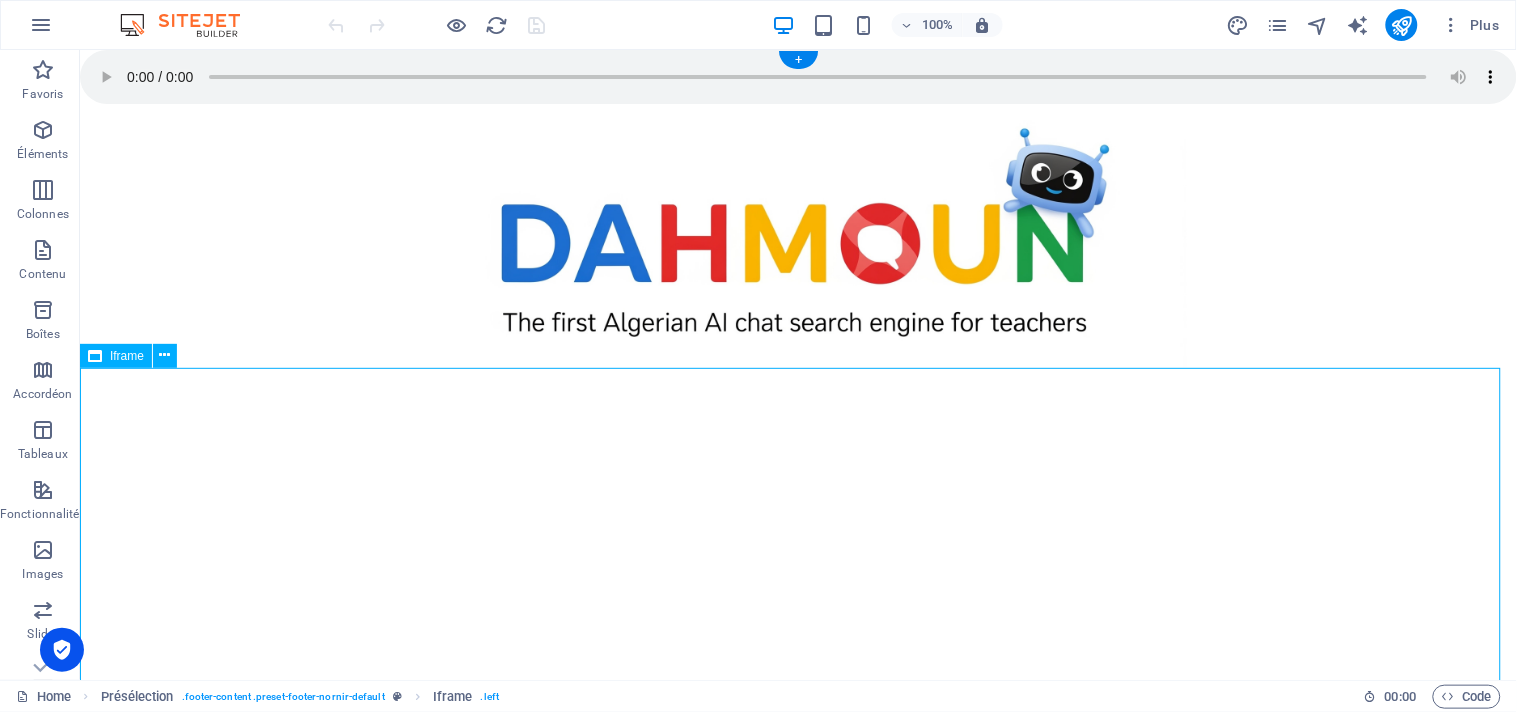 click on "</div>" at bounding box center [797, 533] 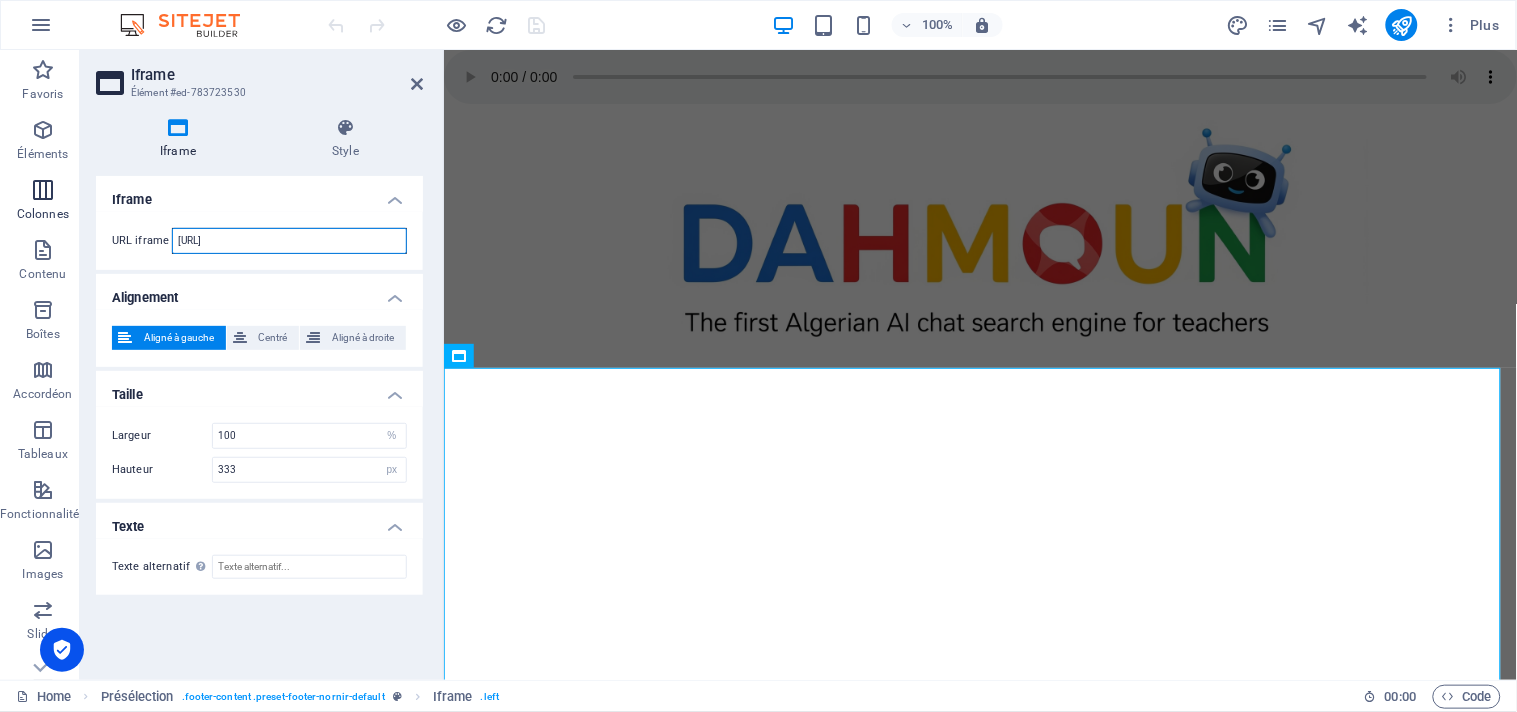drag, startPoint x: 345, startPoint y: 240, endPoint x: 43, endPoint y: 224, distance: 302.42355 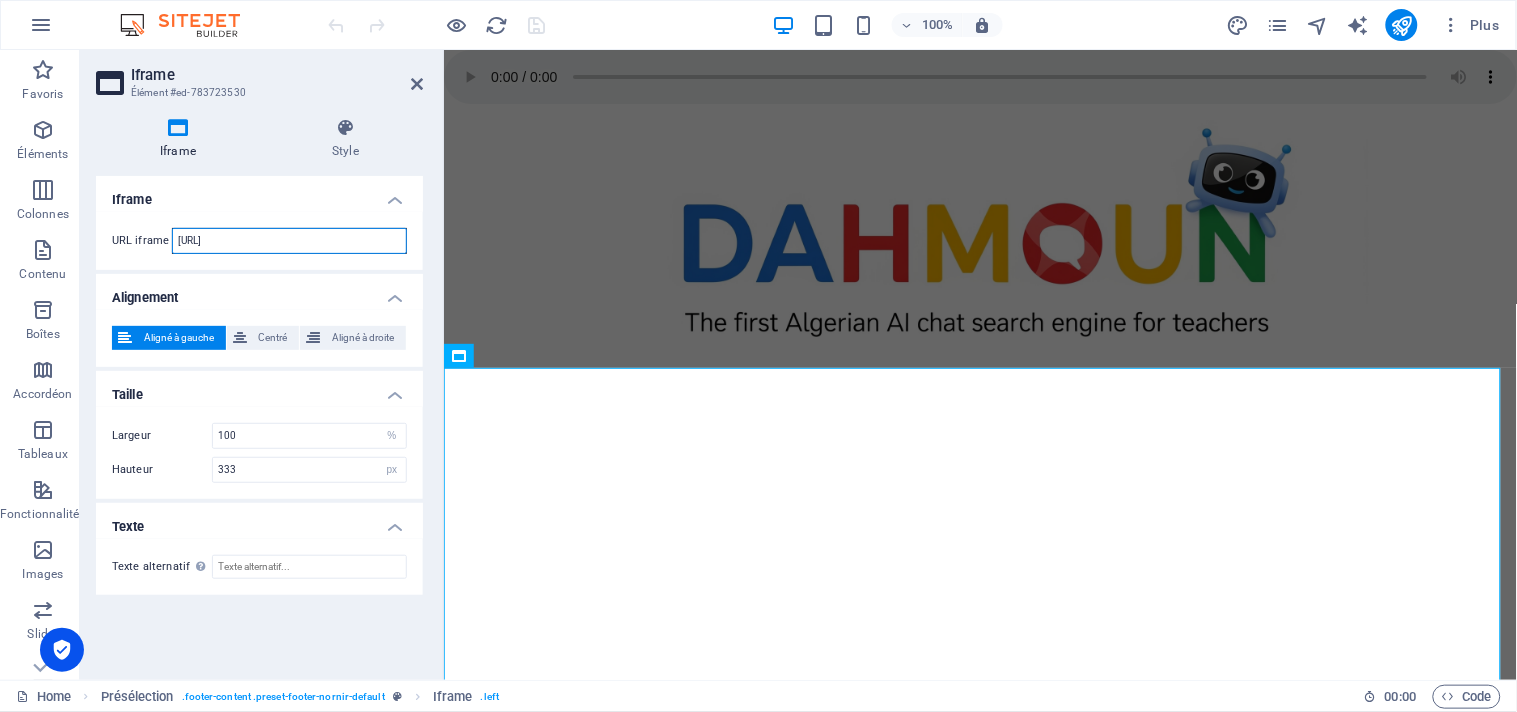 type on "-694d-4714-8682-19ce17bd7193&lang=en" 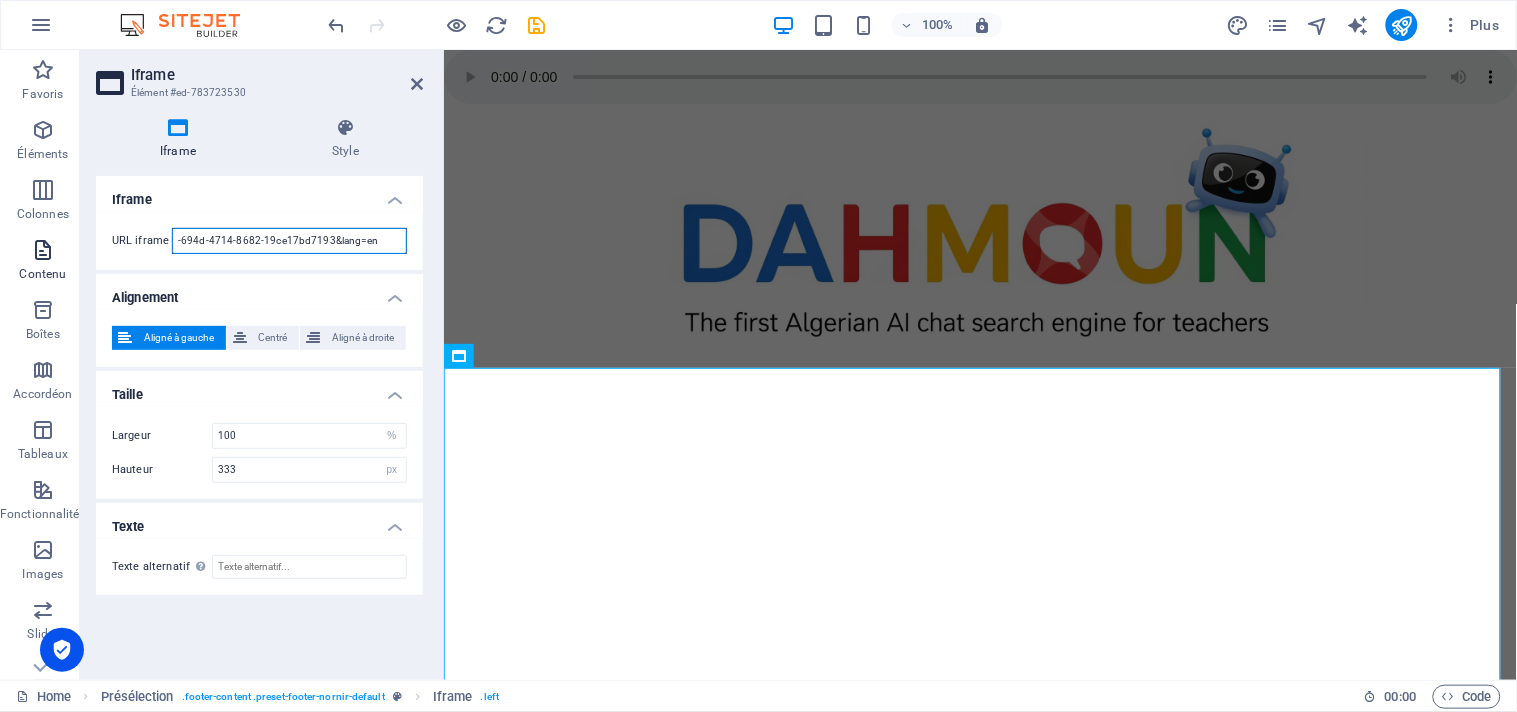 drag, startPoint x: 381, startPoint y: 244, endPoint x: 27, endPoint y: 251, distance: 354.0692 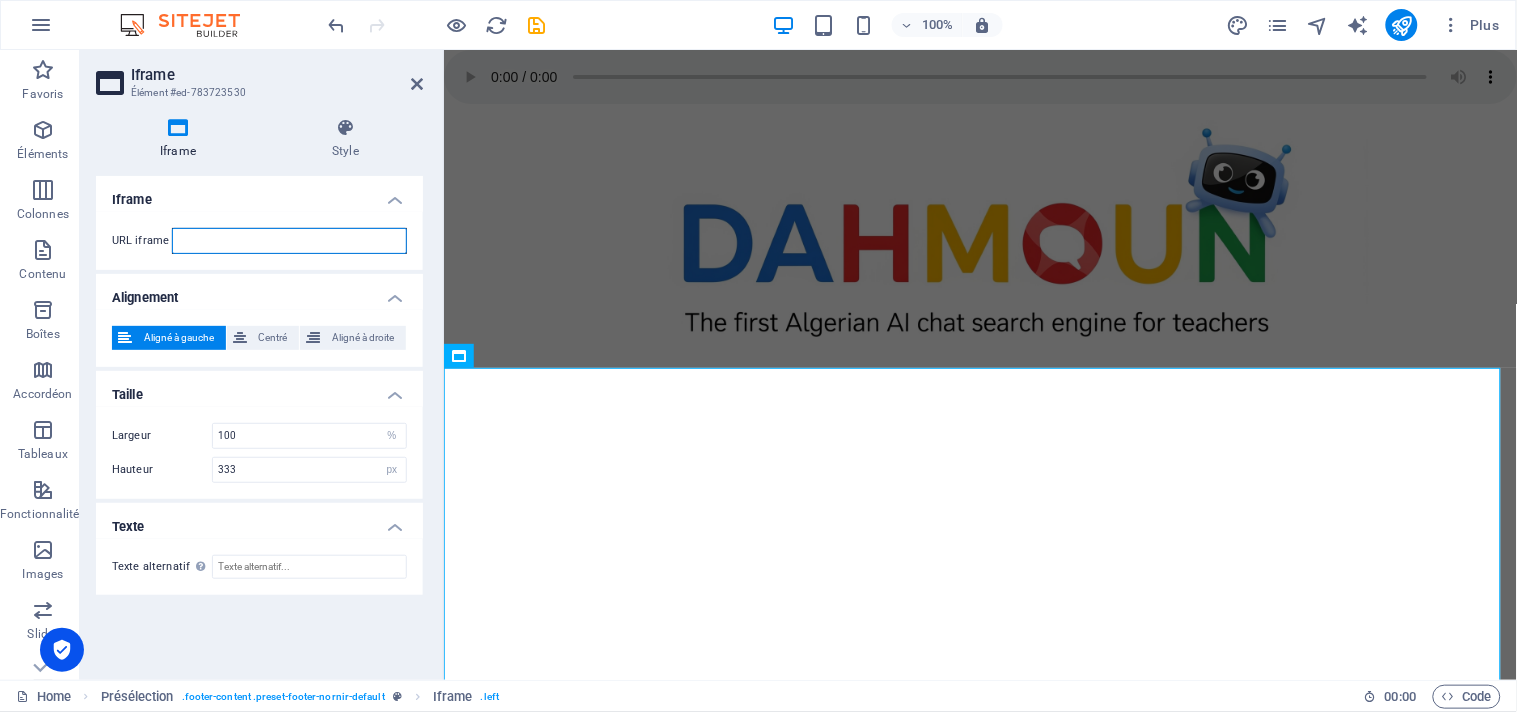 paste on "[URL]" 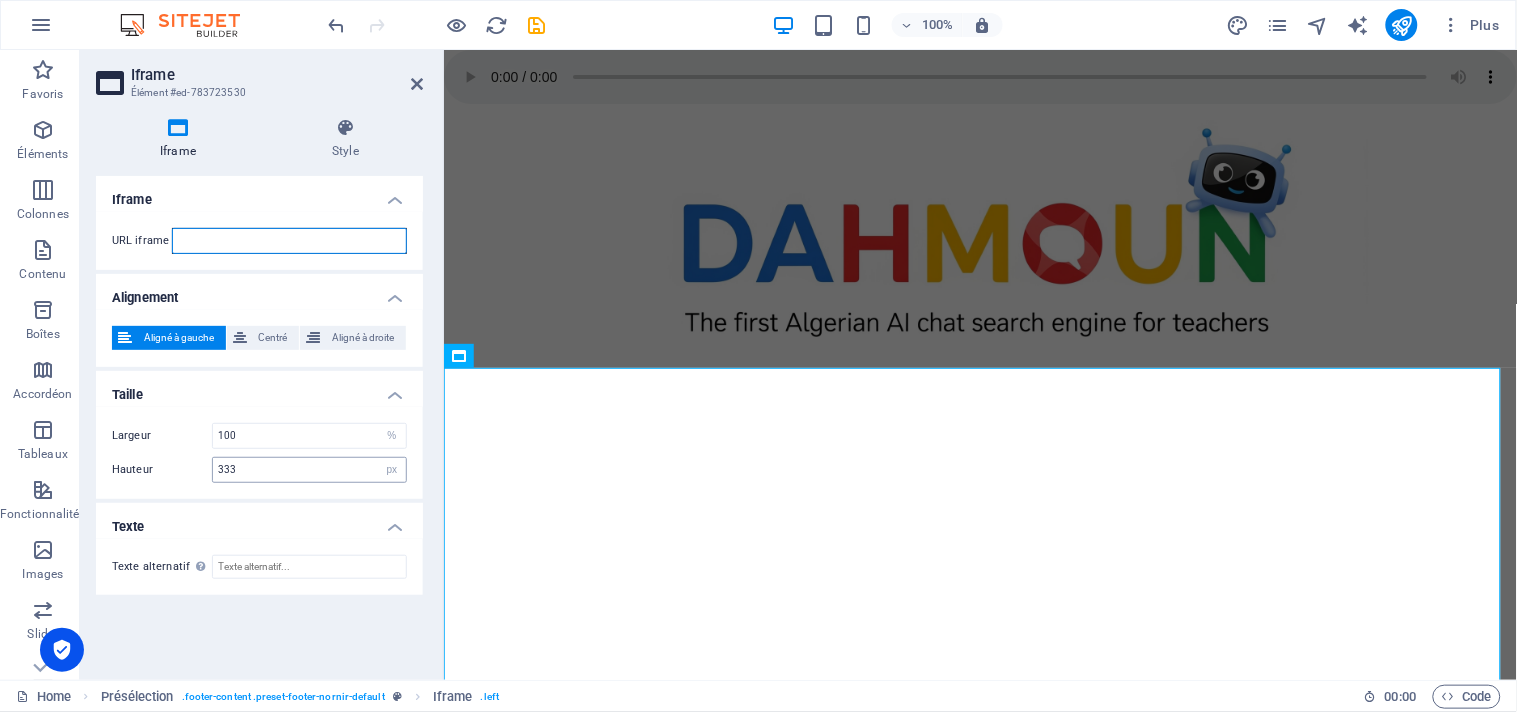 type on "[URL]" 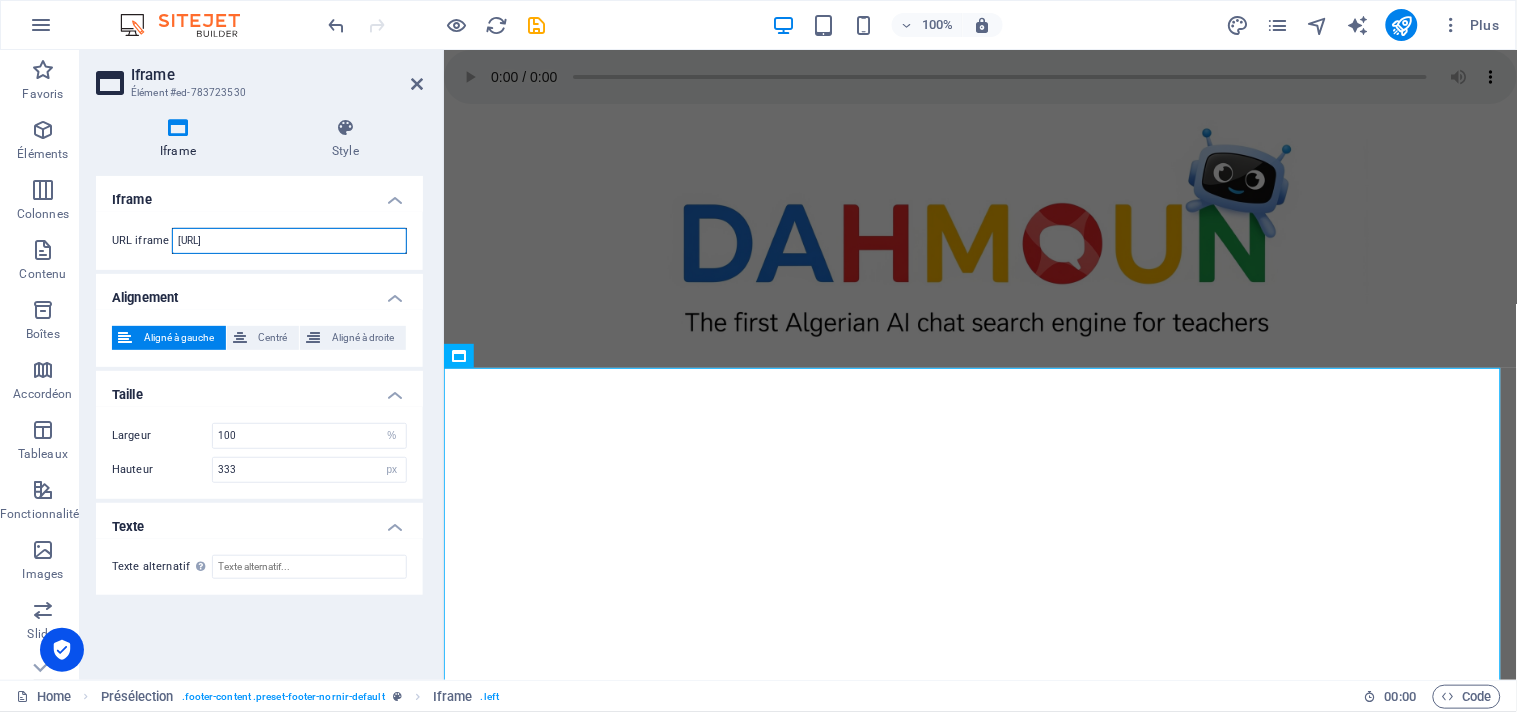 scroll, scrollTop: 0, scrollLeft: 136, axis: horizontal 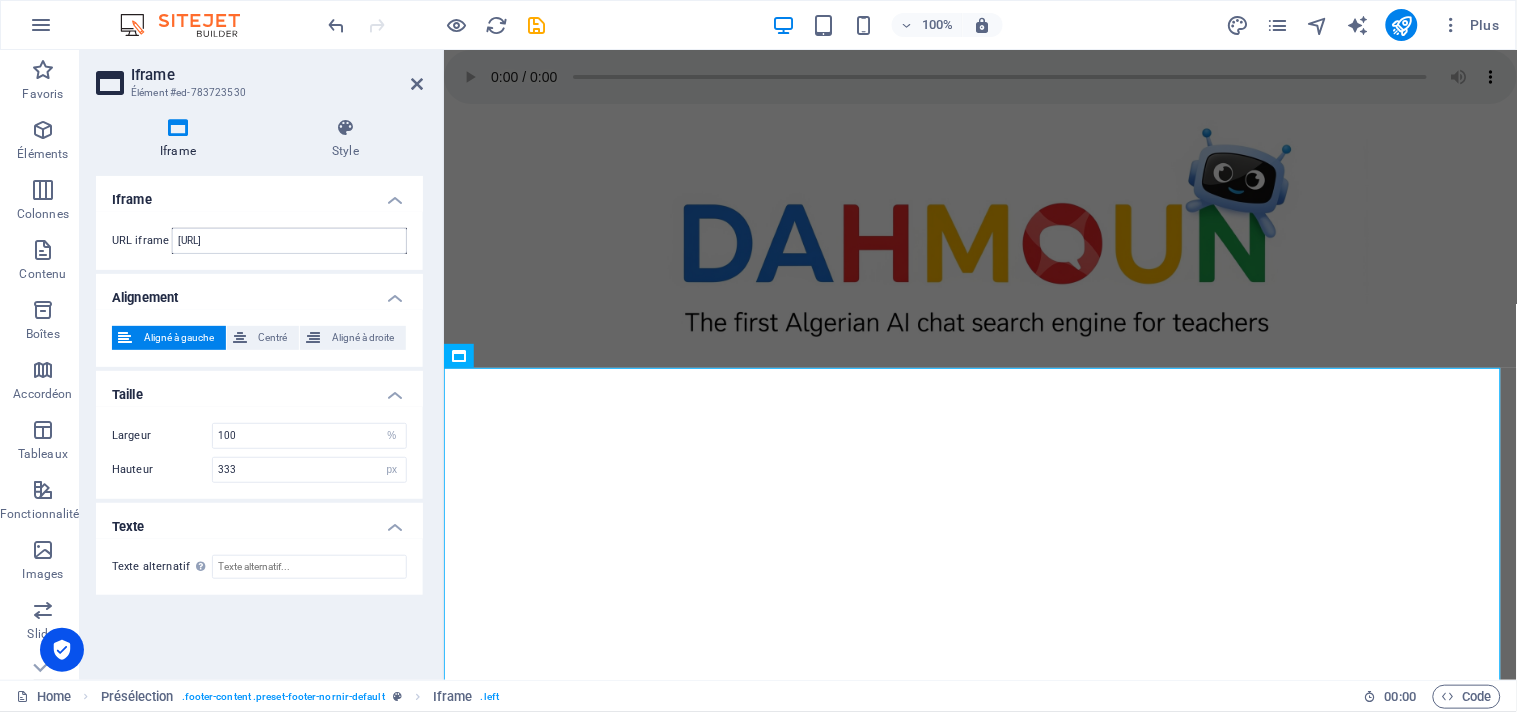 click on "Iframe Style Iframe URL iframe [URL] Alignement Aligné à gauche Centré Aligné à droite Taille Largeur 100 px % Hauteur 333 px % Texte Texte alternatif The alternative text should be added to improve website accessibility. Présélection Element Mise en page Définit comment cet élément s'étend dans la mise en page (Flexbox). Taille Par défaut auto px % 1/1 1/2 1/3 1/4 1/5 1/6 1/7 1/8 1/9 1/10 Agrandir Réduire Commander Mise en page du conteneur Visible Visible Opacité 100 % Débordement Espacement Marge Par défaut auto px % rem vw vh Personnalisé Personnalisé auto px % rem vw vh auto px % rem vw vh auto px % rem vw vh auto px % rem vw vh Marge intérieure Par défaut px rem % vh vw Personnalisé Personnalisé px rem % vh vw px rem % vh vw px rem % vh vw px rem % vh vw Bordure Style              - Largeur 1 auto px rem % vh vw Personnalisé Personnalisé 1 auto px rem % vh vw 1 auto px rem % vh vw 1 auto px rem % vh vw 1" at bounding box center [259, 391] 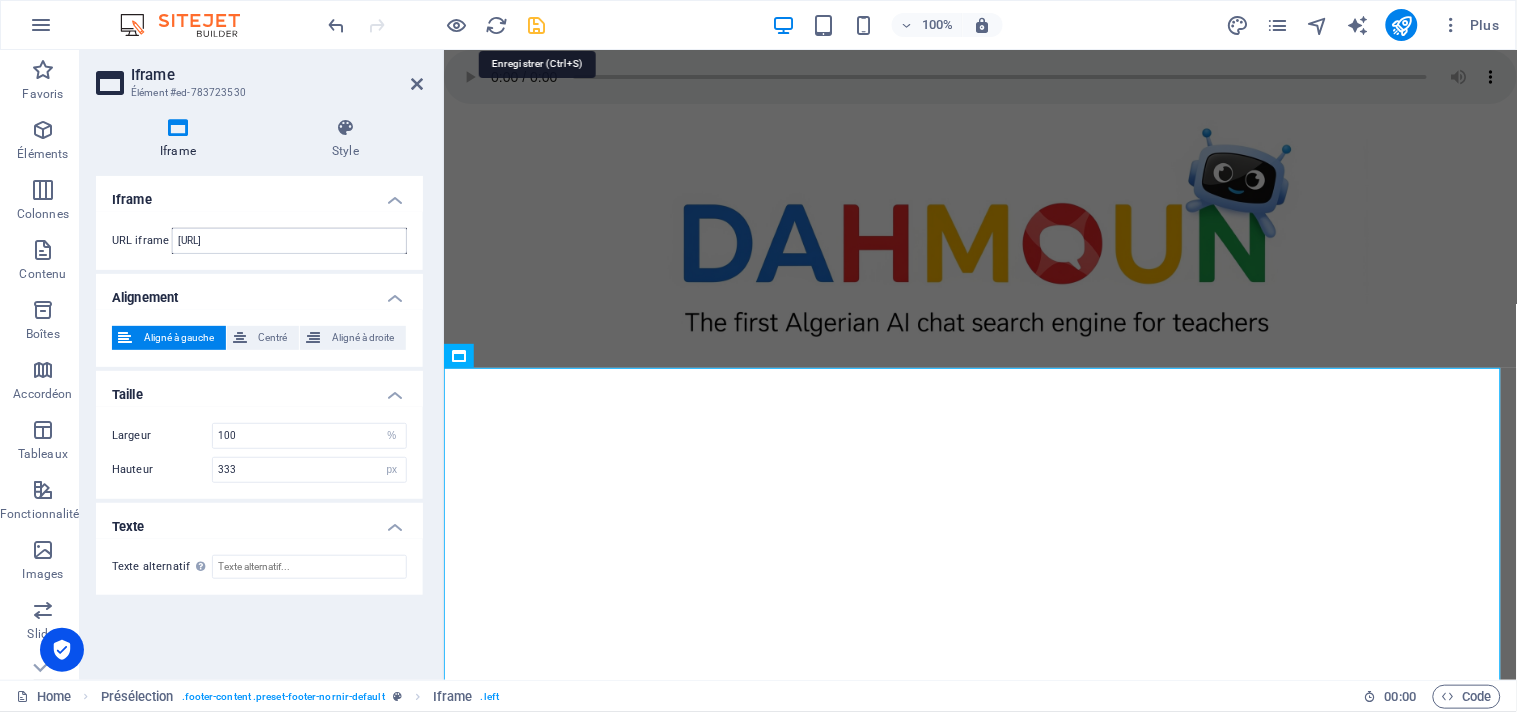 click at bounding box center (537, 25) 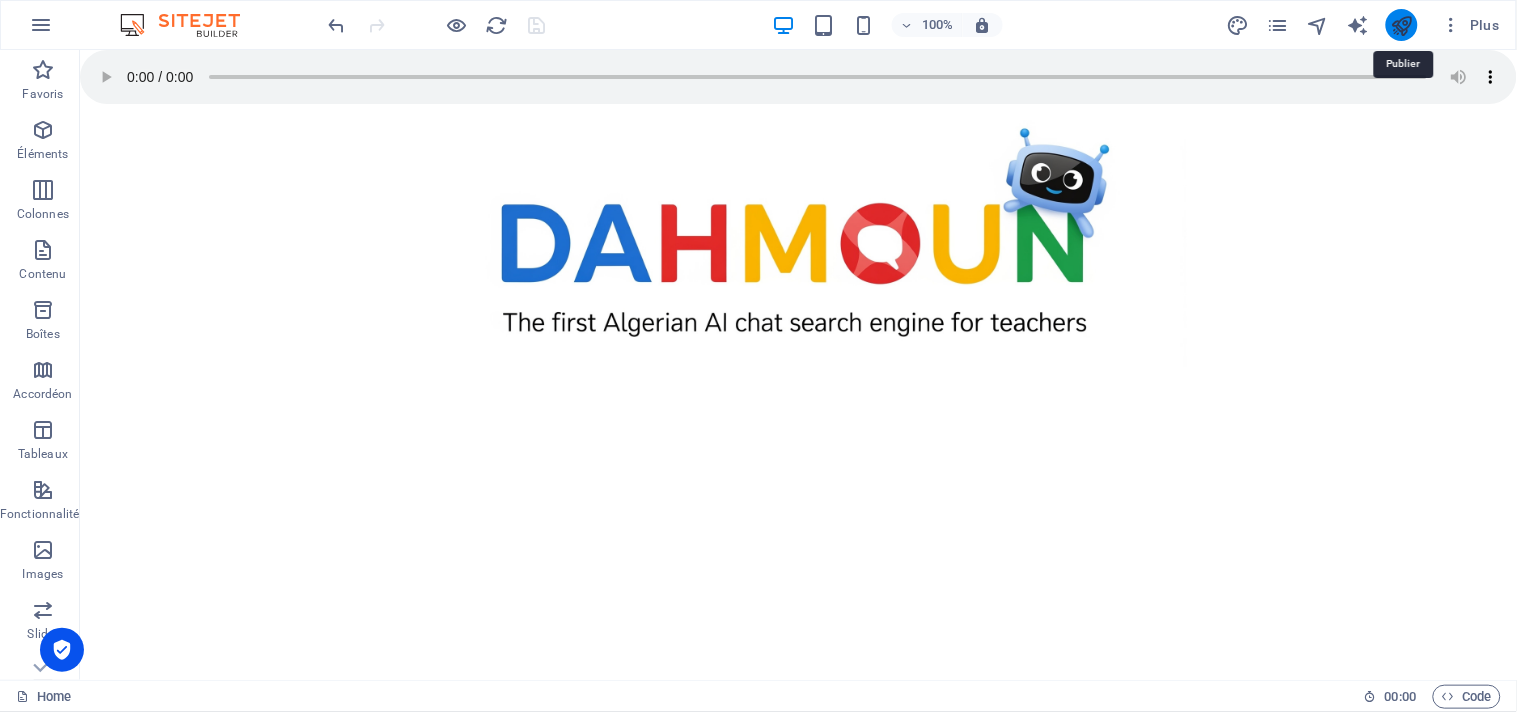 click at bounding box center [1401, 25] 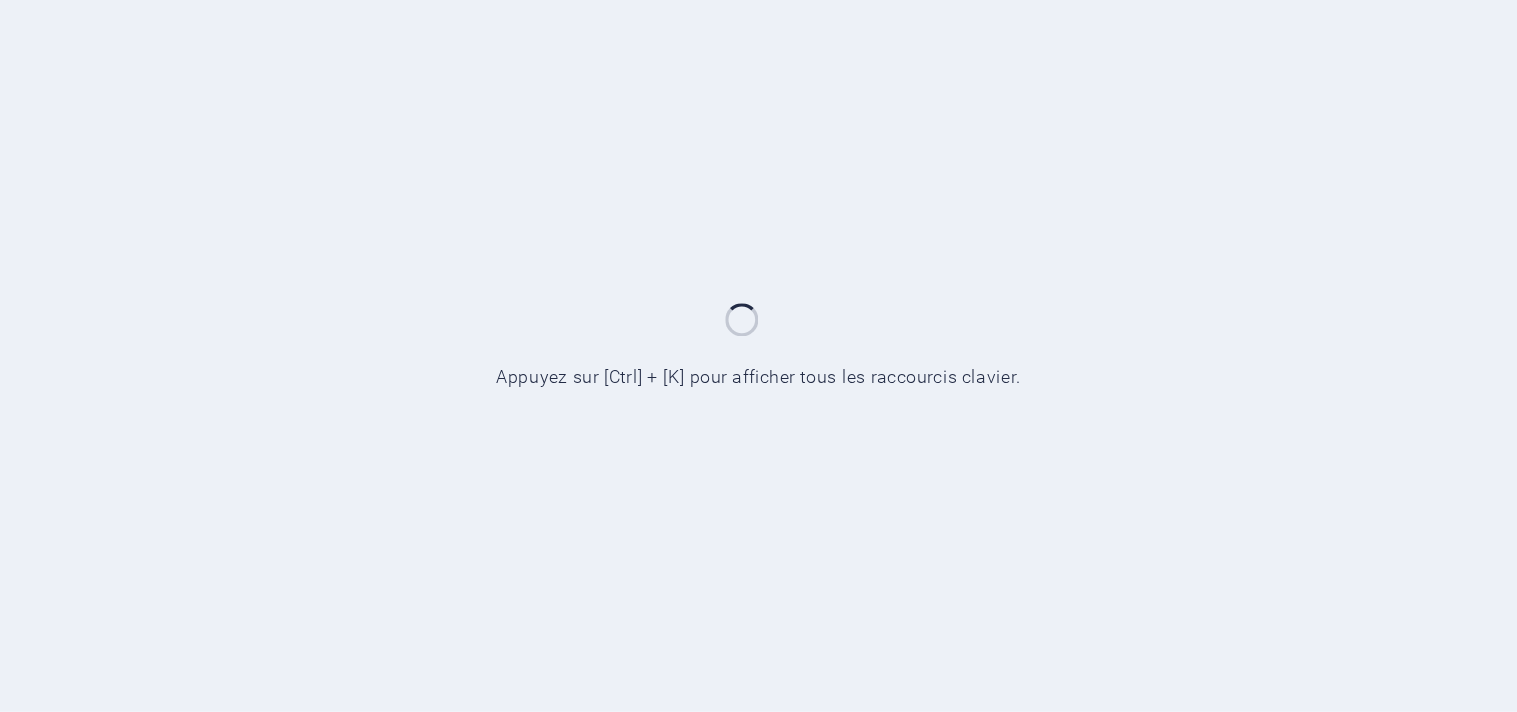 scroll, scrollTop: 0, scrollLeft: 0, axis: both 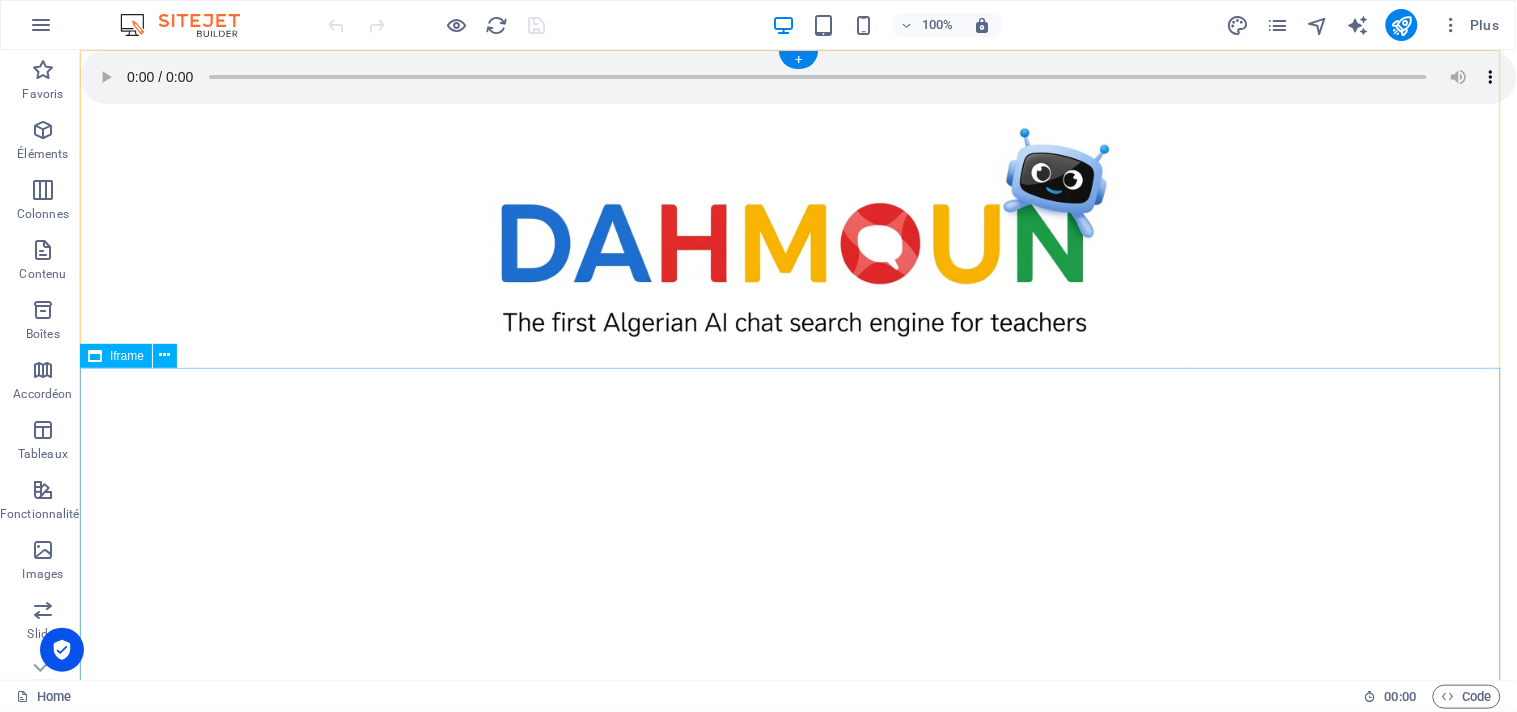 click on "</div>" at bounding box center [797, 533] 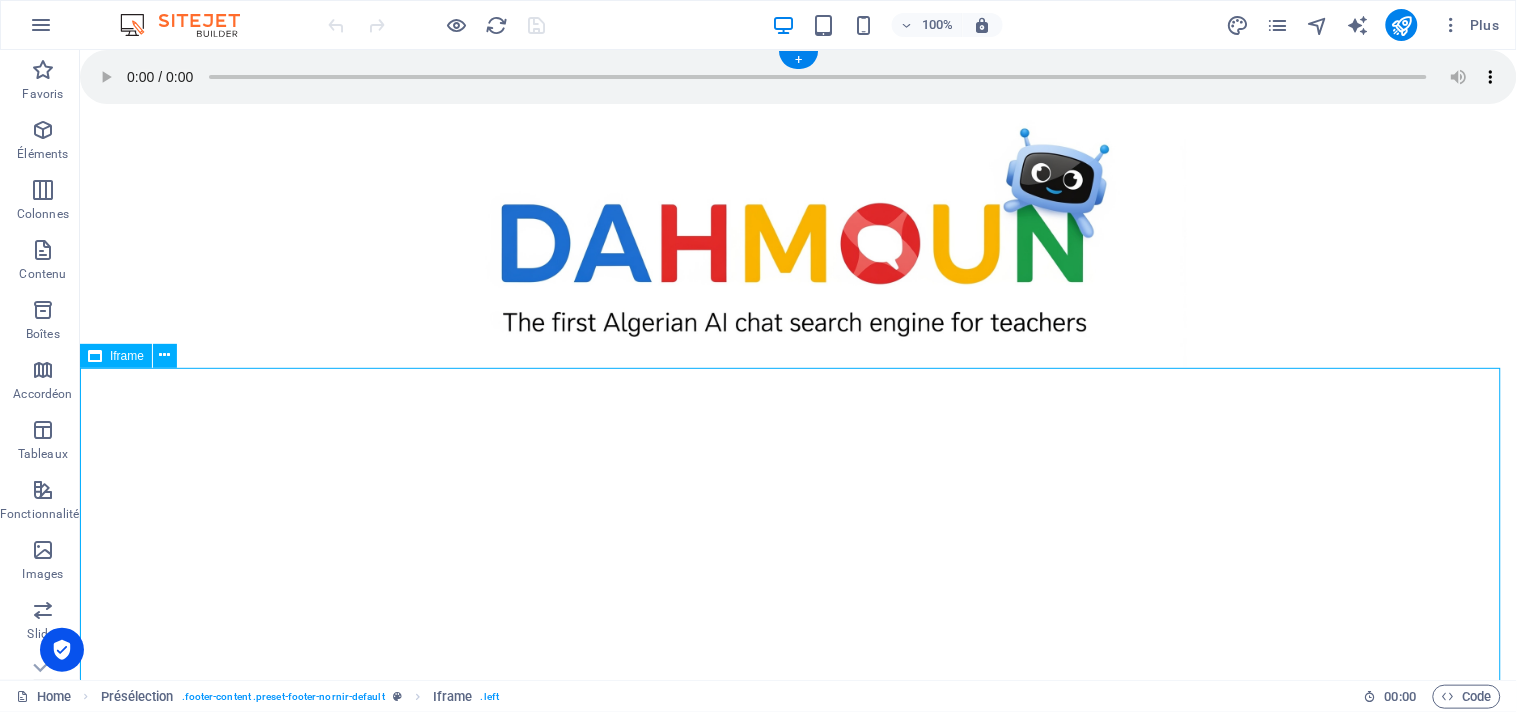 click on "</div>" at bounding box center (797, 533) 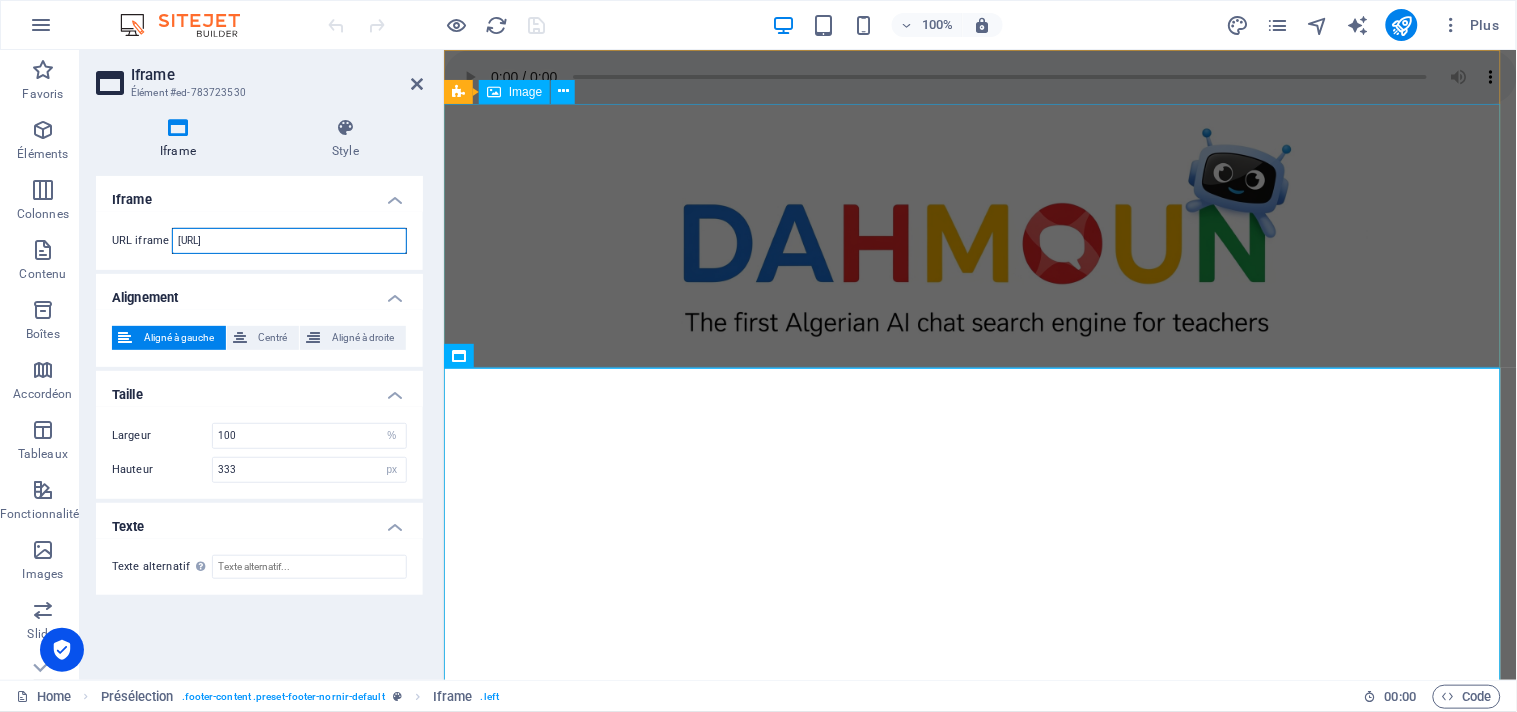 scroll, scrollTop: 0, scrollLeft: 137, axis: horizontal 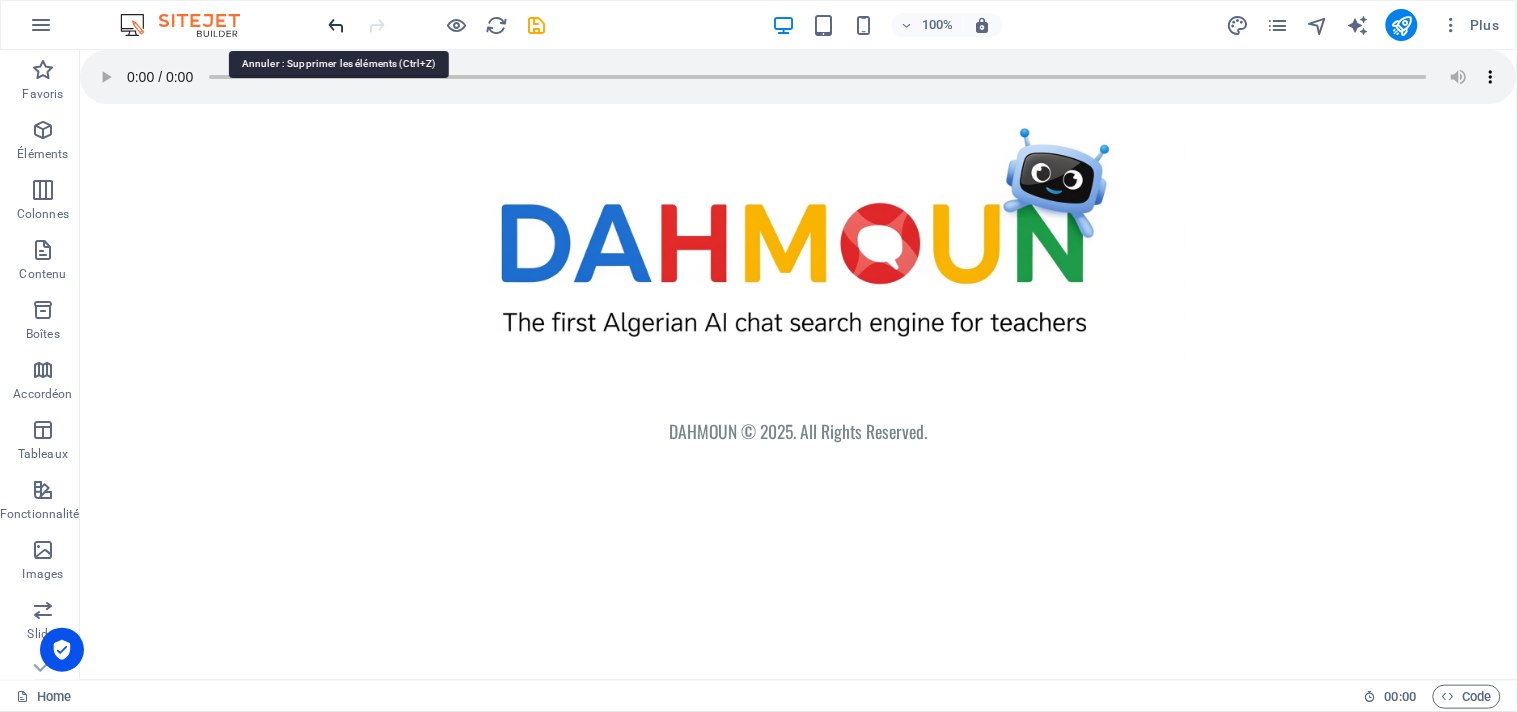 click at bounding box center [337, 25] 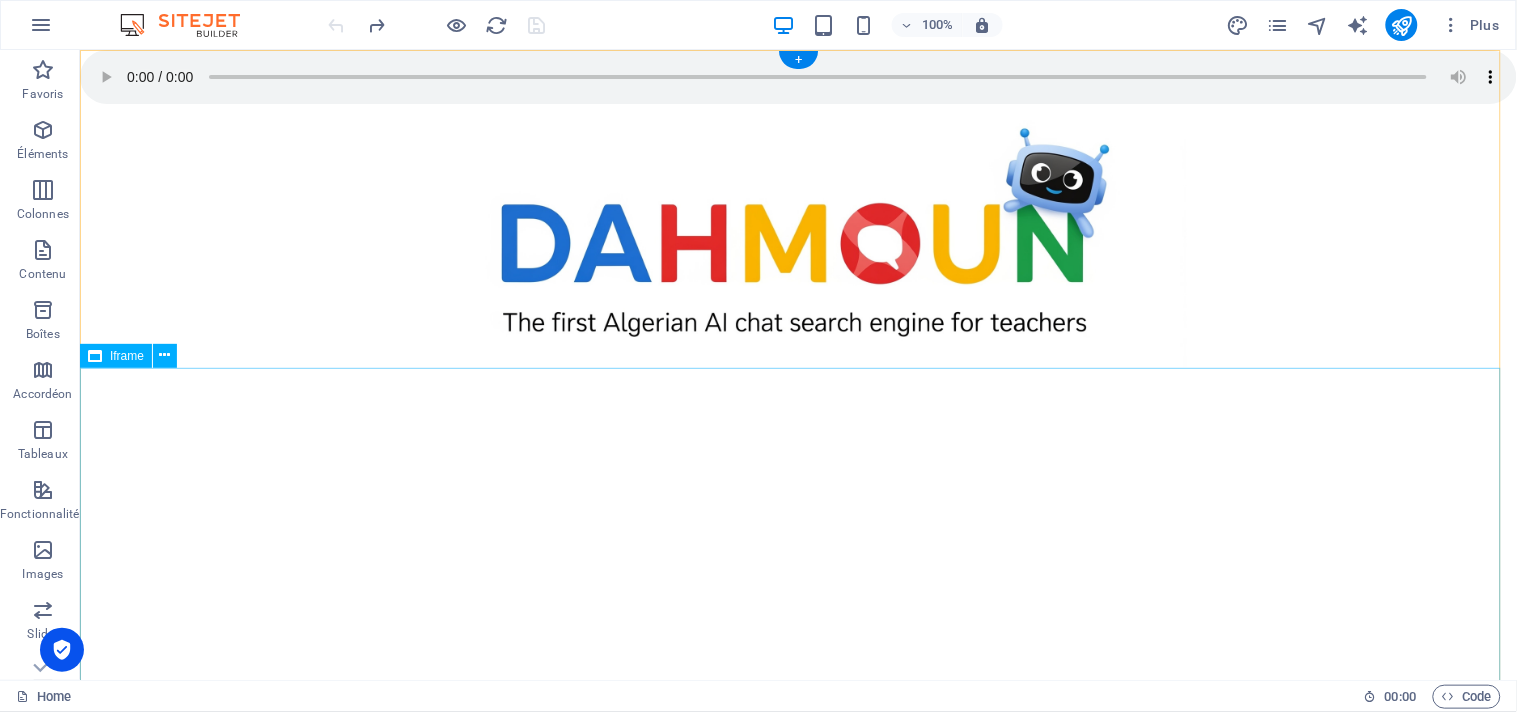 click on "</div>" at bounding box center [797, 533] 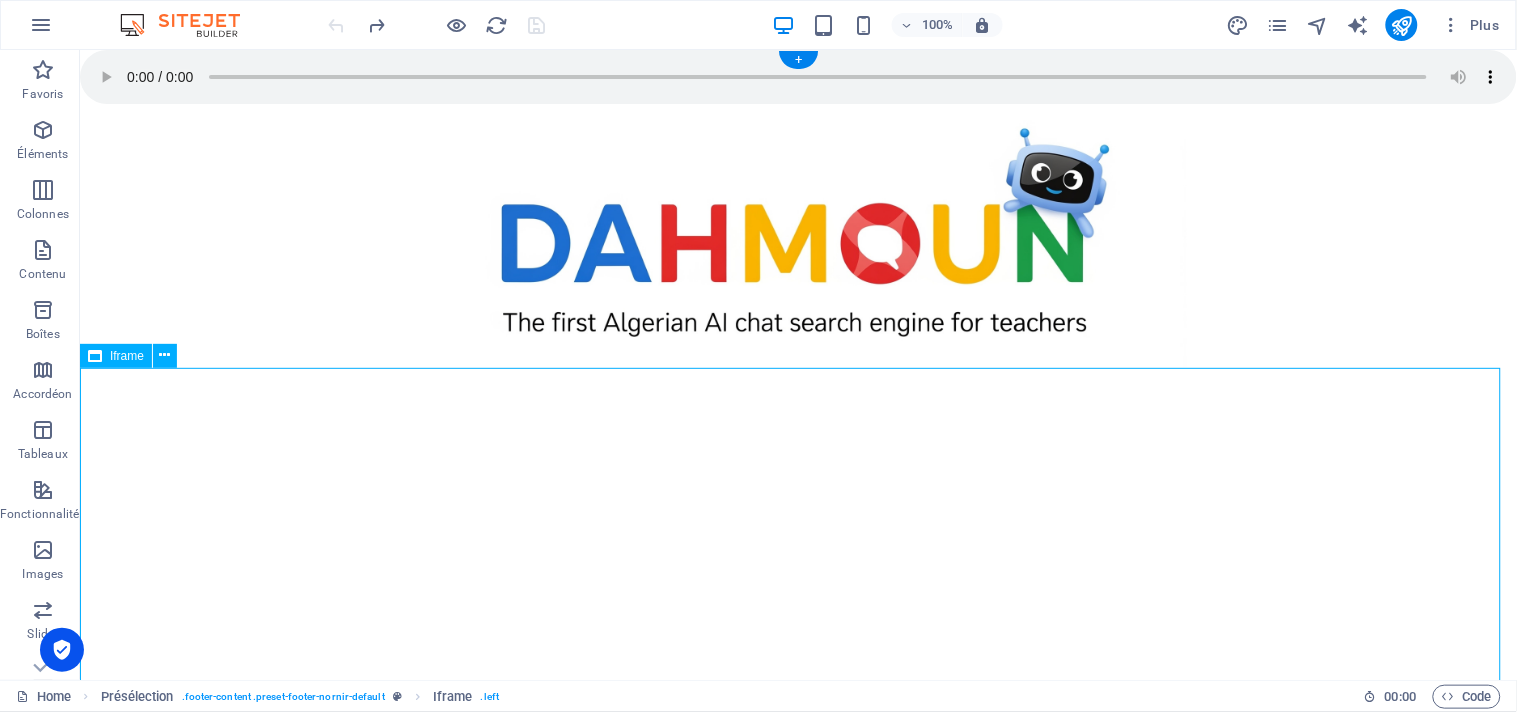 click on "</div>" at bounding box center (797, 533) 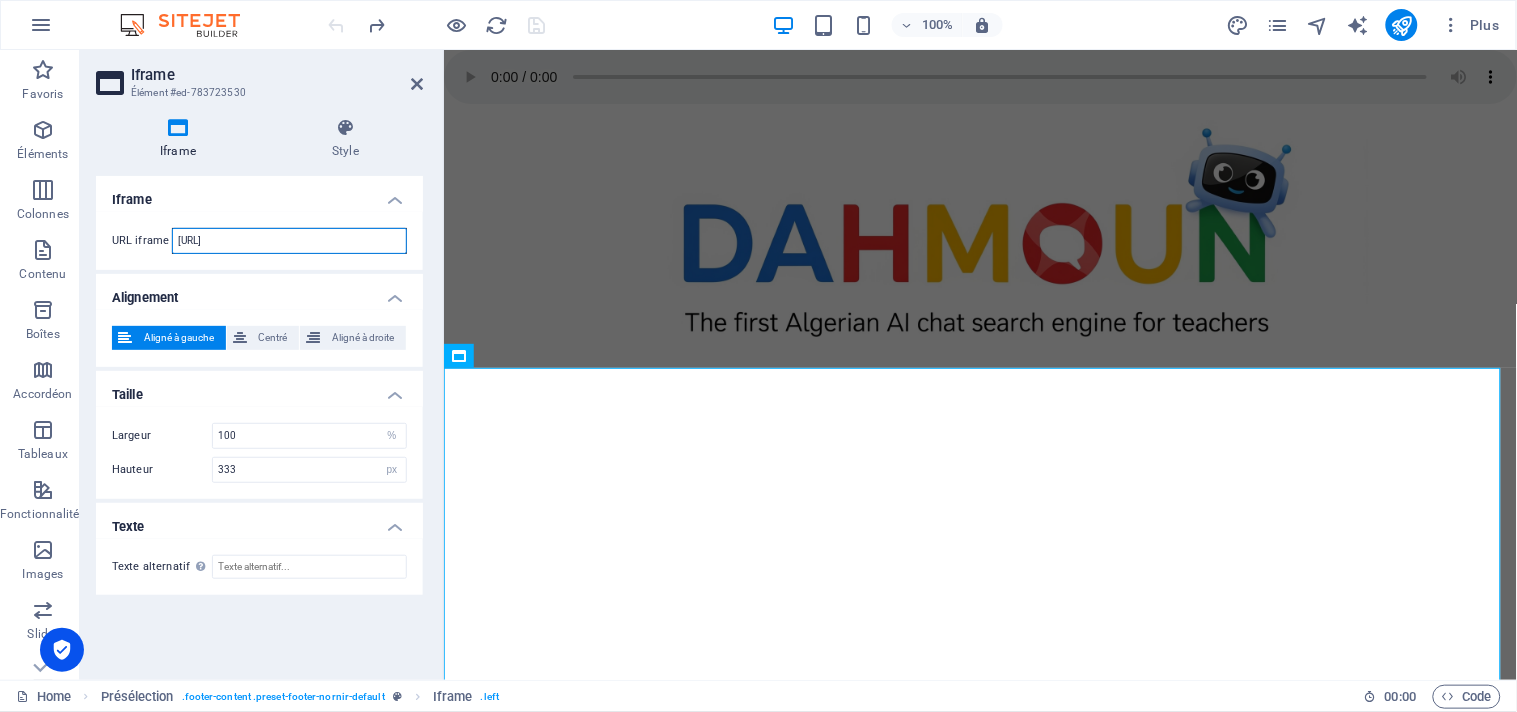 scroll, scrollTop: 0, scrollLeft: 137, axis: horizontal 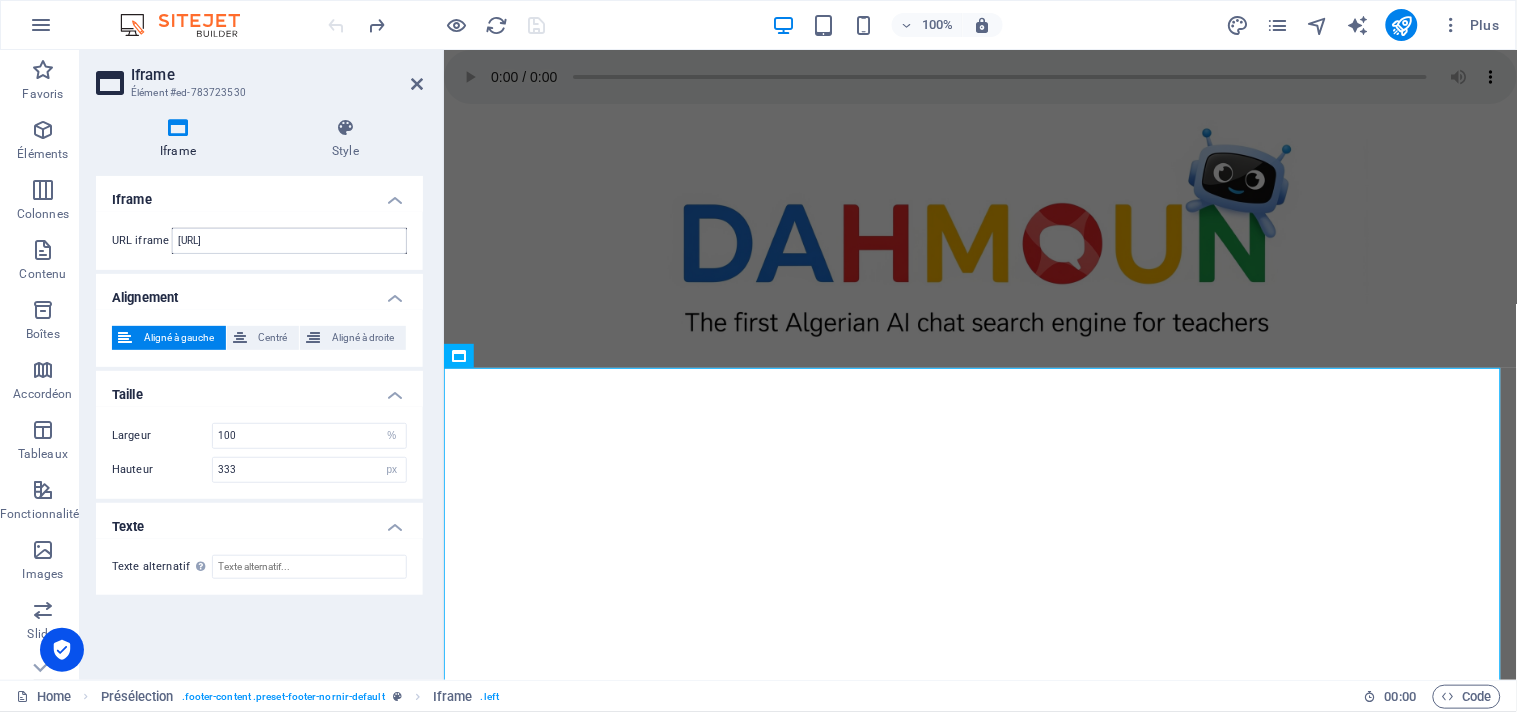 click on "Iframe Style Iframe URL iframe [URL] Alignement Aligné à gauche Centré Aligné à droite Taille Largeur 100 px % Hauteur 333 px % Texte Texte alternatif The alternative text should be added to improve website accessibility. Présélection Element Mise en page Définit comment cet élément s'étend dans la mise en page (Flexbox). Taille Par défaut auto px % 1/1 1/2 1/3 1/4 1/5 1/6 1/7 1/8 1/9 1/10 Agrandir Réduire Commander Mise en page du conteneur Visible Visible Opacité 100 % Débordement Espacement Marge Par défaut auto px % rem vw vh Personnalisé Personnalisé auto px % rem vw vh auto px % rem vw vh auto px % rem vw vh auto px % rem vw vh Marge intérieure Par défaut px rem % vh vw Personnalisé Personnalisé px rem % vh vw px rem % vh vw px rem % vh vw px rem % vh vw Bordure Style              - Largeur 1 auto px rem % vh vw Personnalisé Personnalisé 1 auto px rem % vh vw 1 auto px rem % vh vw 1 auto px rem % vh vw 1" at bounding box center [259, 391] 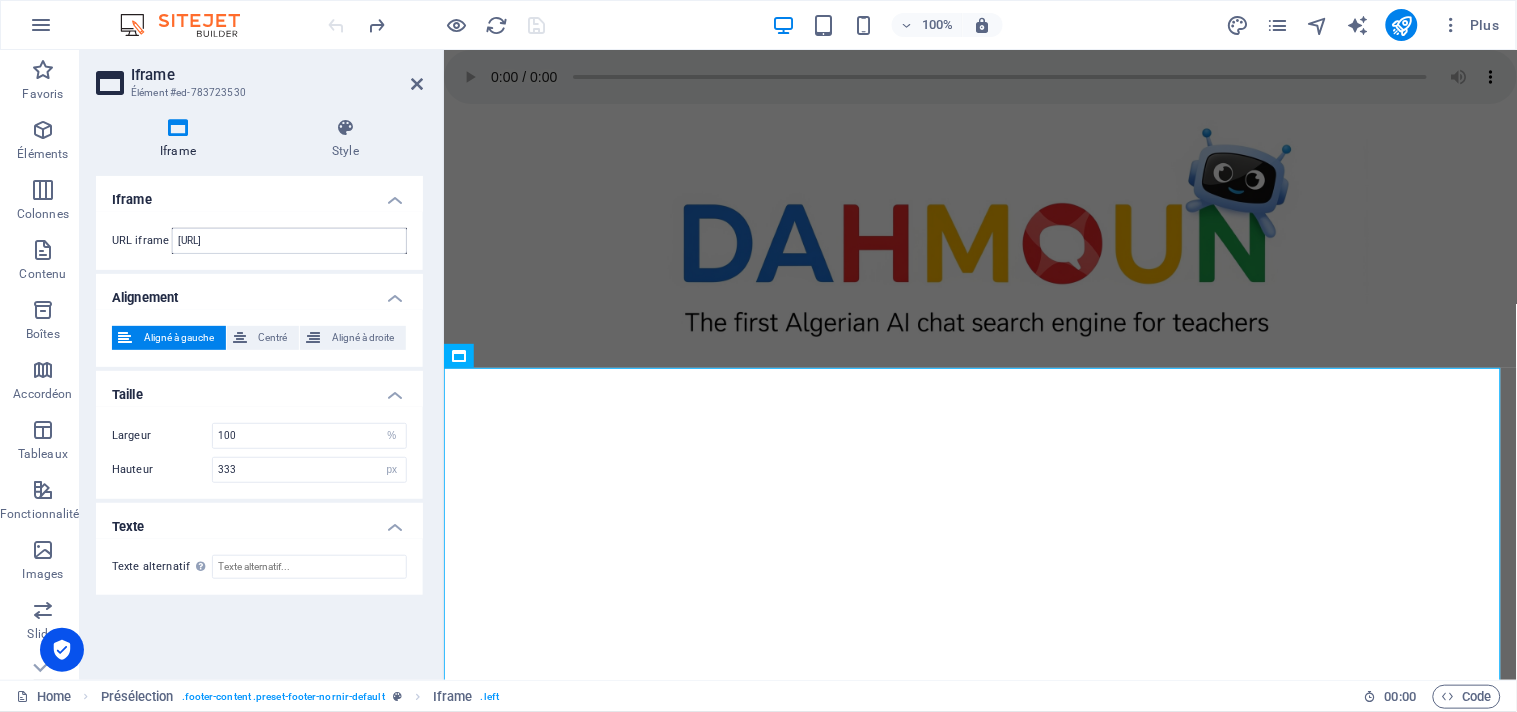 click on "Iframe Style Iframe URL iframe [URL] Alignement Aligné à gauche Centré Aligné à droite Taille Largeur 100 px % Hauteur 333 px % Texte Texte alternatif The alternative text should be added to improve website accessibility. Présélection Element Mise en page Définit comment cet élément s'étend dans la mise en page (Flexbox). Taille Par défaut auto px % 1/1 1/2 1/3 1/4 1/5 1/6 1/7 1/8 1/9 1/10 Agrandir Réduire Commander Mise en page du conteneur Visible Visible Opacité 100 % Débordement Espacement Marge Par défaut auto px % rem vw vh Personnalisé Personnalisé auto px % rem vw vh auto px % rem vw vh auto px % rem vw vh auto px % rem vw vh Marge intérieure Par défaut px rem % vh vw Personnalisé Personnalisé px rem % vh vw px rem % vh vw px rem % vh vw px rem % vh vw Bordure Style              - Largeur 1 auto px rem % vh vw Personnalisé Personnalisé 1 auto px rem % vh vw 1 auto px rem % vh vw 1 auto px rem % vh vw 1" at bounding box center (259, 391) 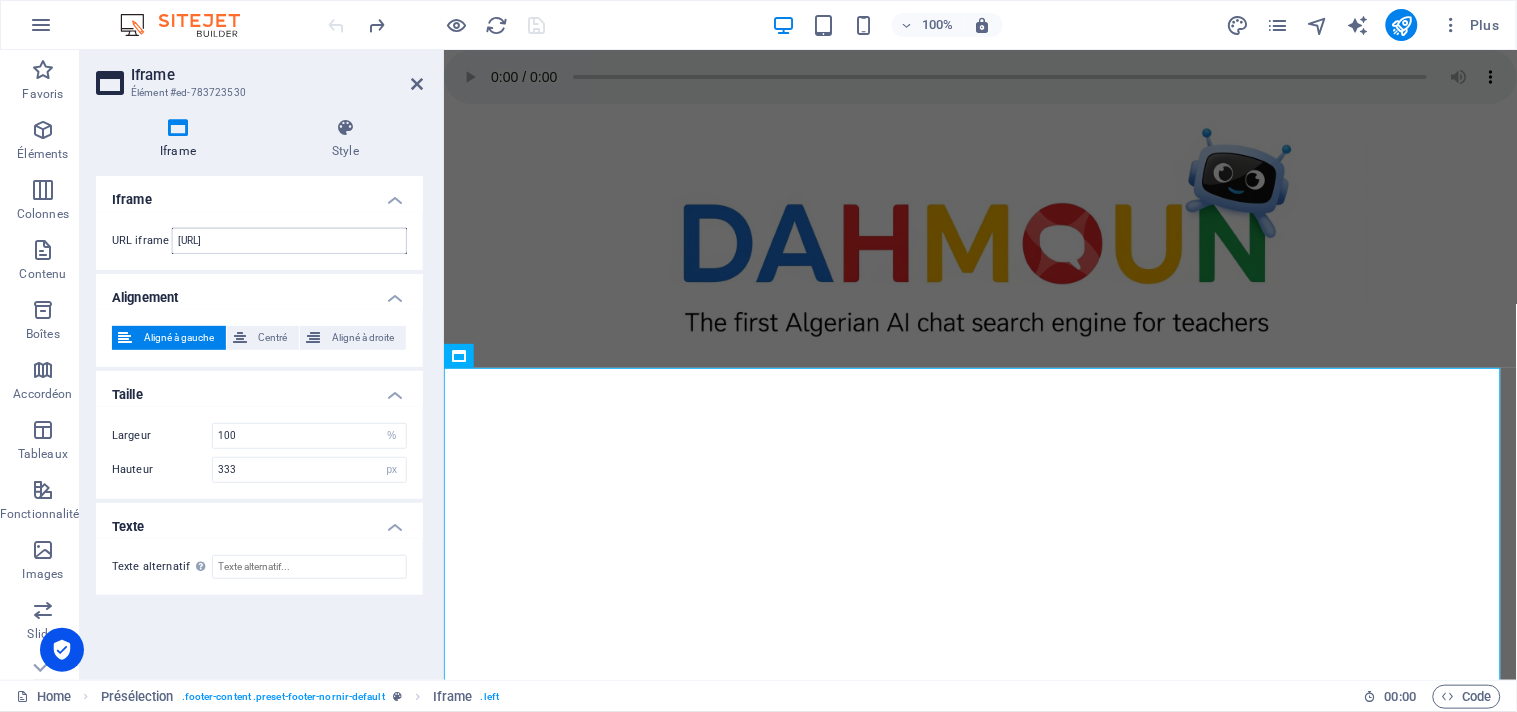 click on "Iframe URL iframe https://chat.cxgenie.ai?aid=fcd6fe94-694d-4714-8682-19ce17bd7193&lang=en Alignement Aligné à gauche Centré Aligné à droite Taille Largeur 100 px % Hauteur 333 px % Texte Texte alternatif The alternative text should be added to improve website accessibility." at bounding box center [259, 420] 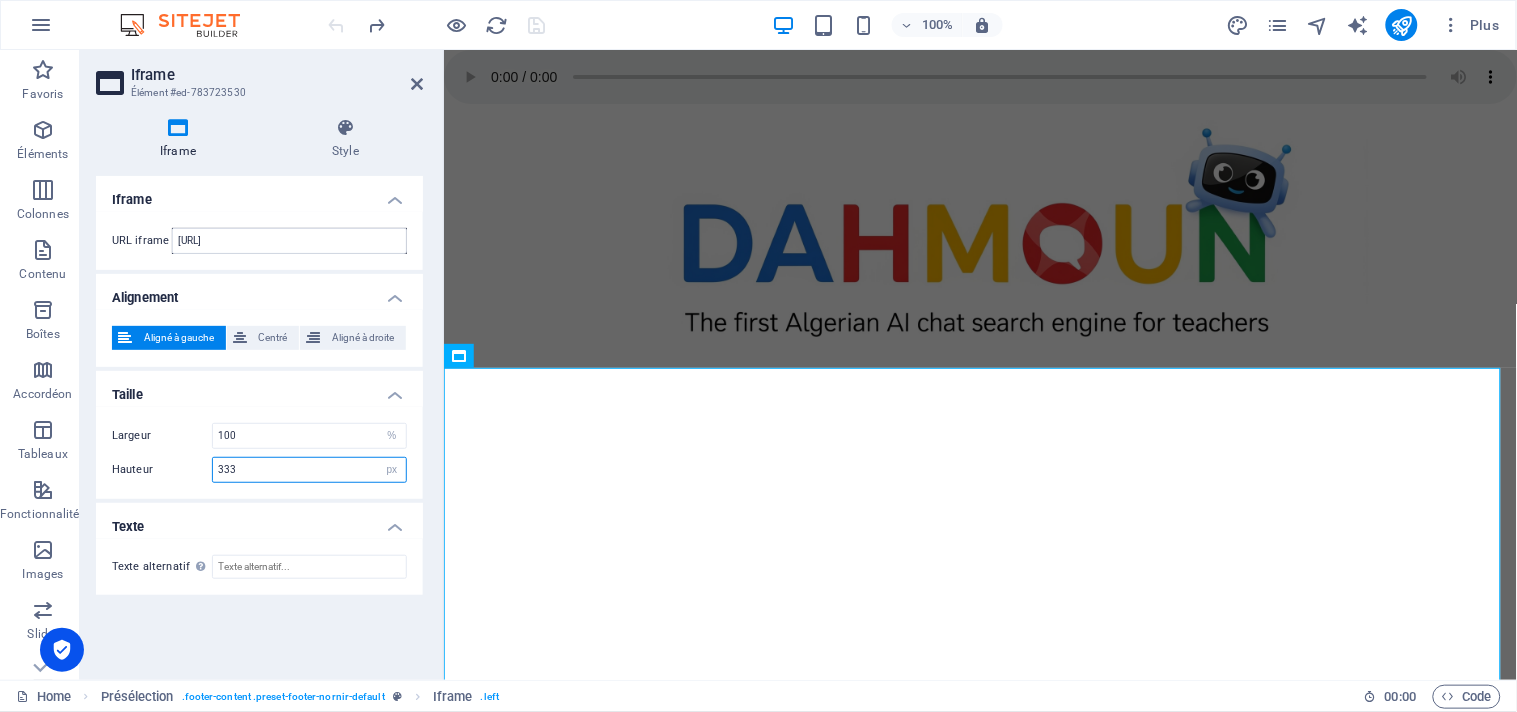 drag, startPoint x: 287, startPoint y: 472, endPoint x: 86, endPoint y: 475, distance: 201.02238 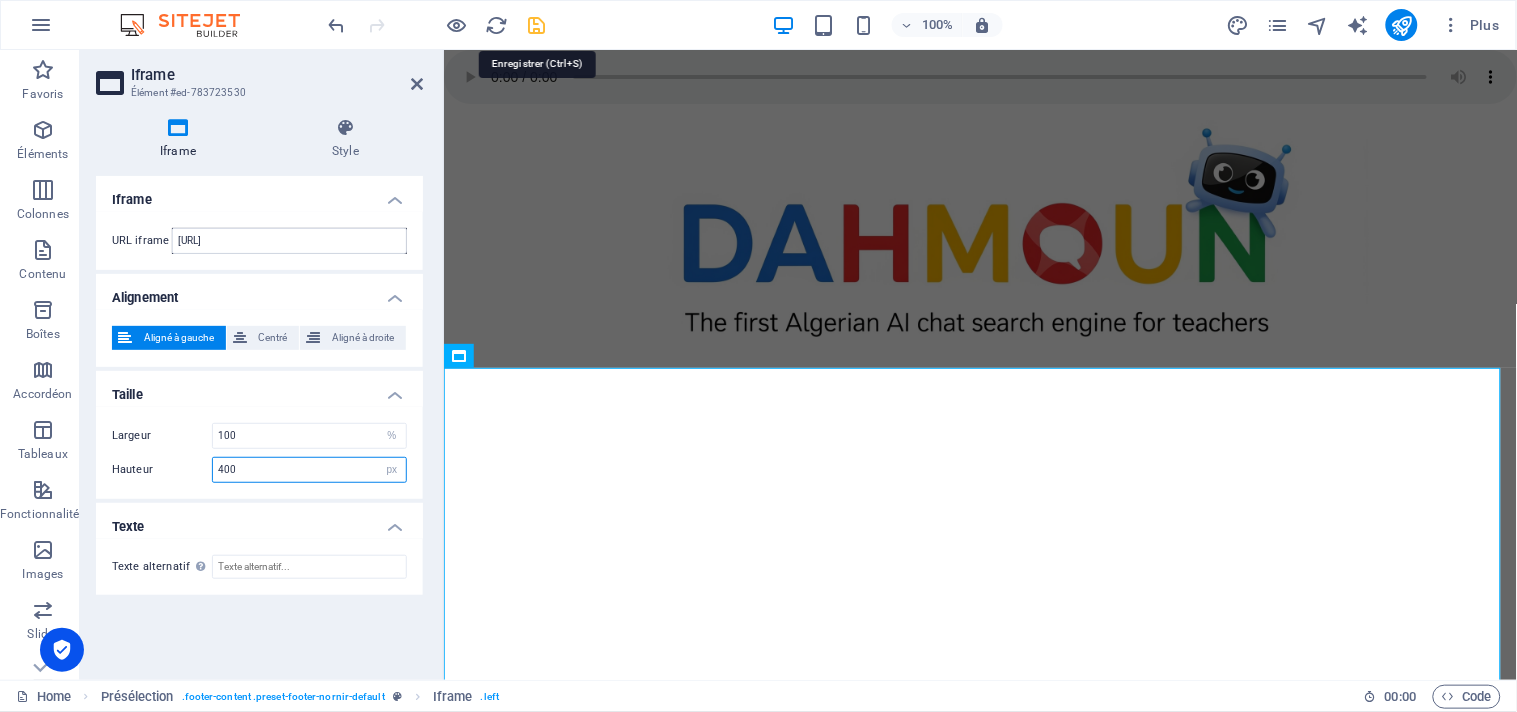 type on "400" 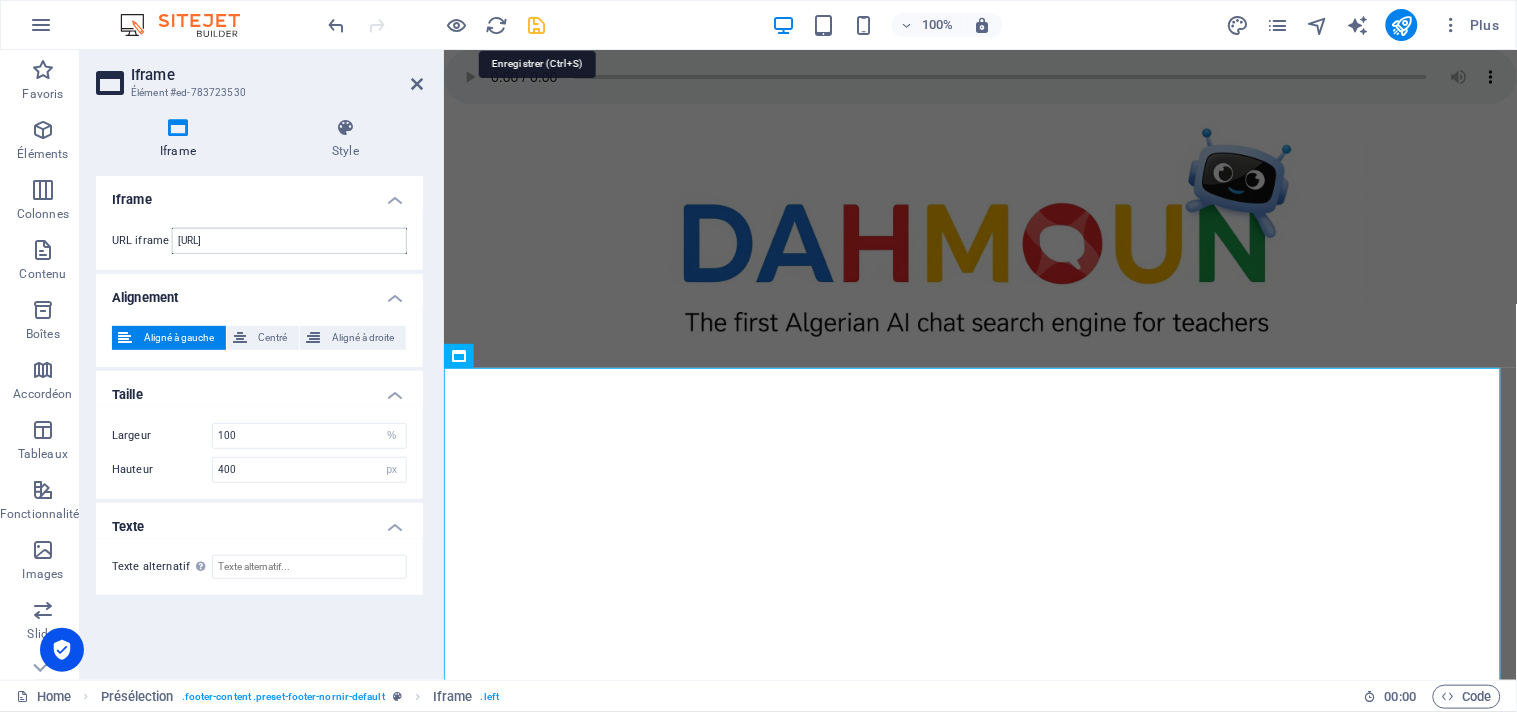 click at bounding box center (537, 25) 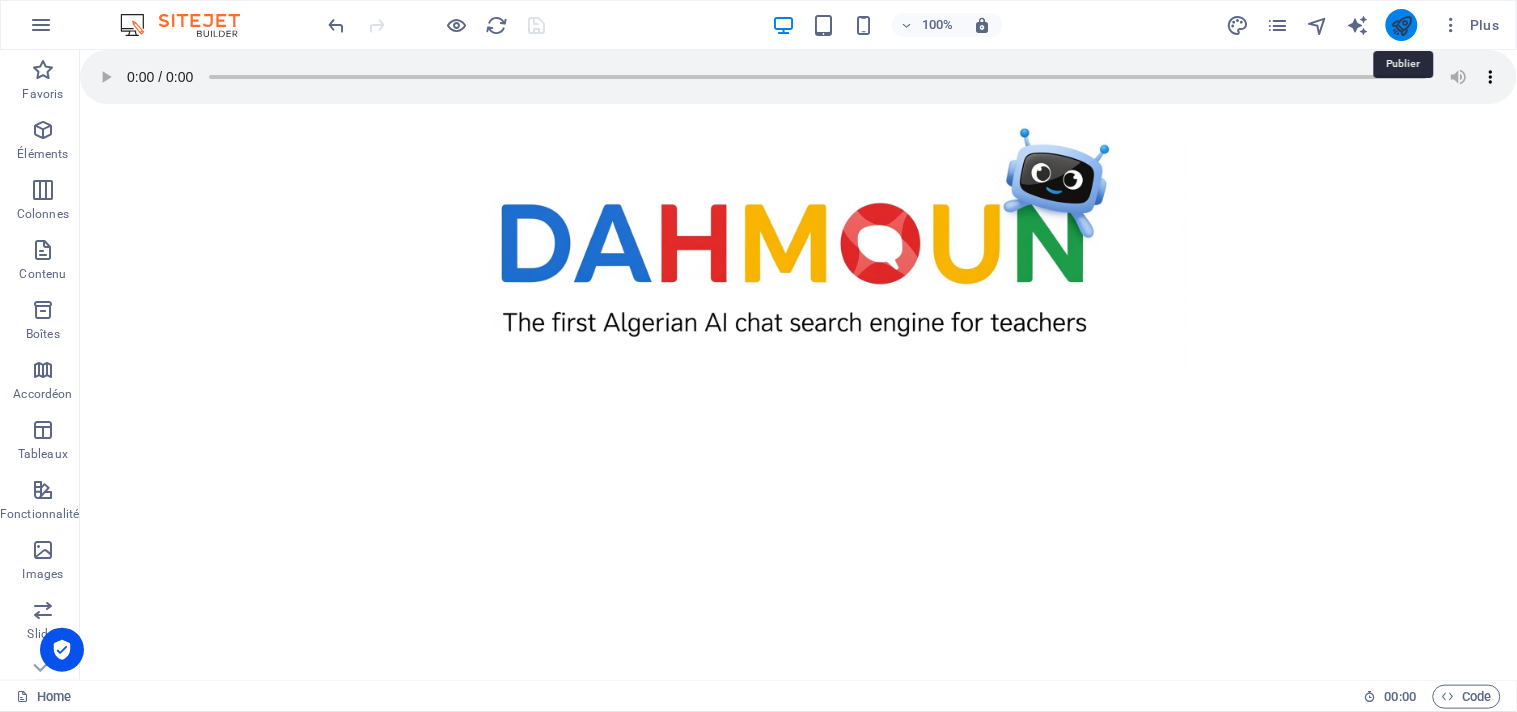 click at bounding box center [1401, 25] 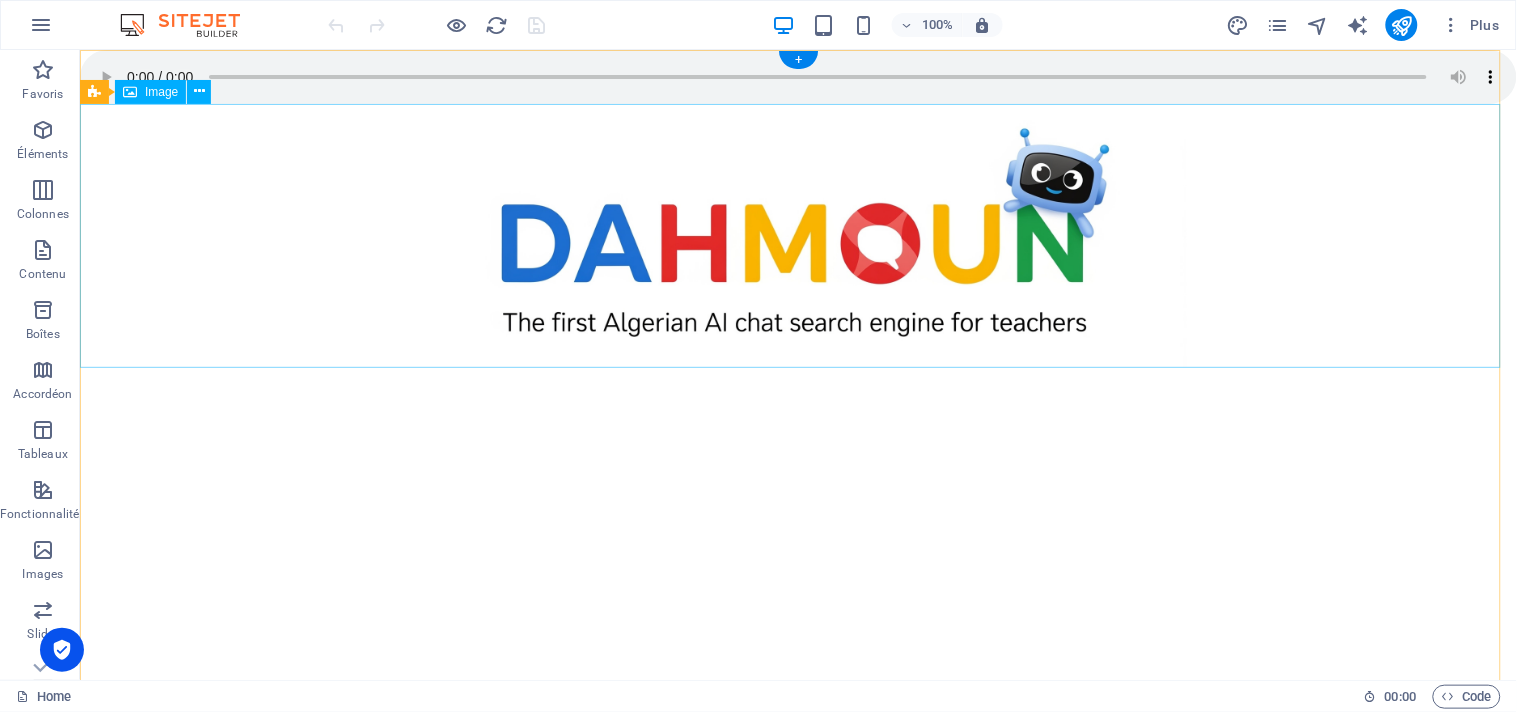 scroll, scrollTop: 0, scrollLeft: 0, axis: both 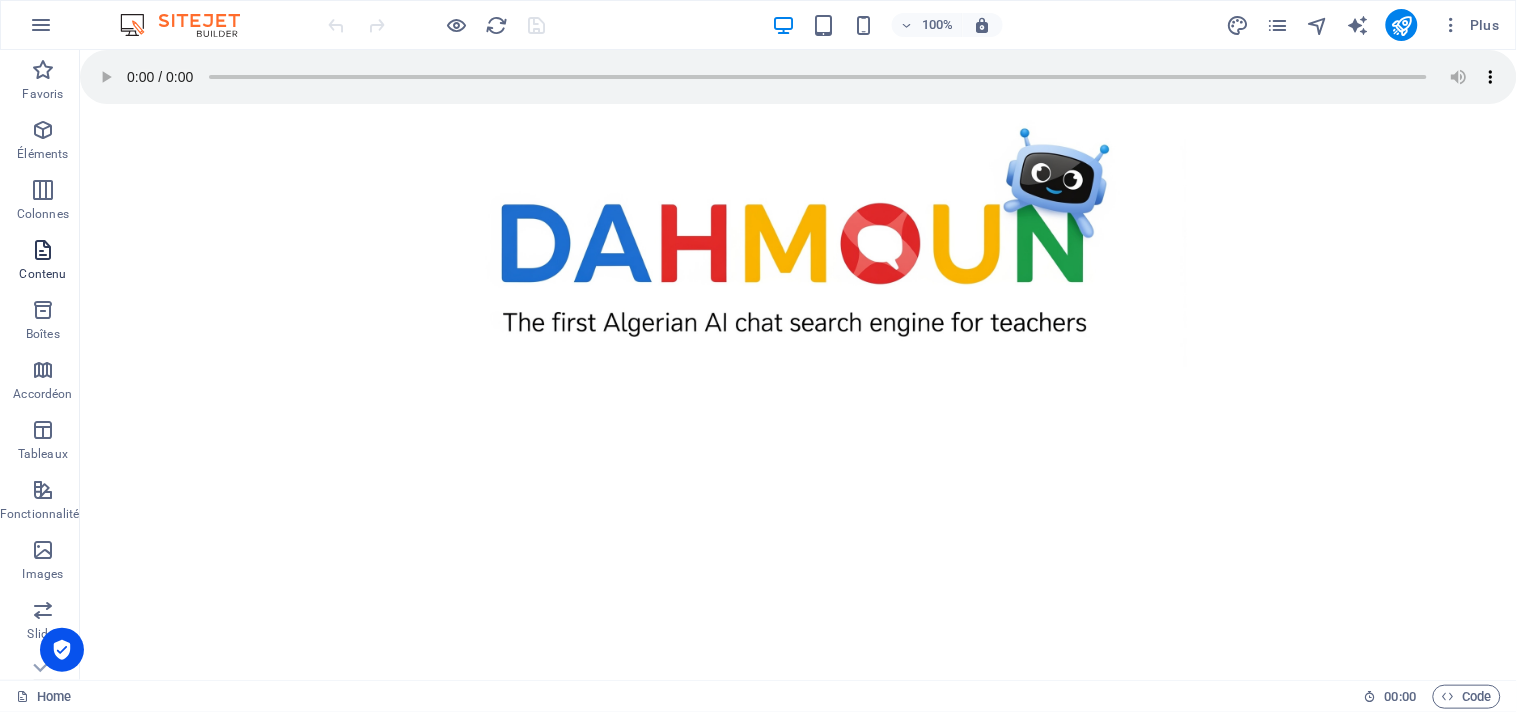 click at bounding box center [43, 250] 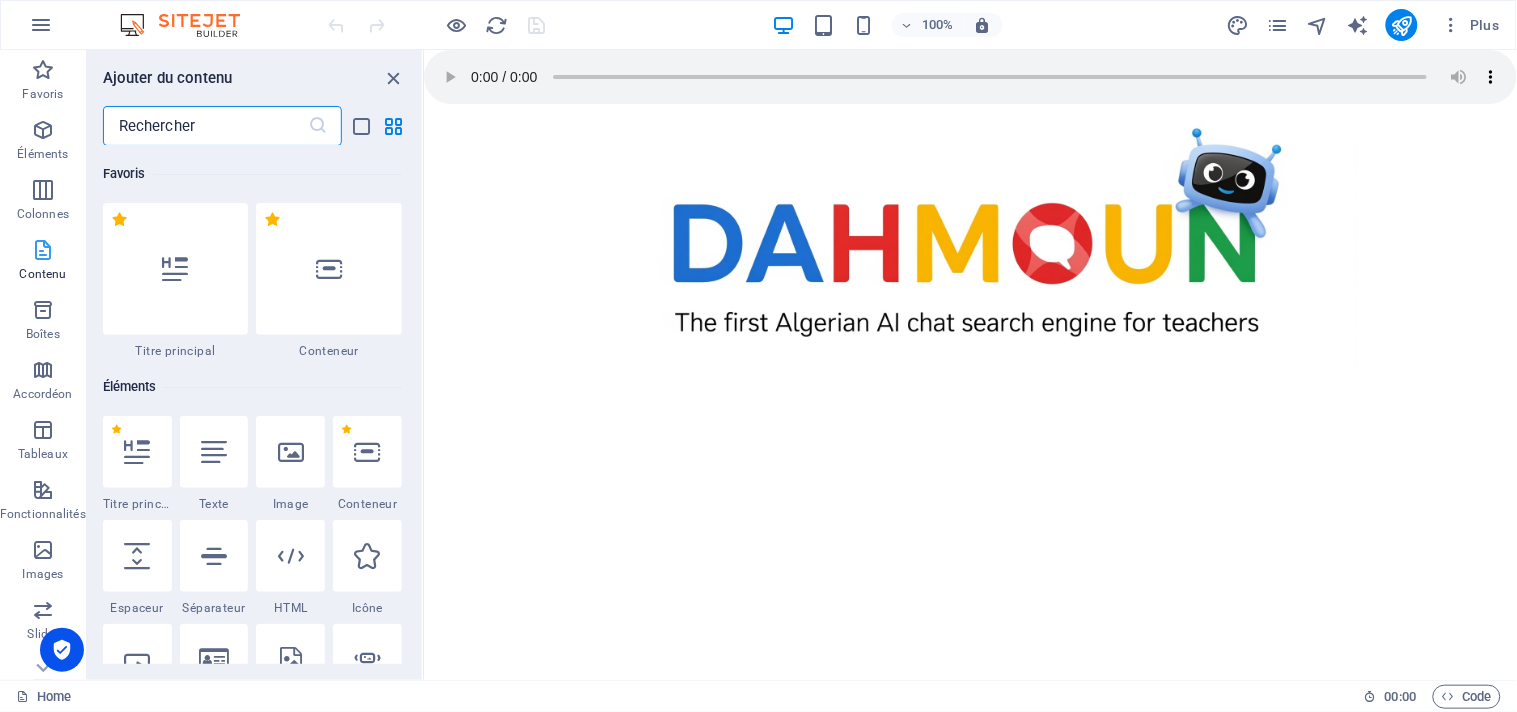 scroll, scrollTop: 3497, scrollLeft: 0, axis: vertical 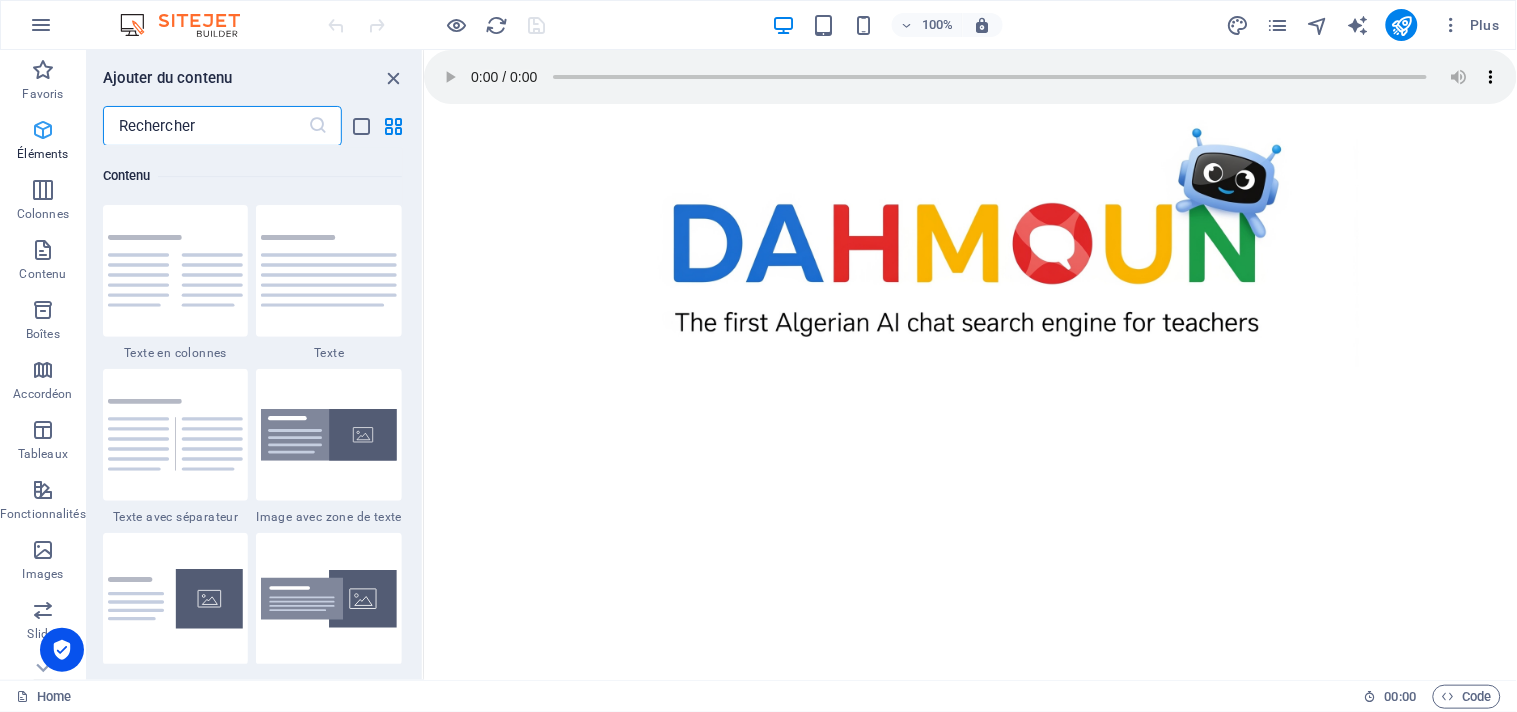 click at bounding box center (43, 130) 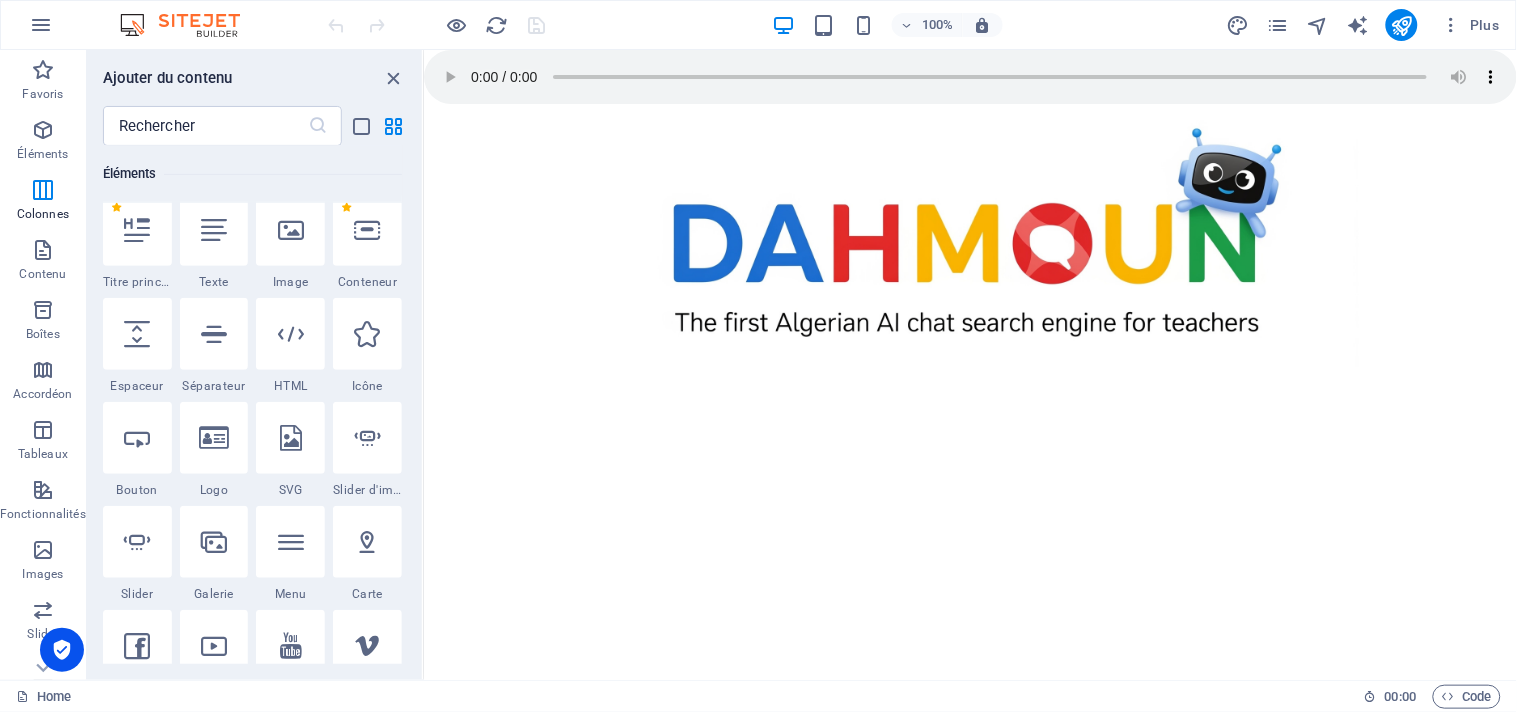 scroll, scrollTop: 213, scrollLeft: 0, axis: vertical 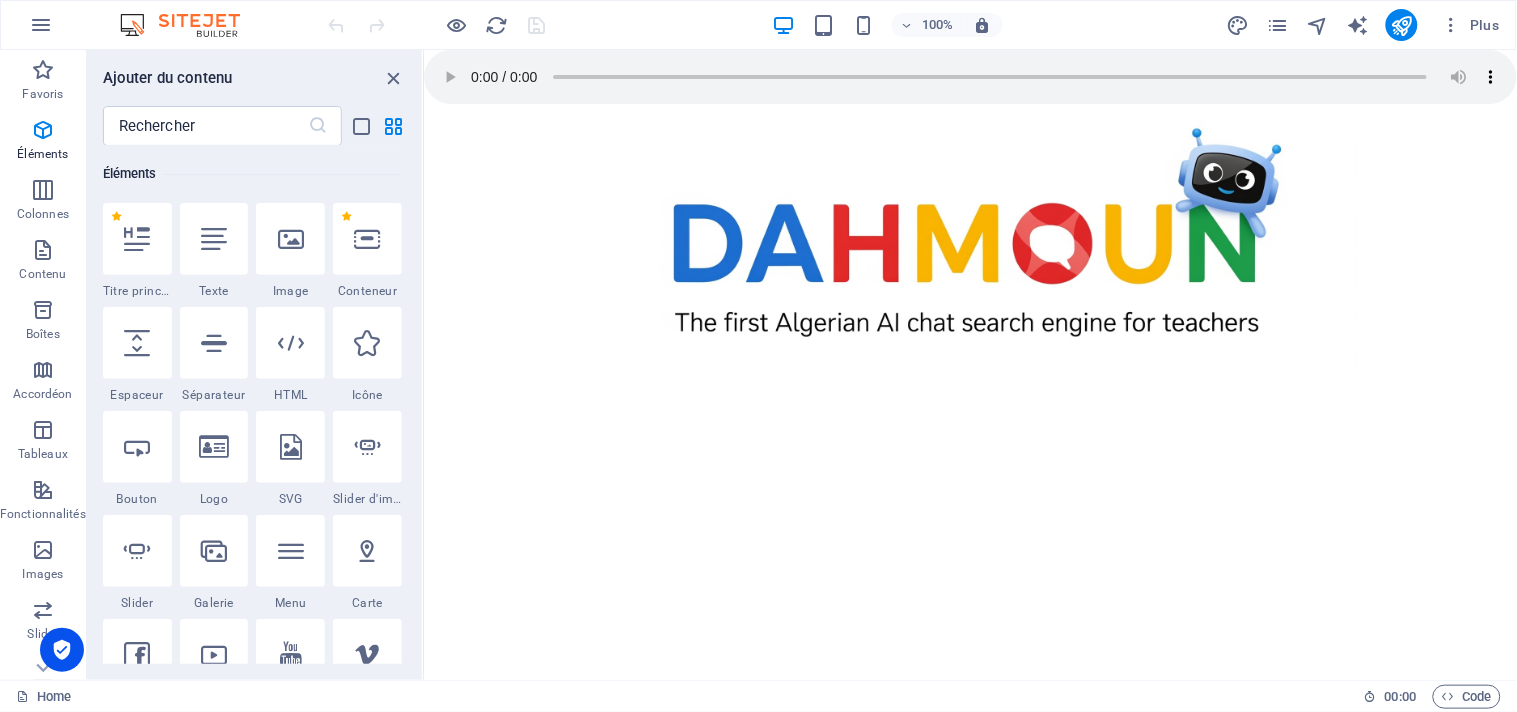 drag, startPoint x: 417, startPoint y: 162, endPoint x: 400, endPoint y: 178, distance: 23.345236 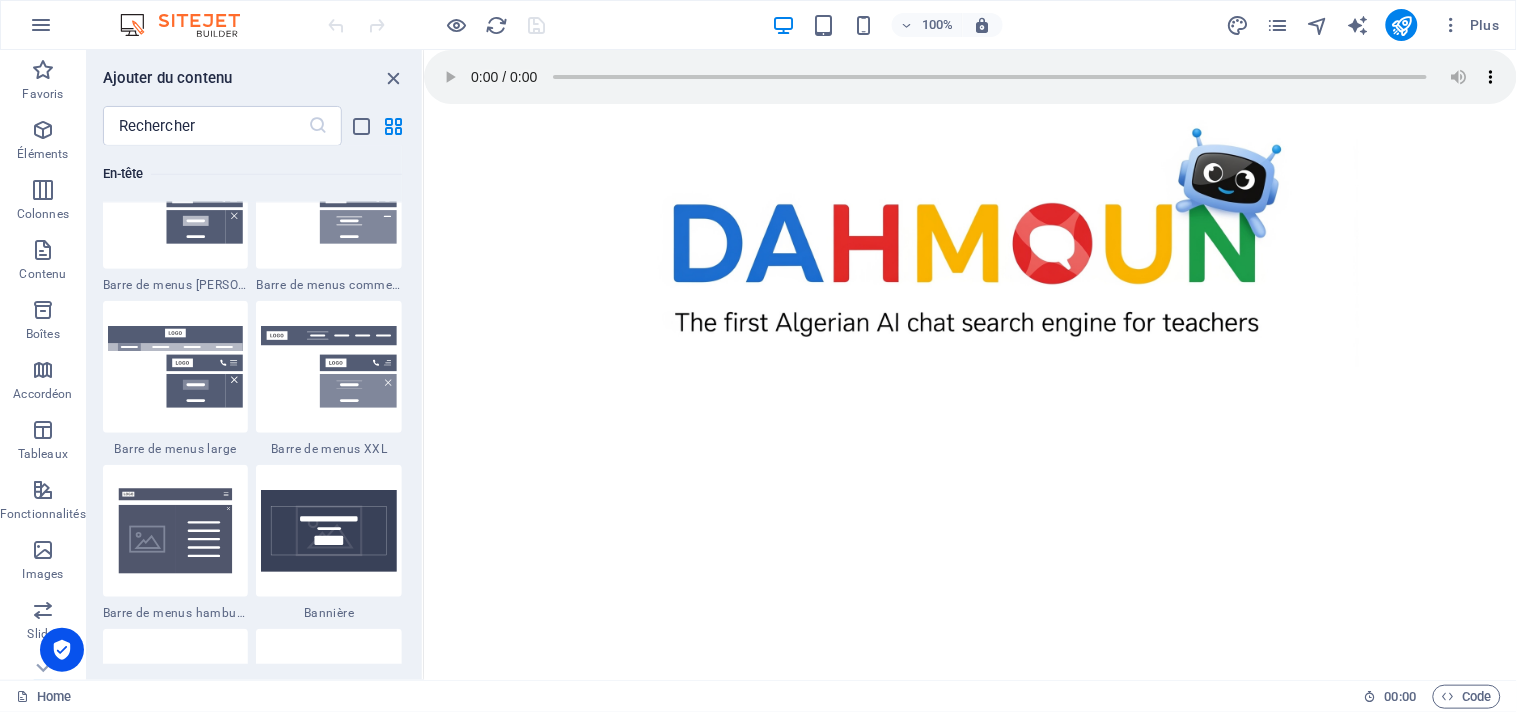 scroll, scrollTop: 12356, scrollLeft: 0, axis: vertical 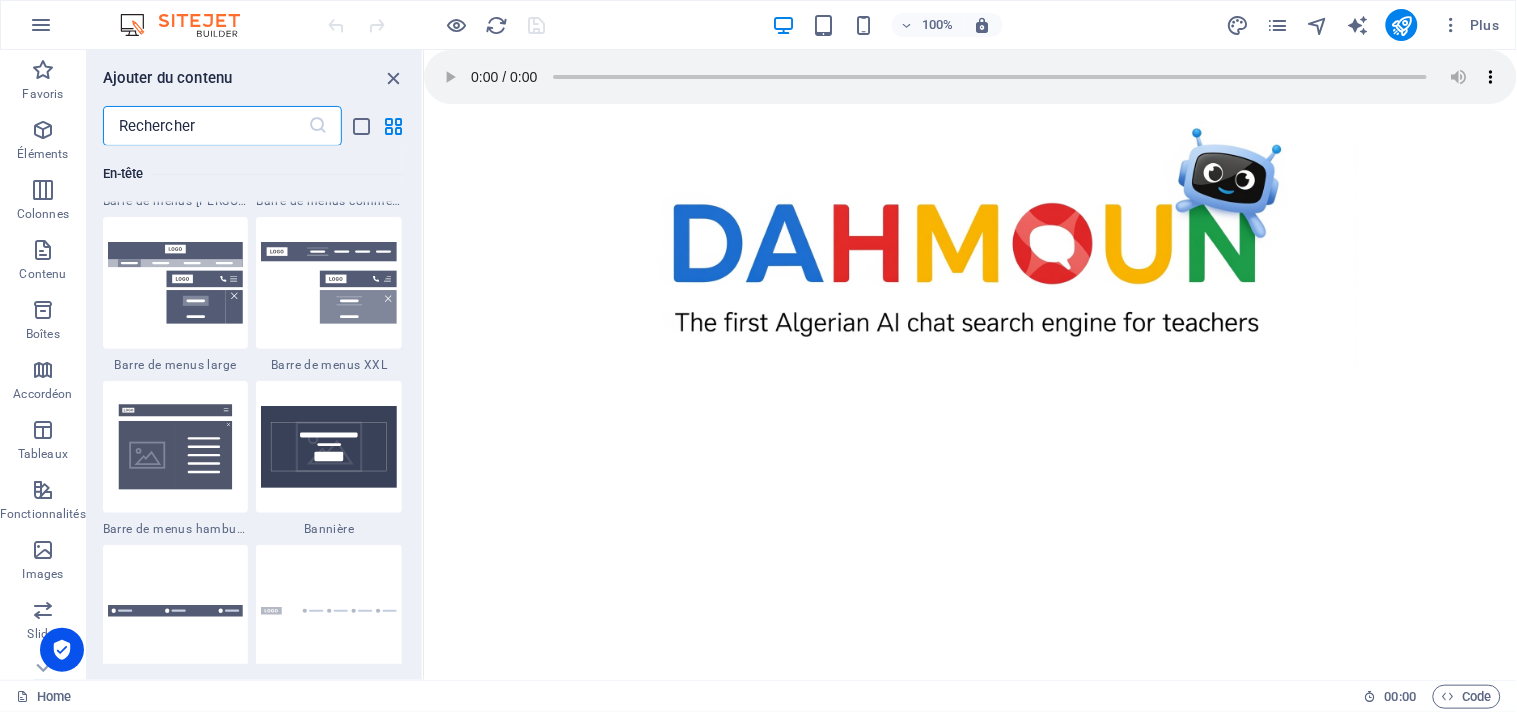 click at bounding box center (205, 126) 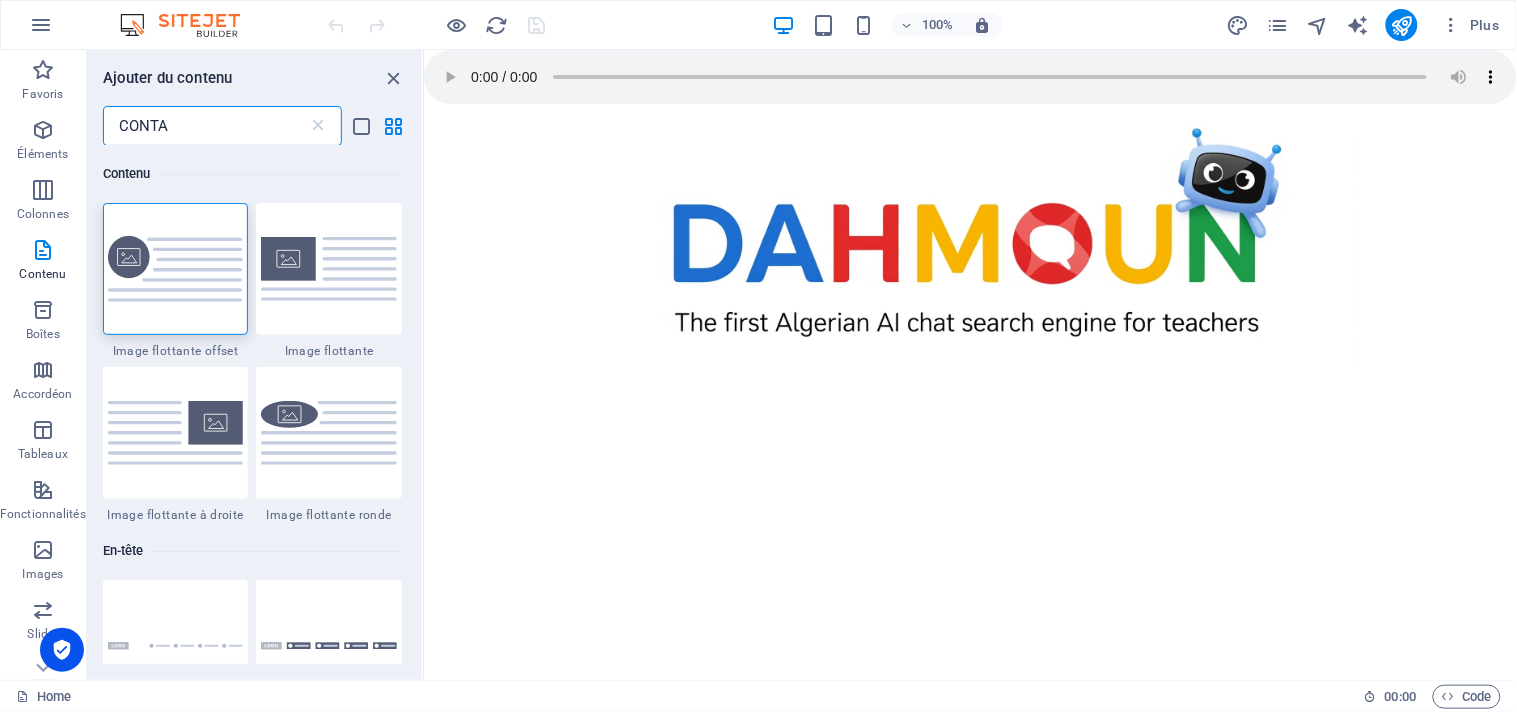 scroll, scrollTop: 0, scrollLeft: 0, axis: both 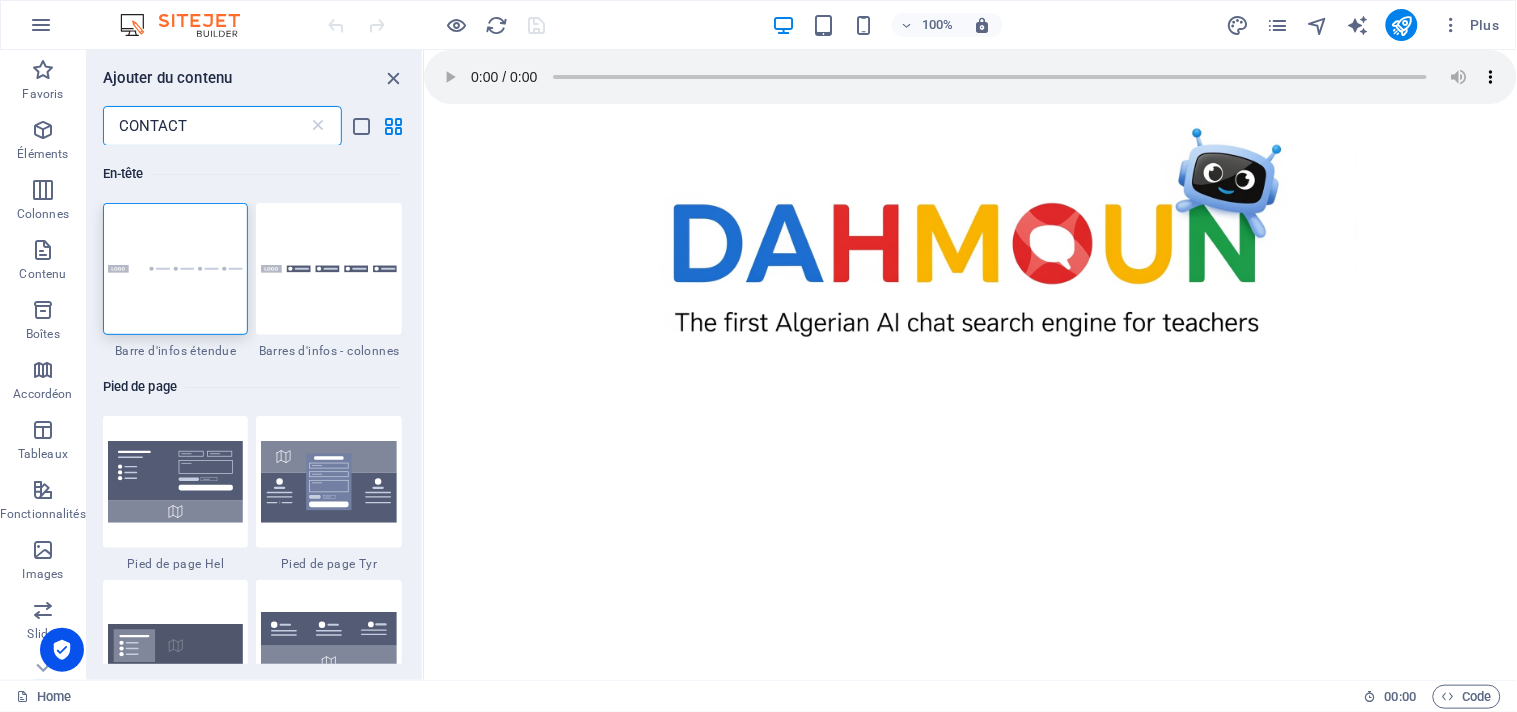 drag, startPoint x: 420, startPoint y: 257, endPoint x: 6, endPoint y: 150, distance: 427.6038 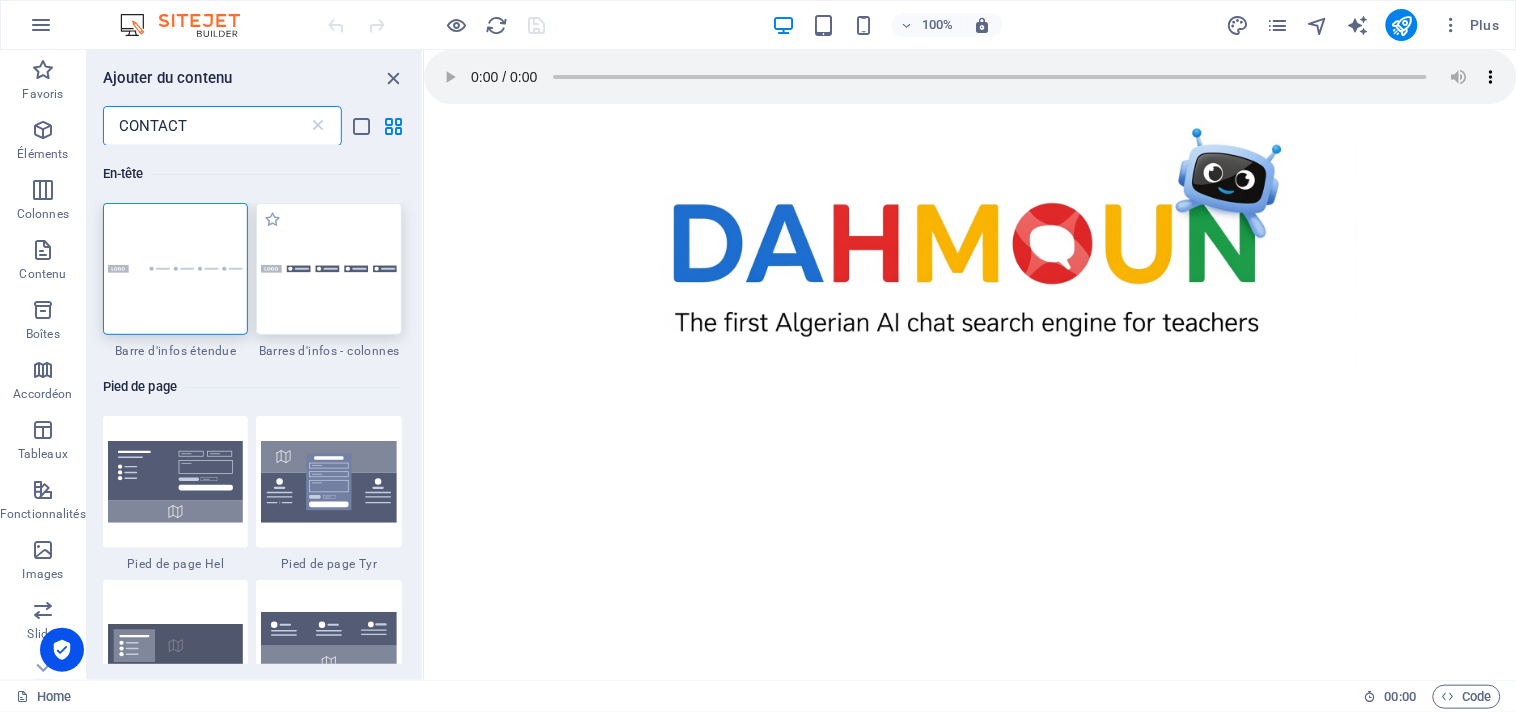 type on "CONTACT" 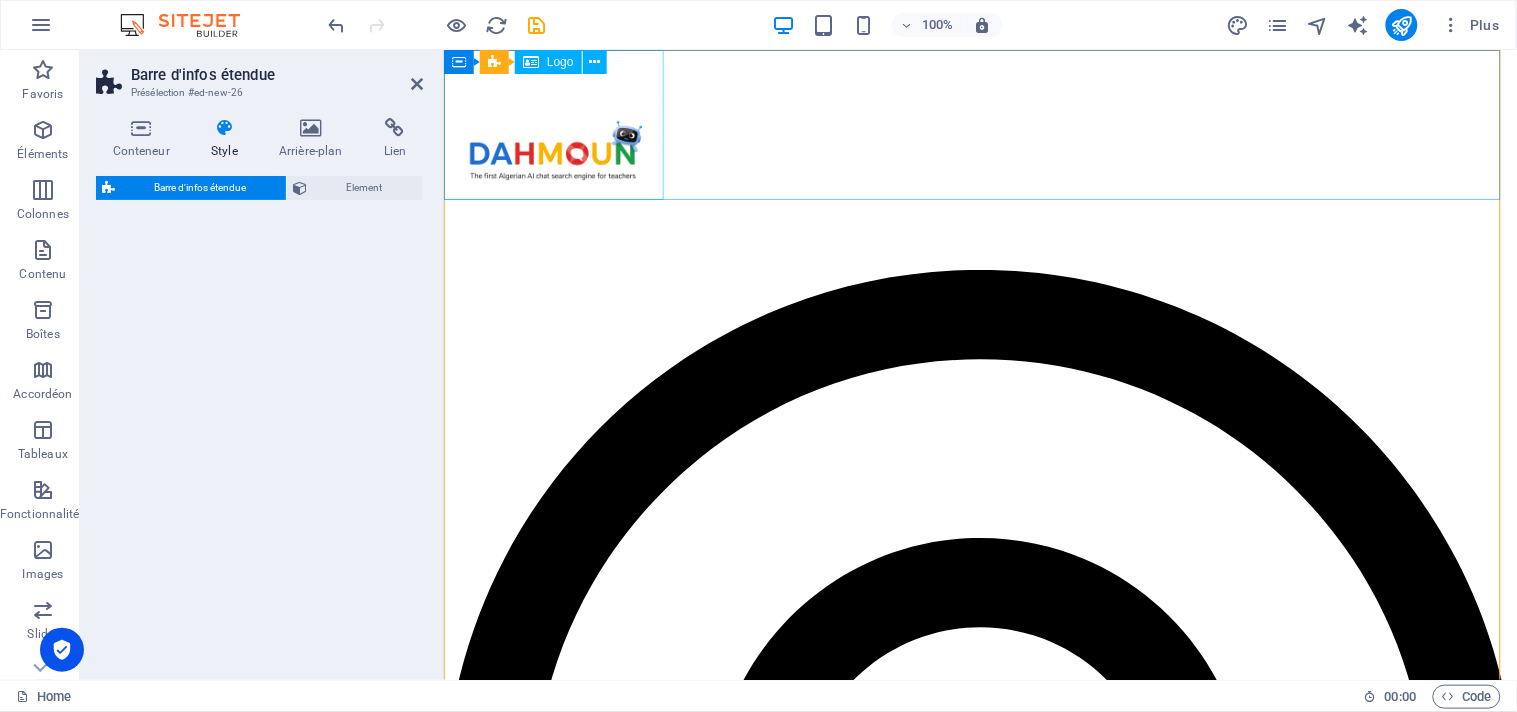 select on "rem" 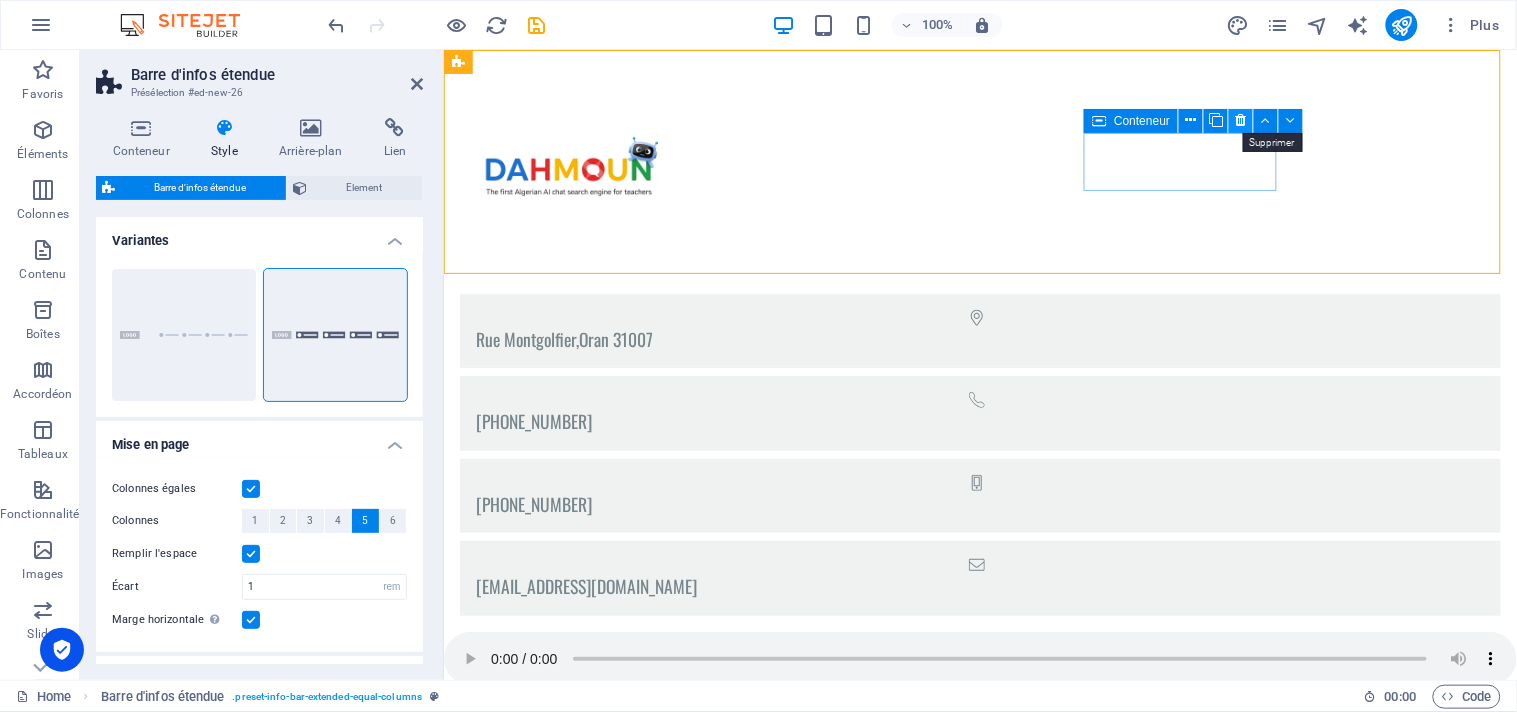 click at bounding box center (1241, 120) 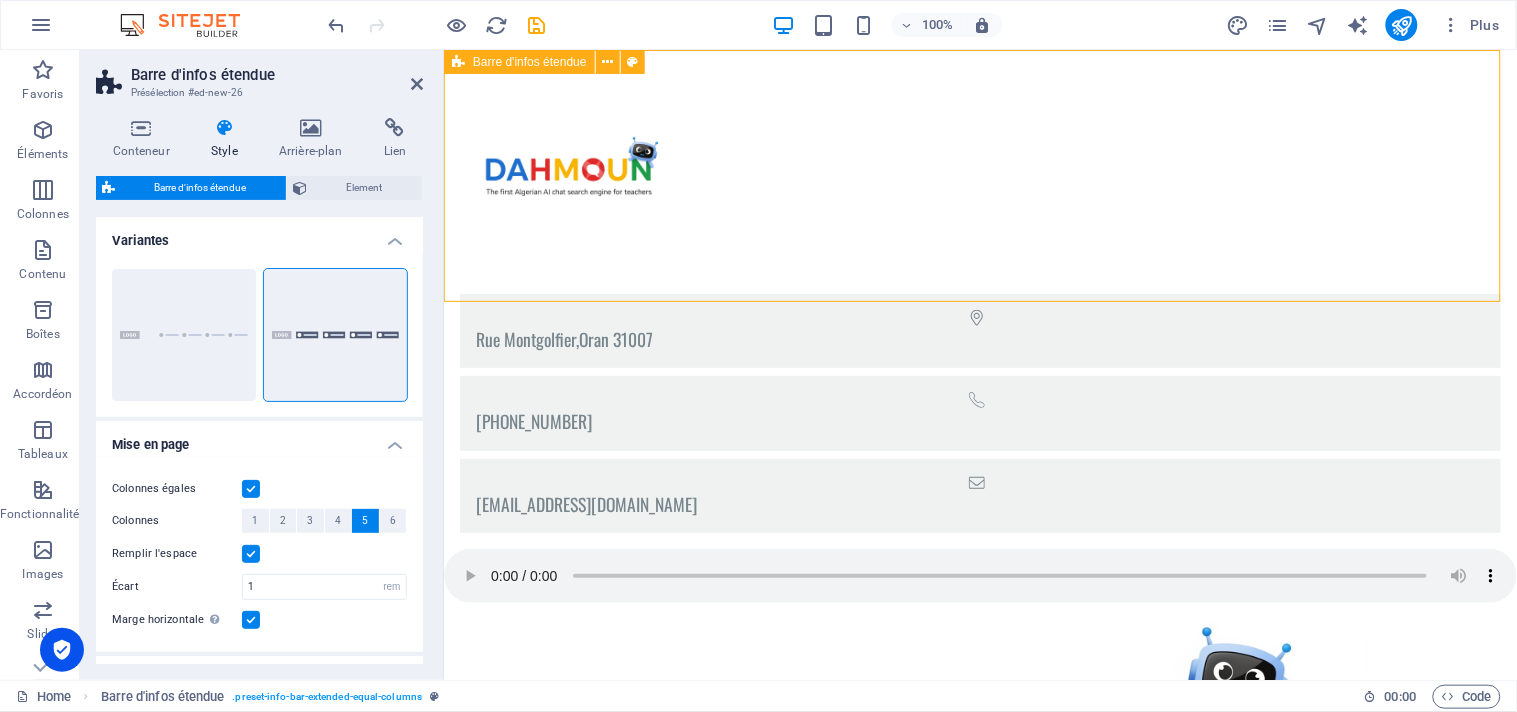 click on "Rue Montgolfier ,  Oran   31007 +213 770 143 098 contact@dahmoun.com" at bounding box center [979, 298] 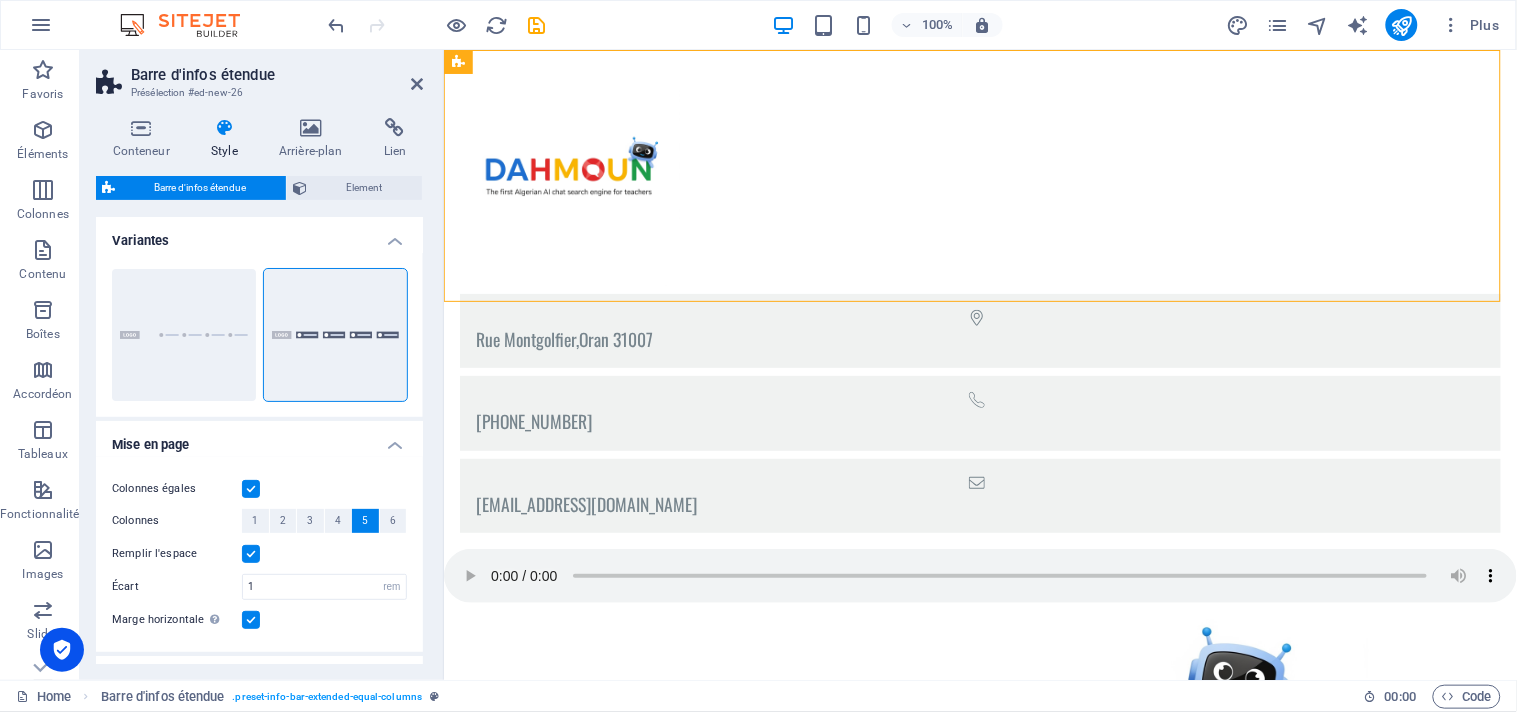 click at bounding box center (251, 554) 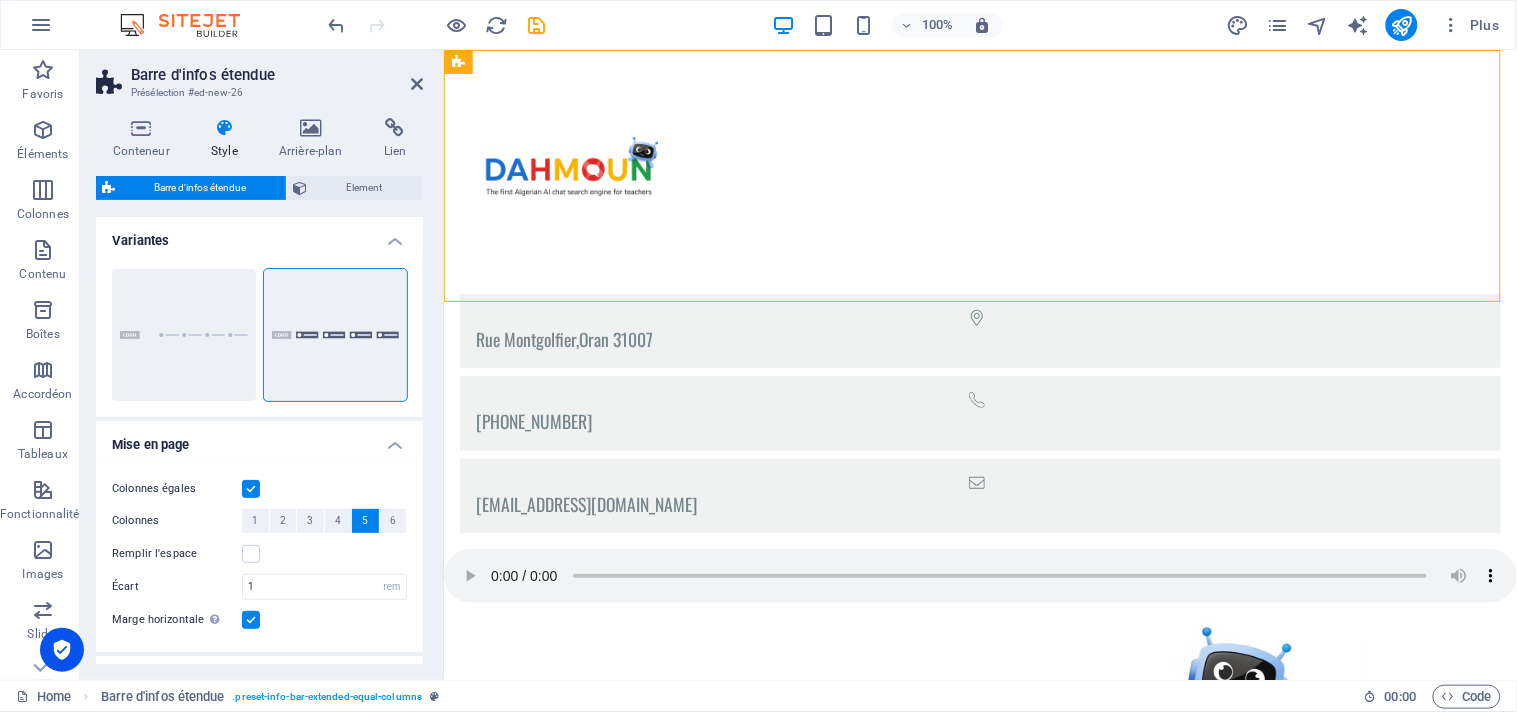 click at bounding box center (251, 620) 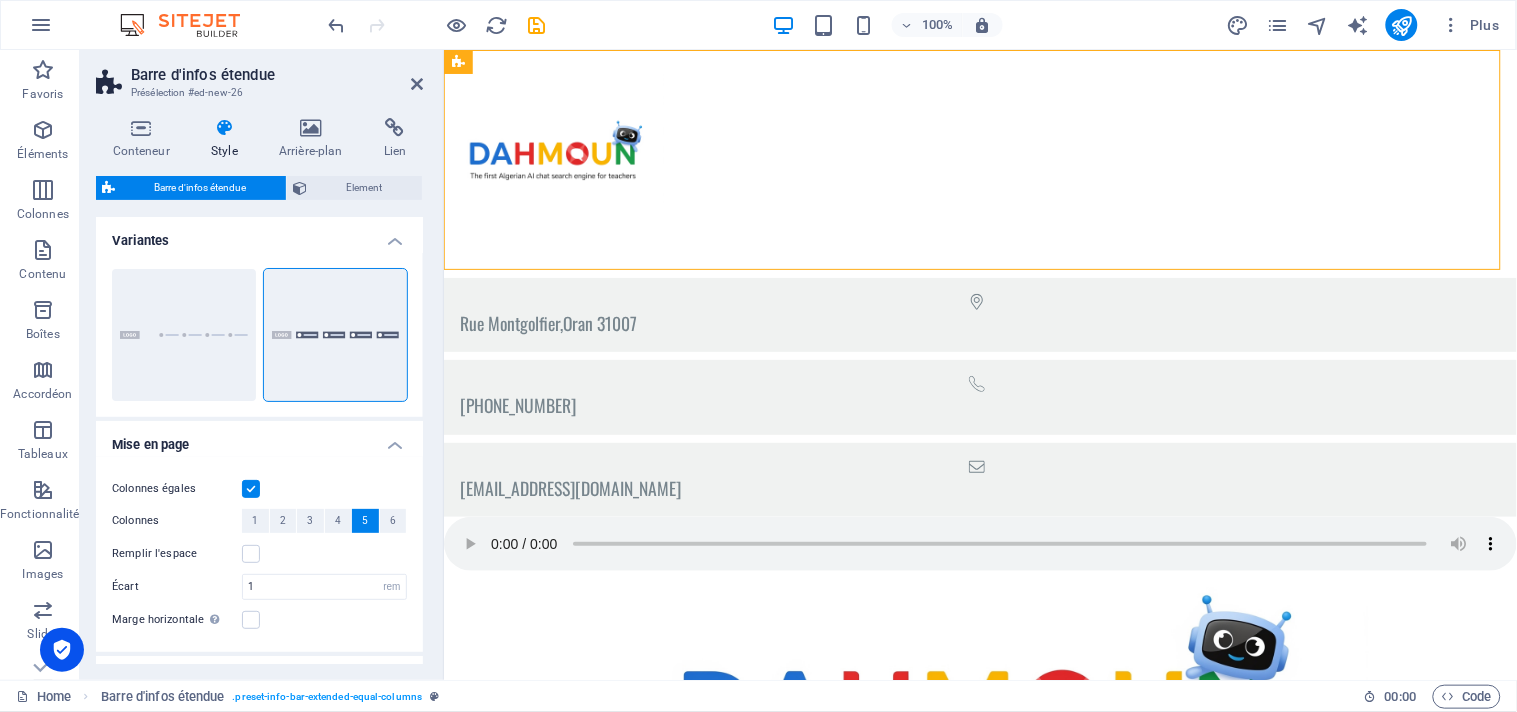 click at bounding box center (251, 489) 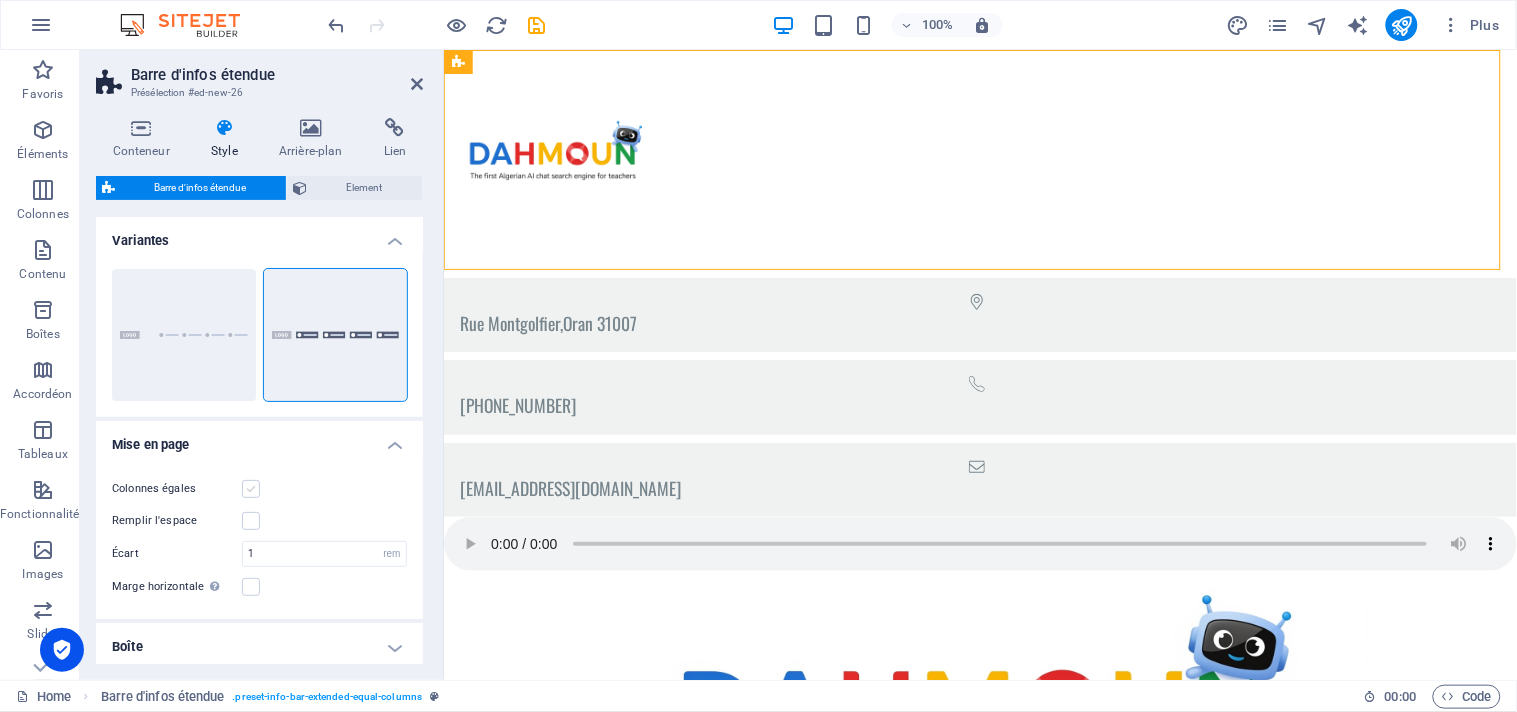click at bounding box center (251, 489) 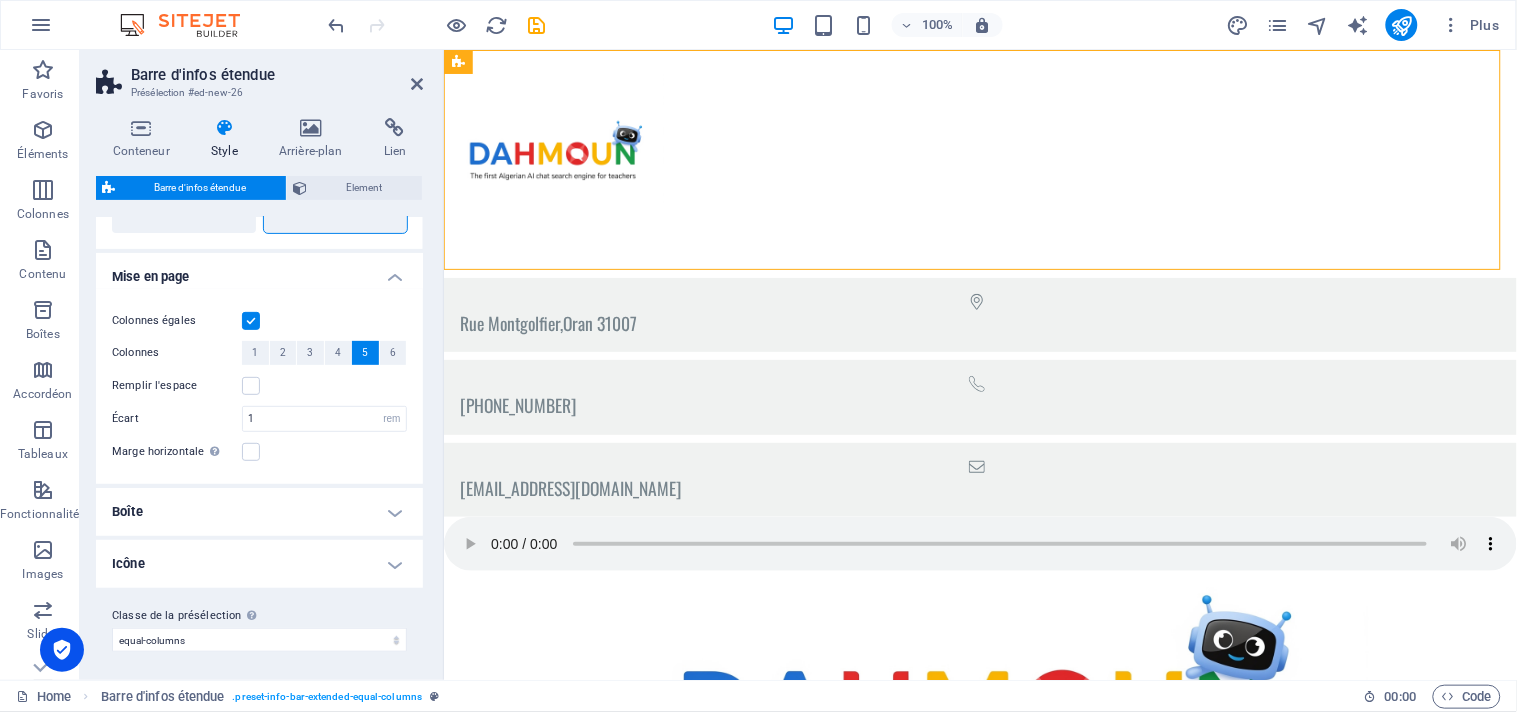 scroll, scrollTop: 171, scrollLeft: 0, axis: vertical 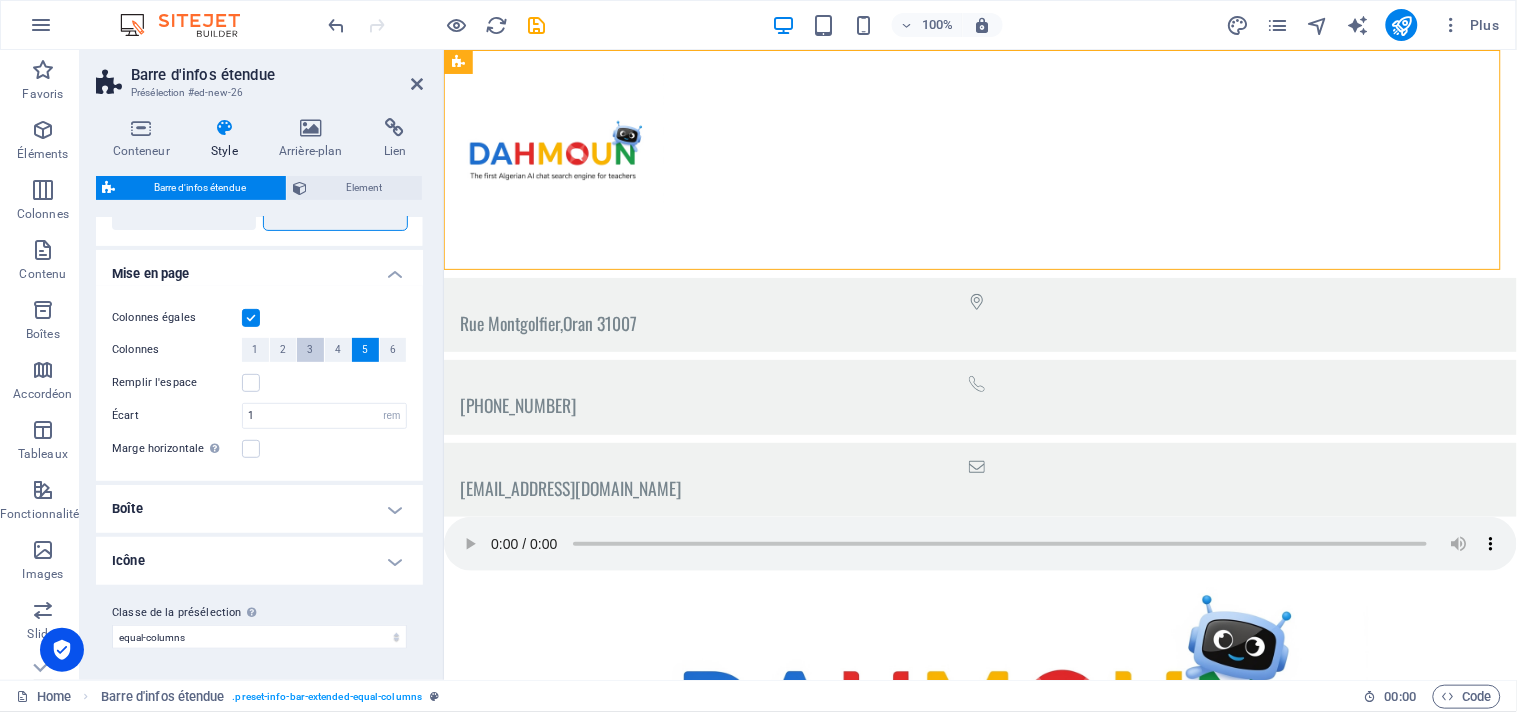 click on "3" at bounding box center [310, 350] 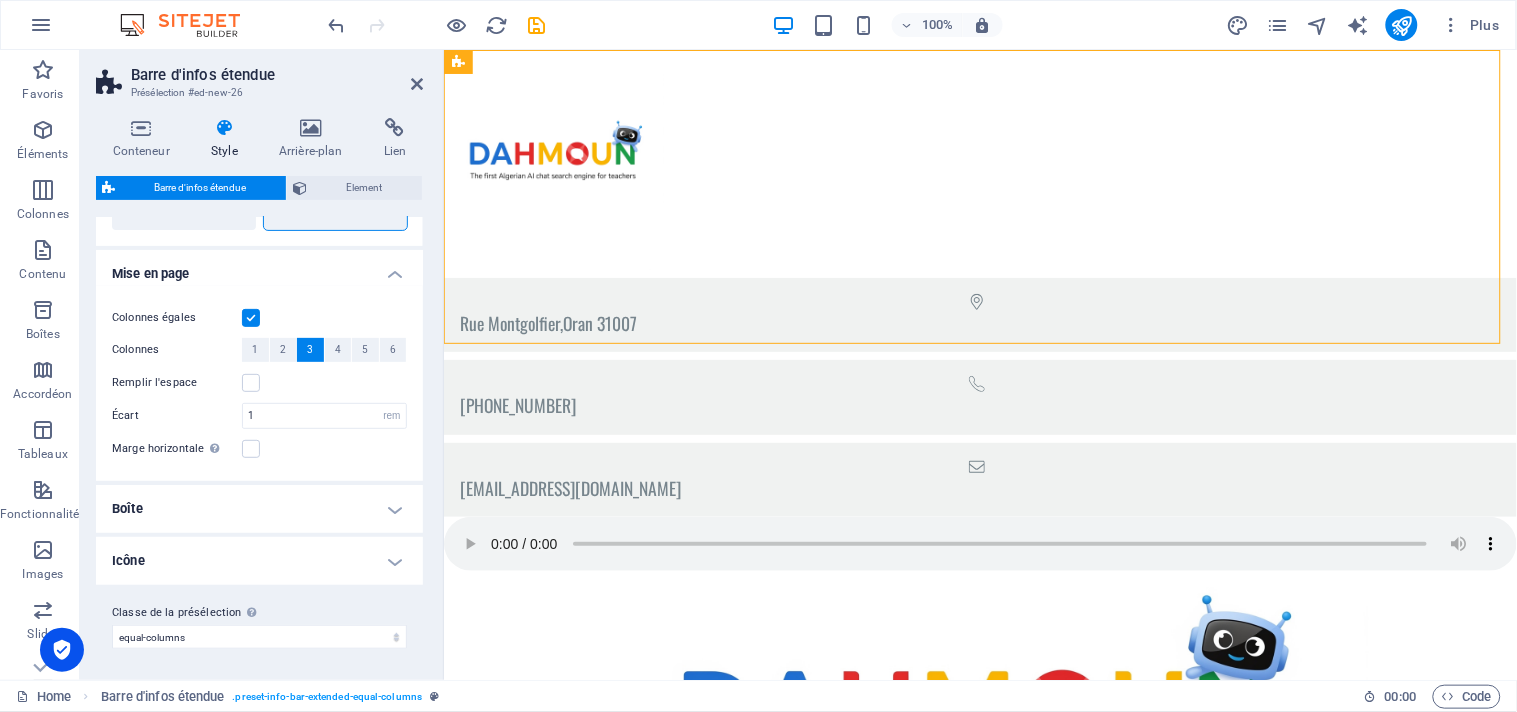 click on "Colonnes égales Remplir l'espace Colonnes 1 2 3 4 5 6 Remplir l'espace Écart 1 px rem % vh vw Marge horizontale Uniquement si la "Largeur du contenu" du conteneur n'est pas définie "Par défaut"" at bounding box center (259, 383) 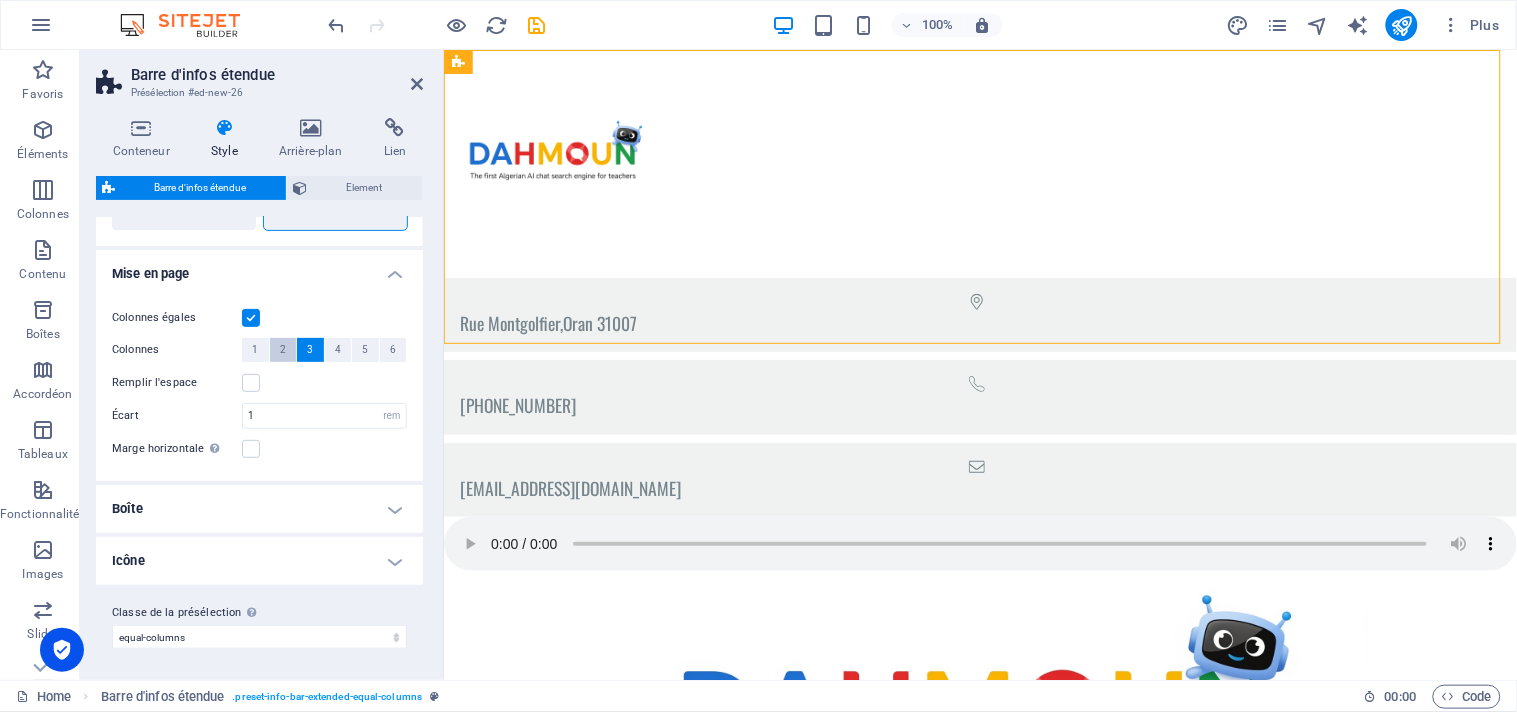 click on "2" at bounding box center (283, 350) 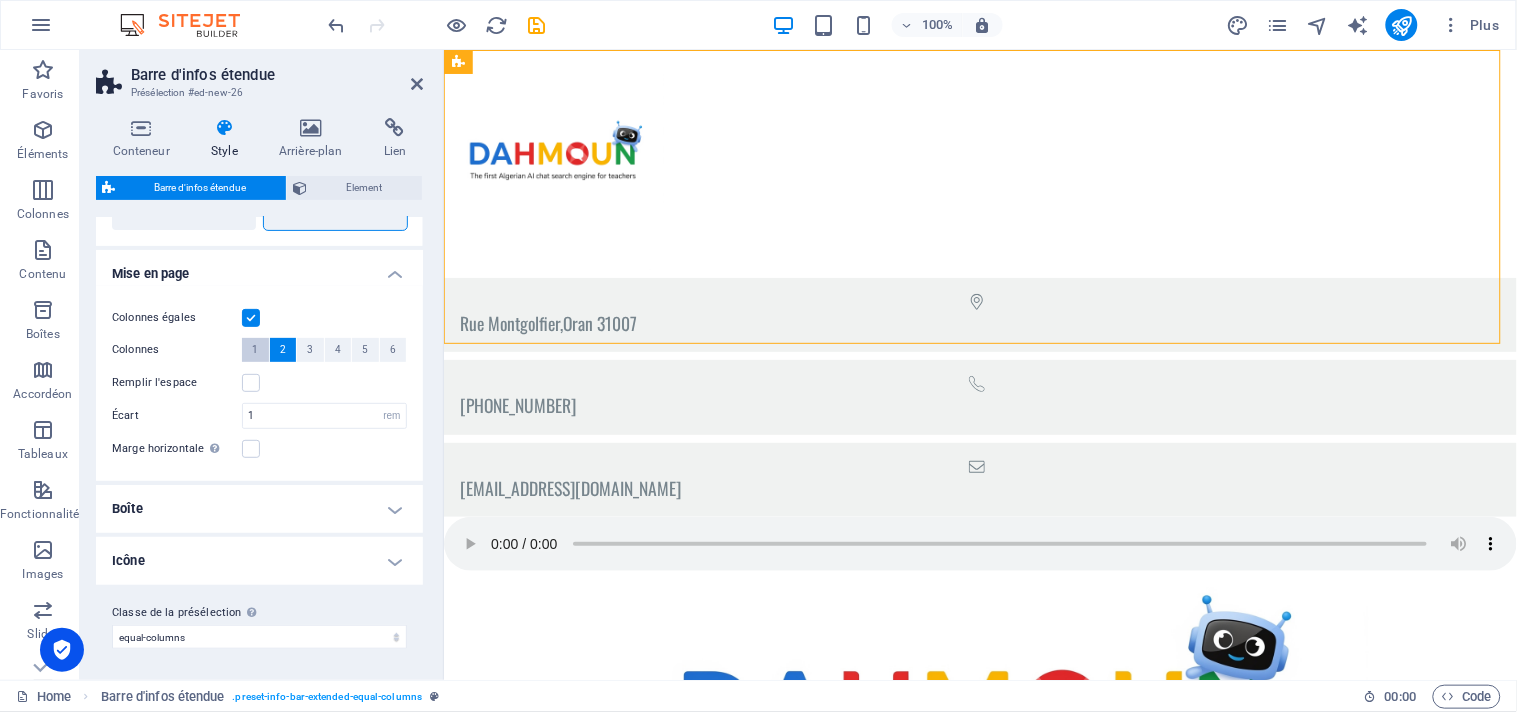click on "1" at bounding box center (255, 350) 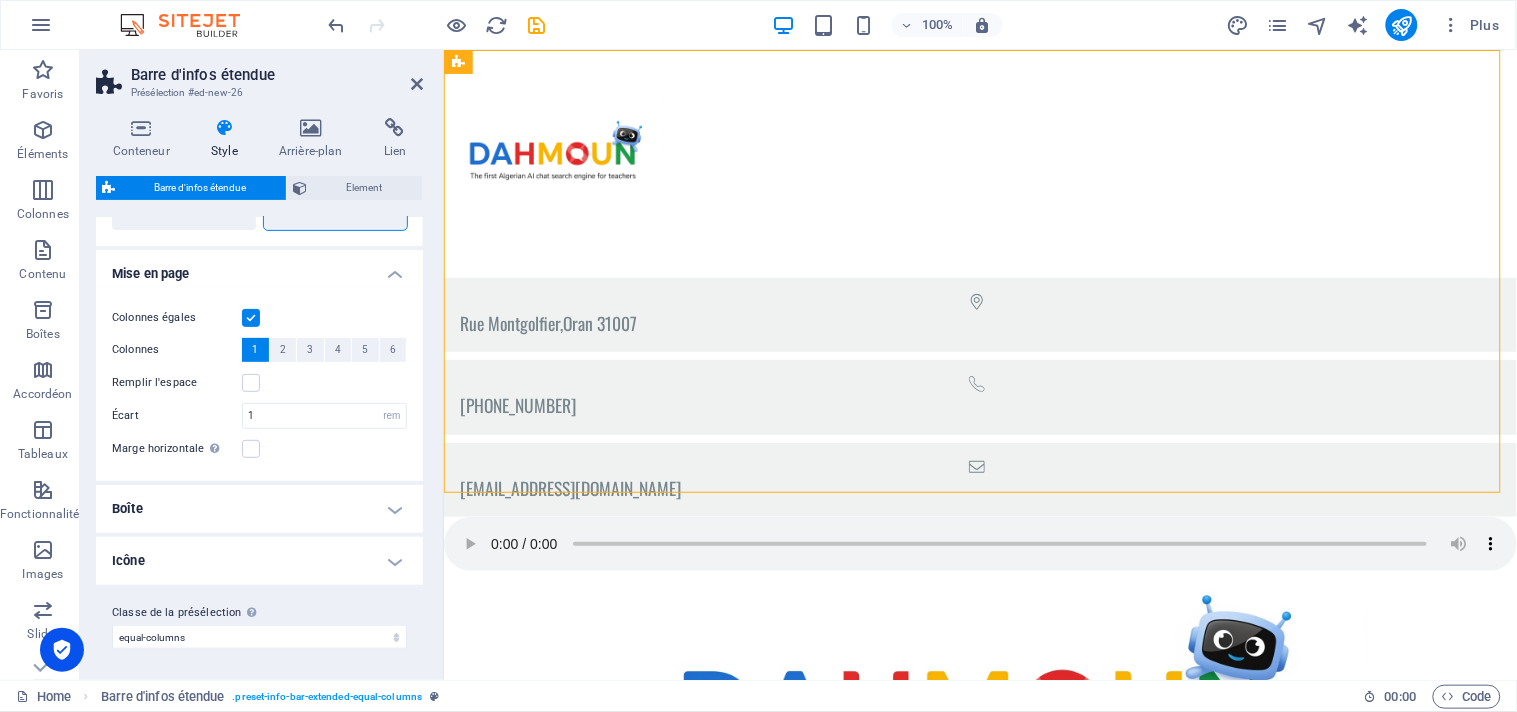 click at bounding box center (251, 318) 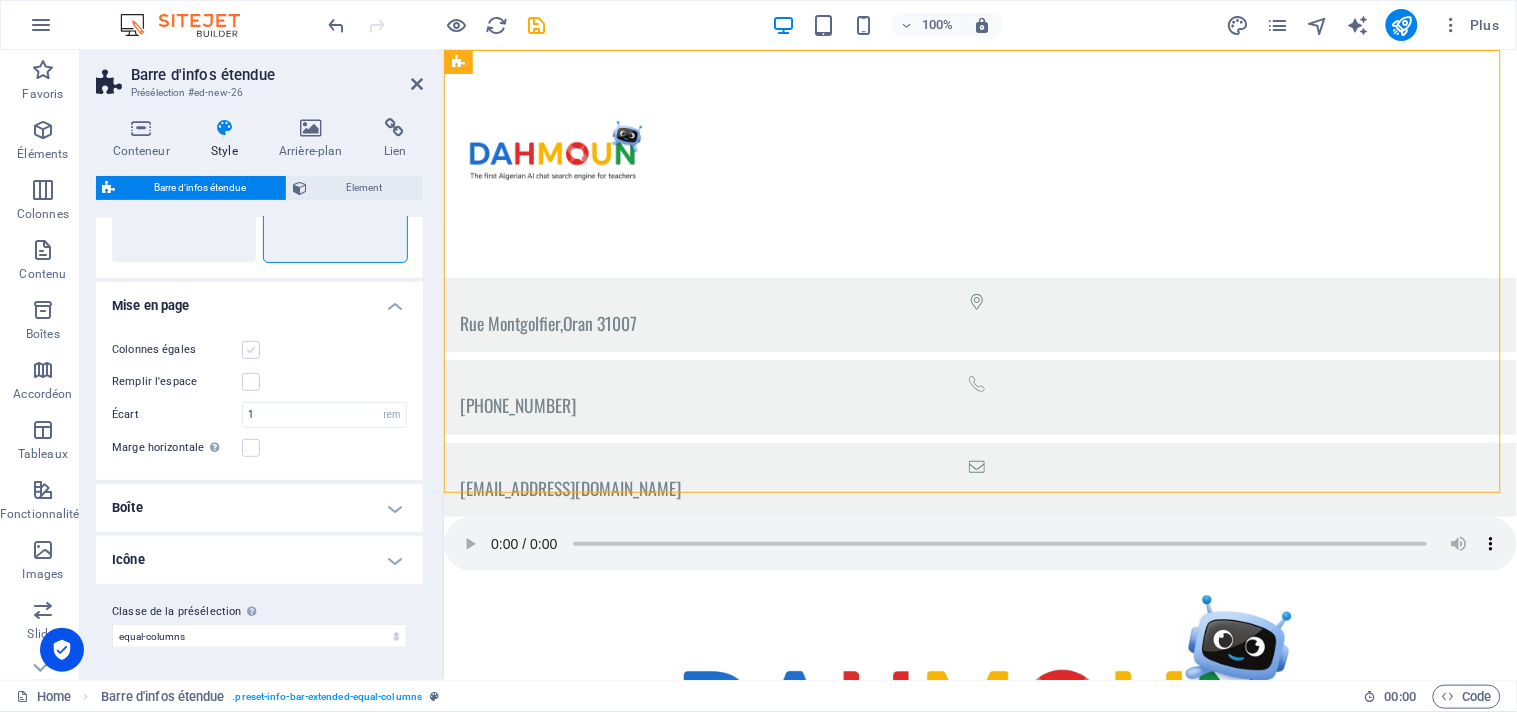 scroll, scrollTop: 137, scrollLeft: 0, axis: vertical 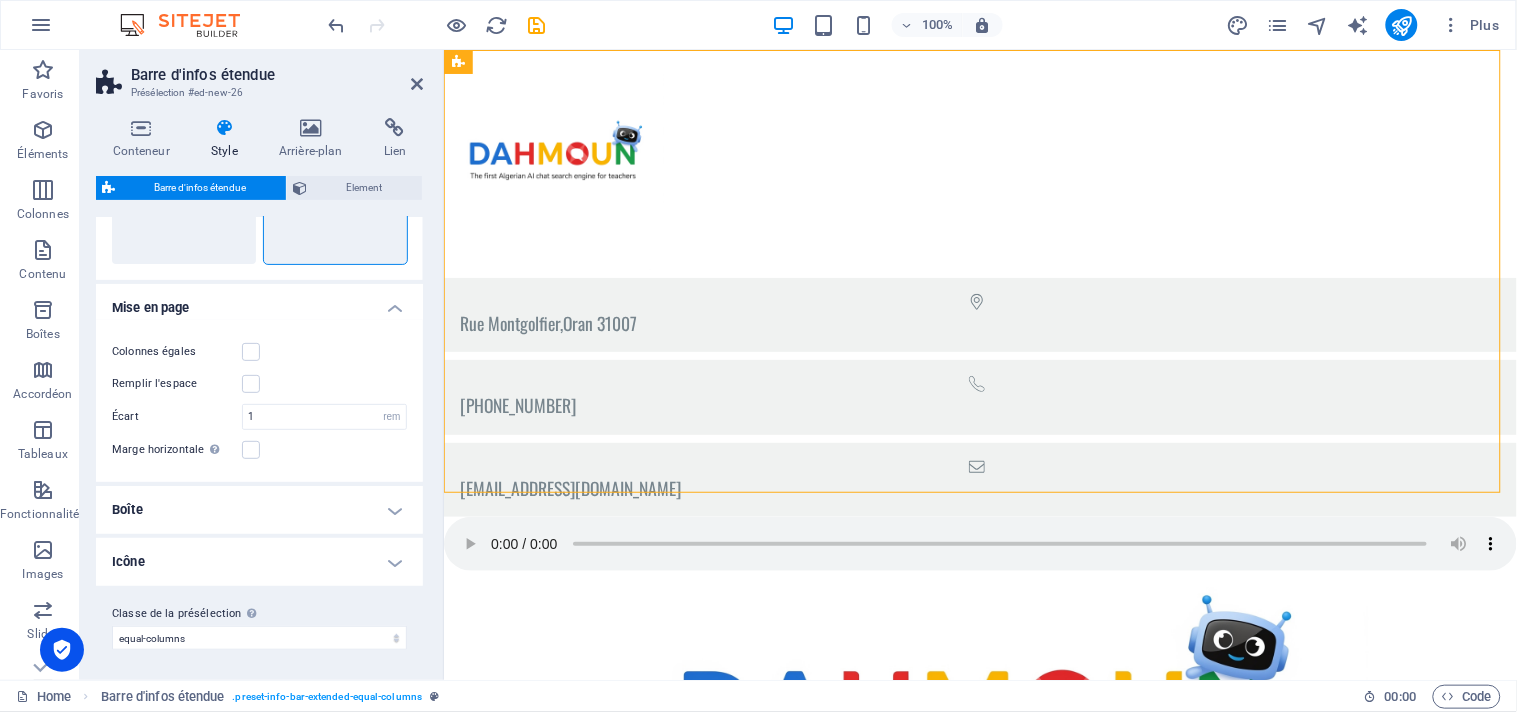 click on "Colonnes égales" at bounding box center (259, 352) 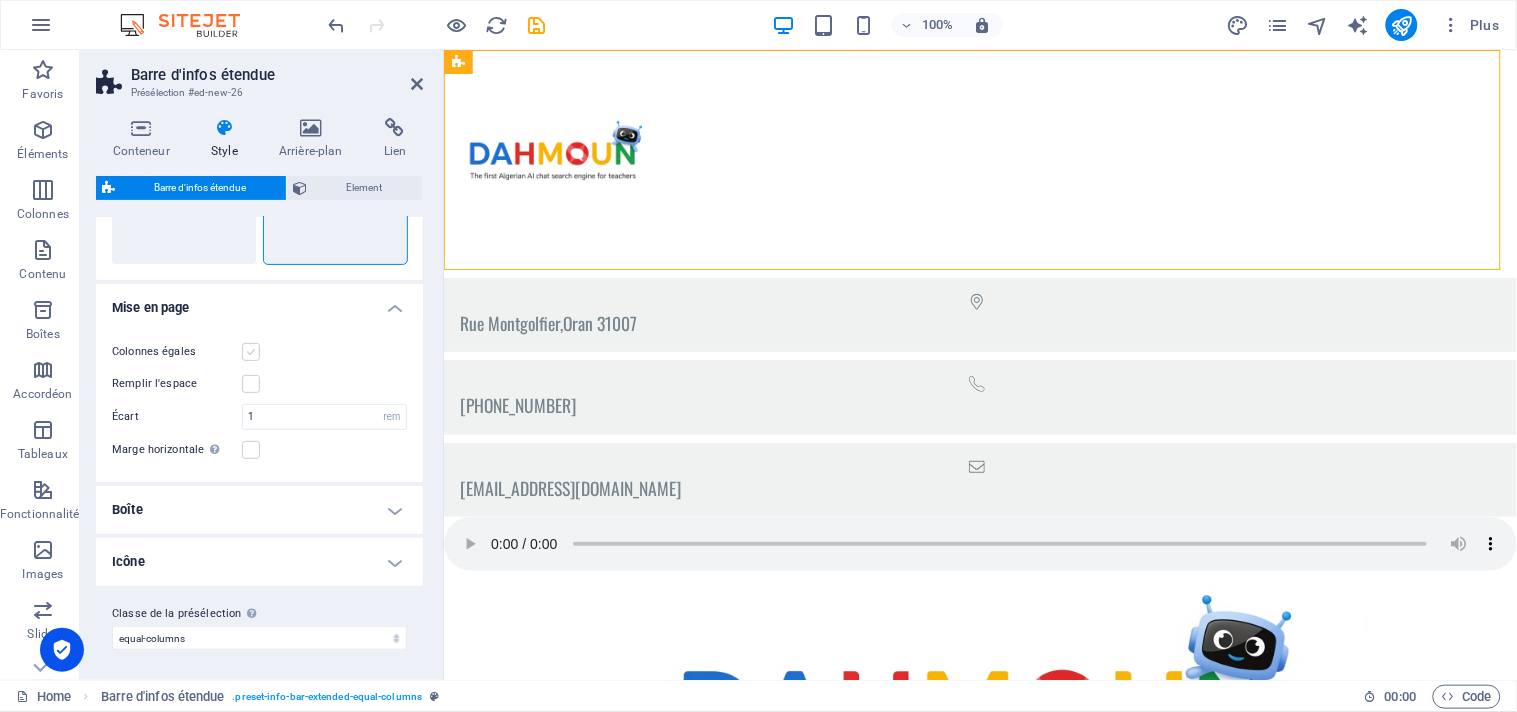 click at bounding box center [251, 352] 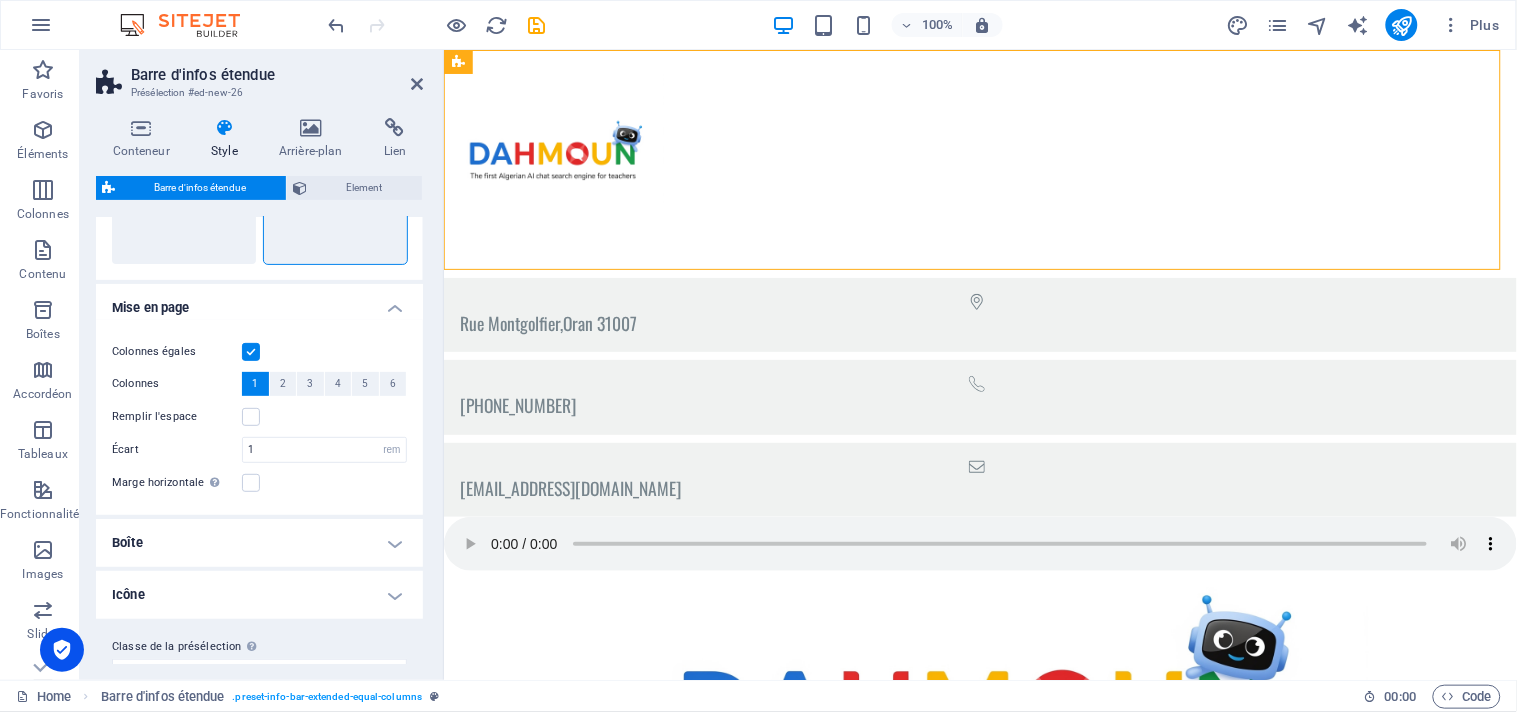 scroll, scrollTop: 171, scrollLeft: 0, axis: vertical 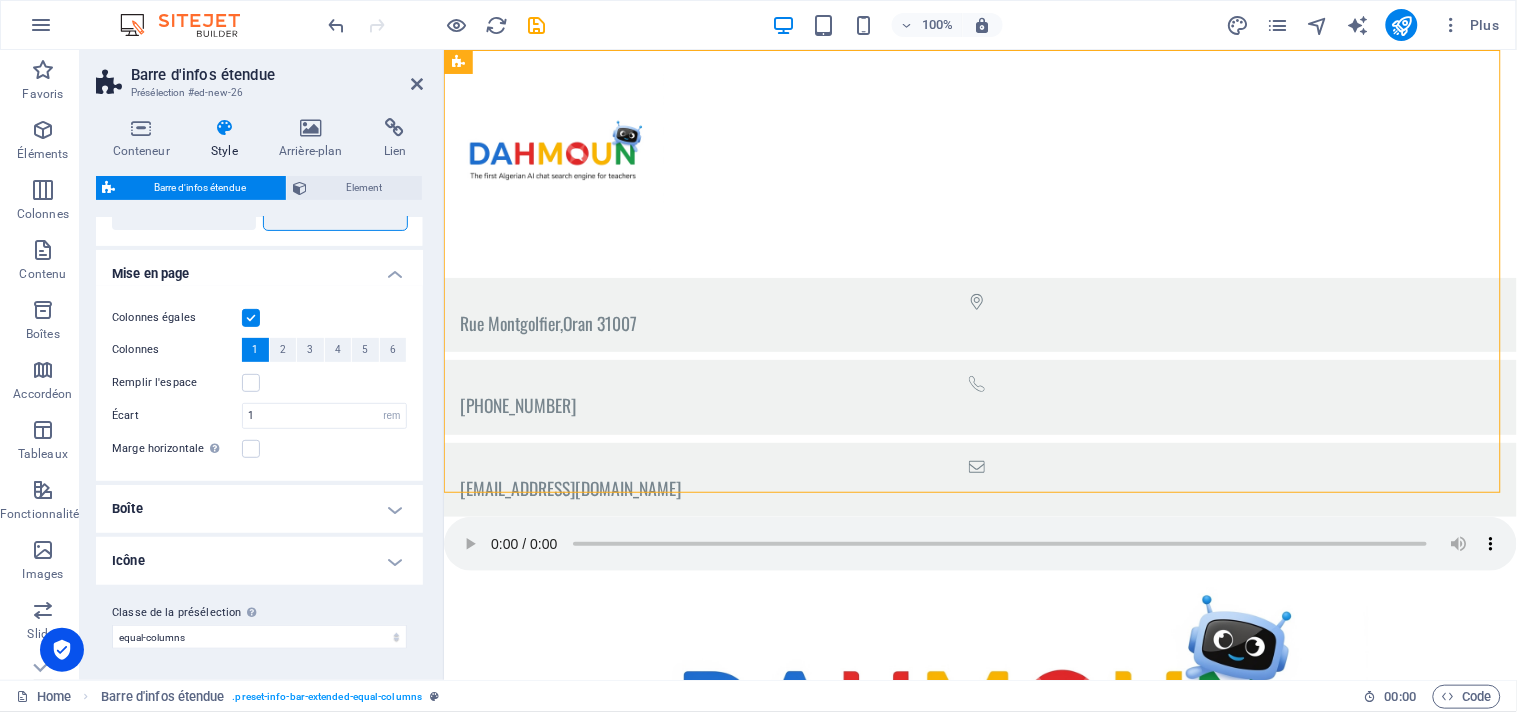 click on "Boîte" at bounding box center (259, 509) 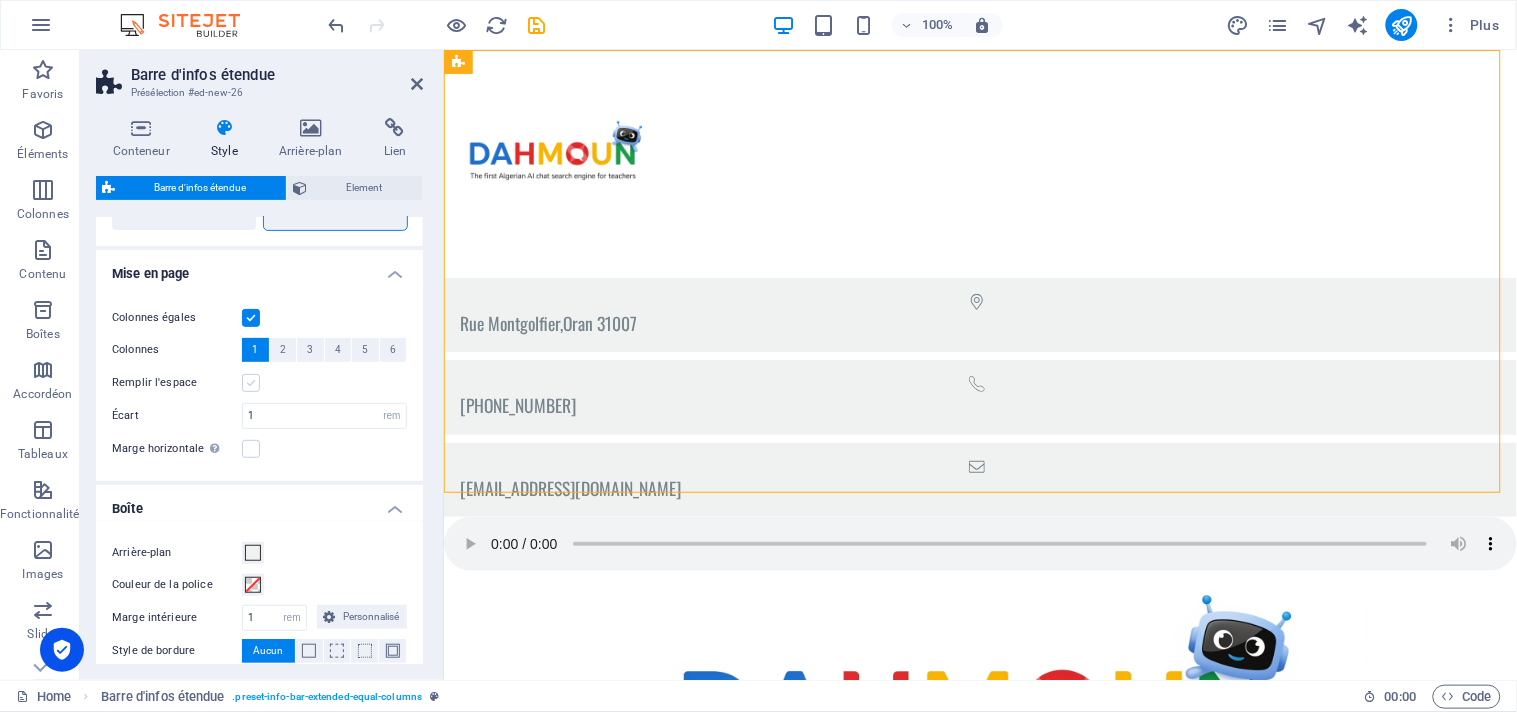 click at bounding box center (251, 383) 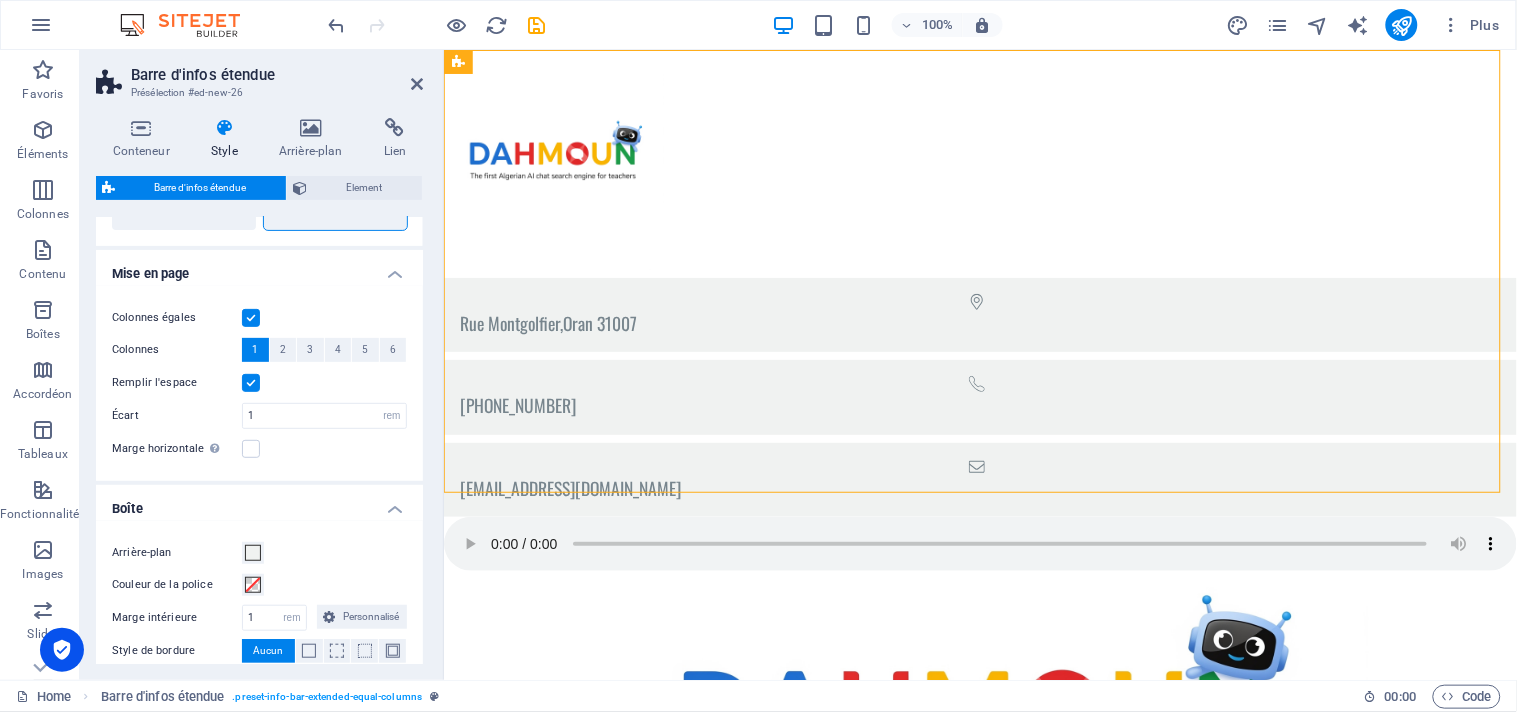 click at bounding box center [251, 383] 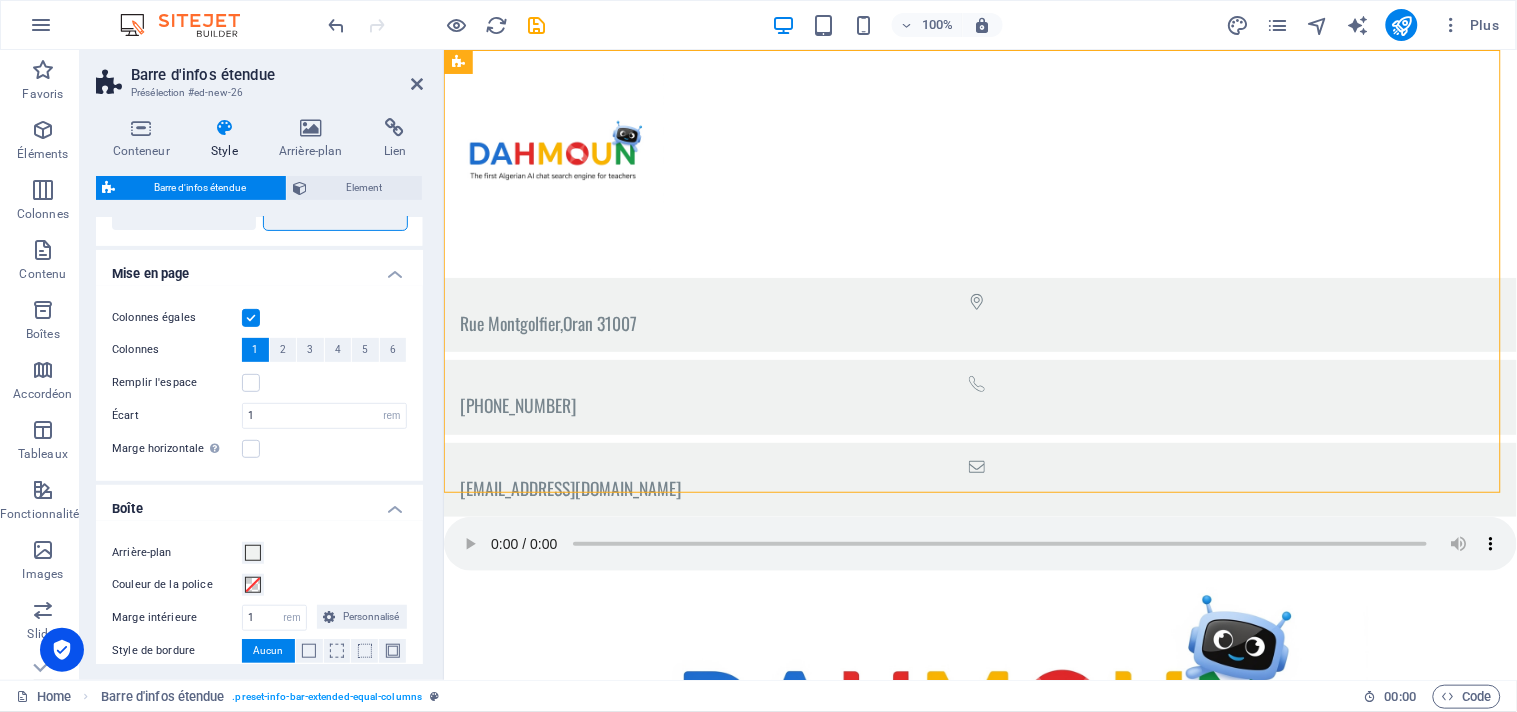 click at bounding box center [251, 318] 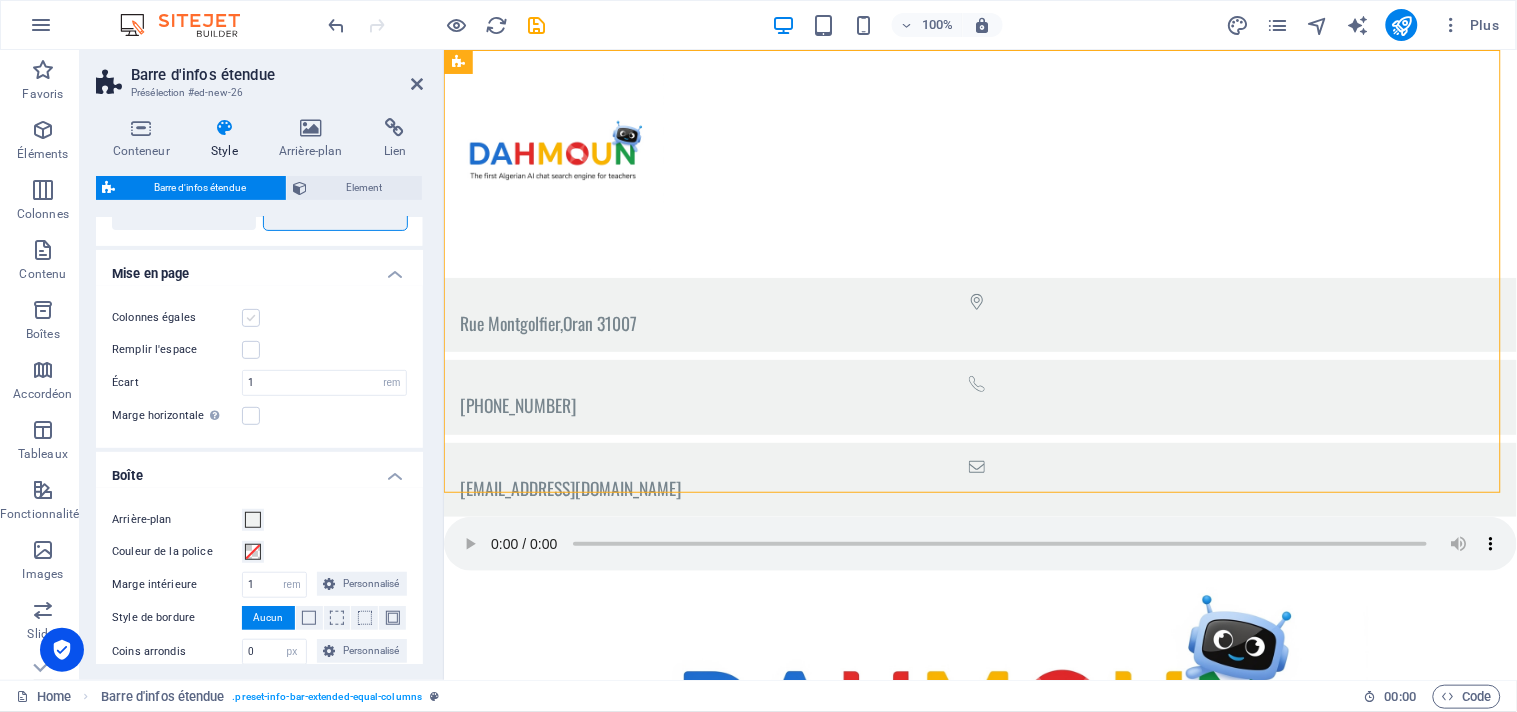 click at bounding box center [251, 318] 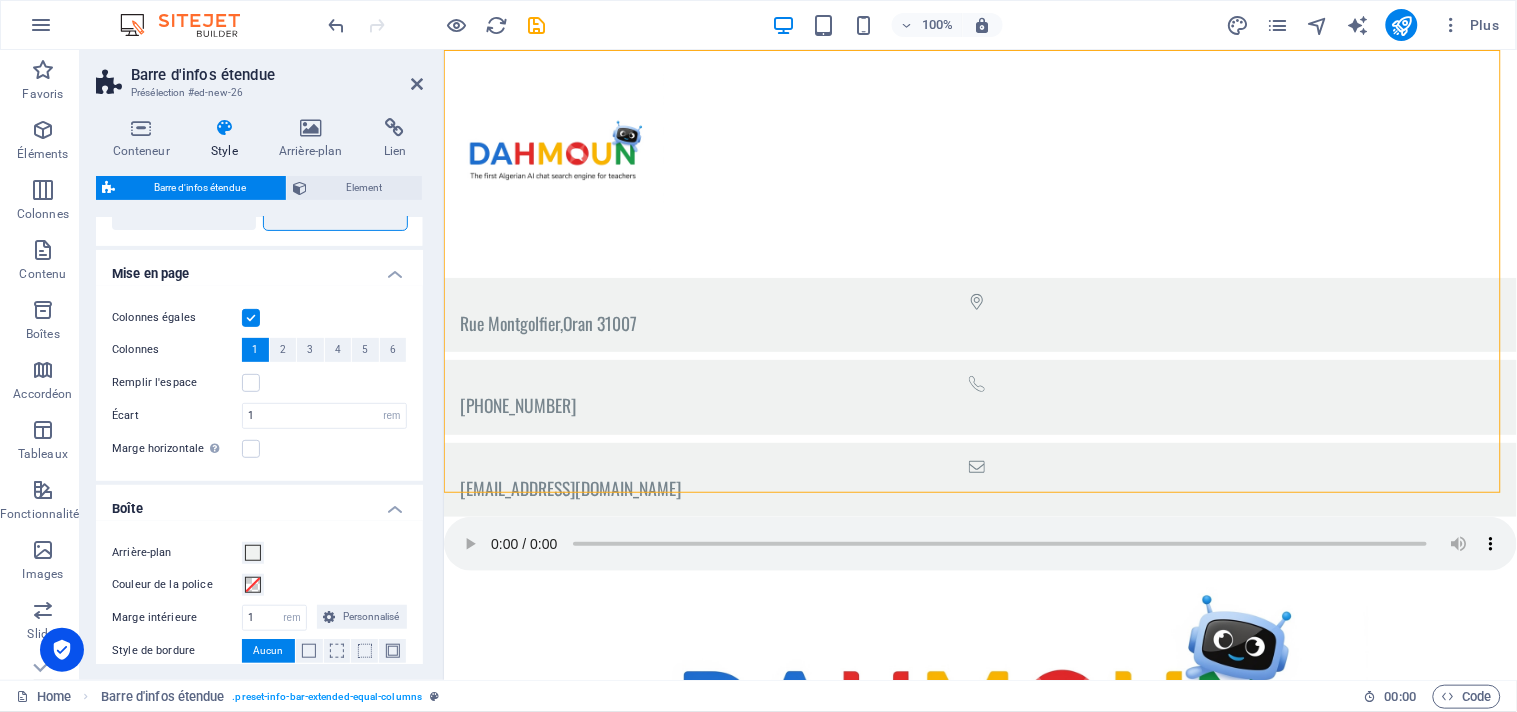 click on "Marge horizontale Uniquement si la "Largeur du contenu" du conteneur n'est pas définie "Par défaut"" at bounding box center [259, 449] 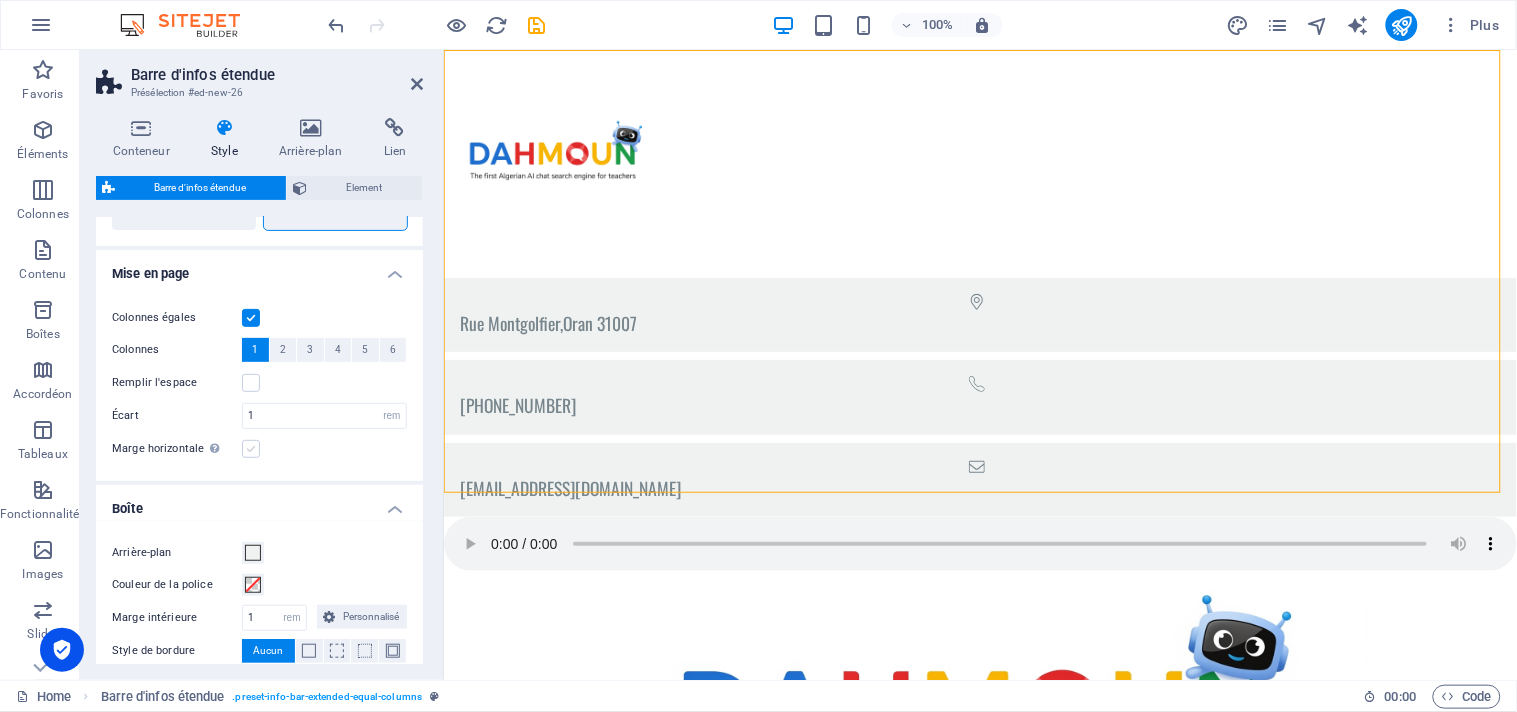 click at bounding box center (251, 449) 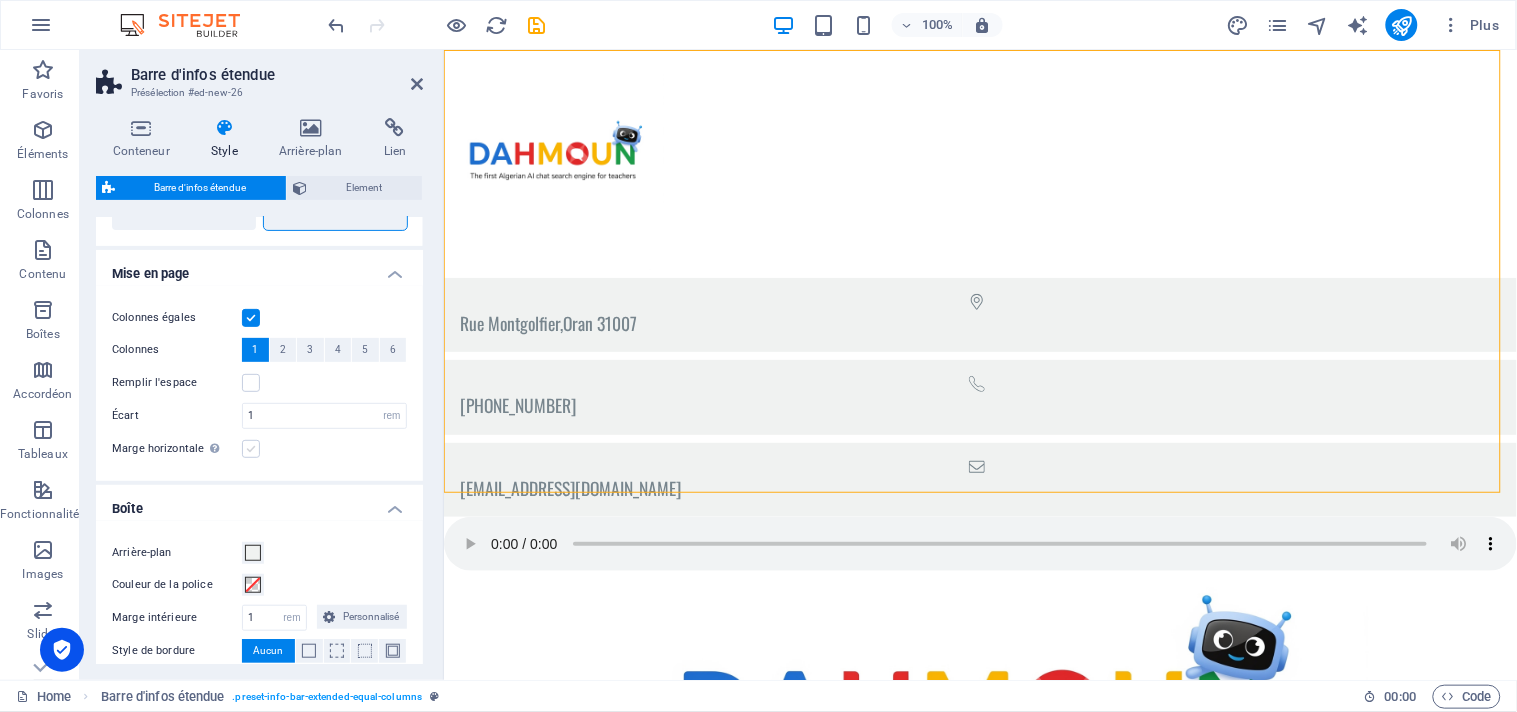 click on "Marge horizontale Uniquement si la "Largeur du contenu" du conteneur n'est pas définie "Par défaut"" at bounding box center (0, 0) 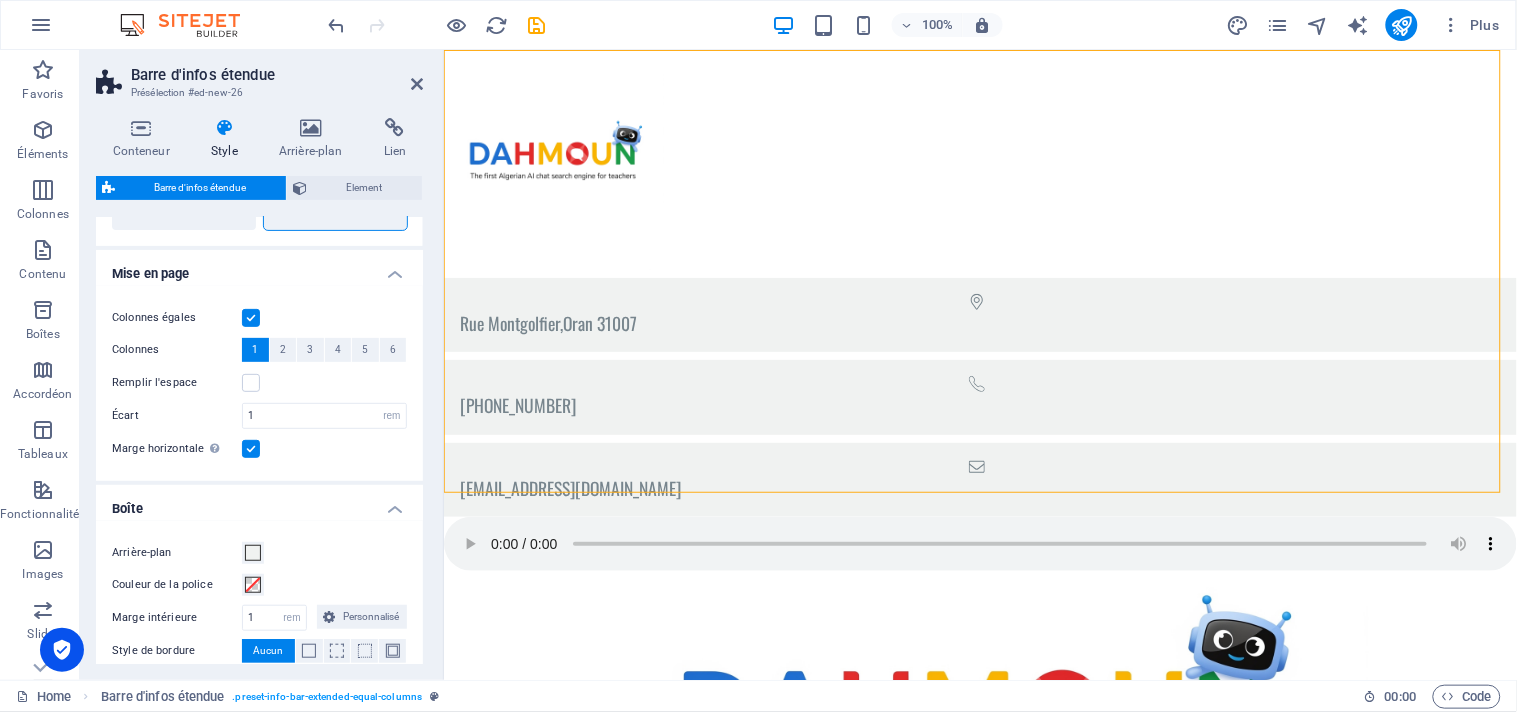 click at bounding box center [251, 449] 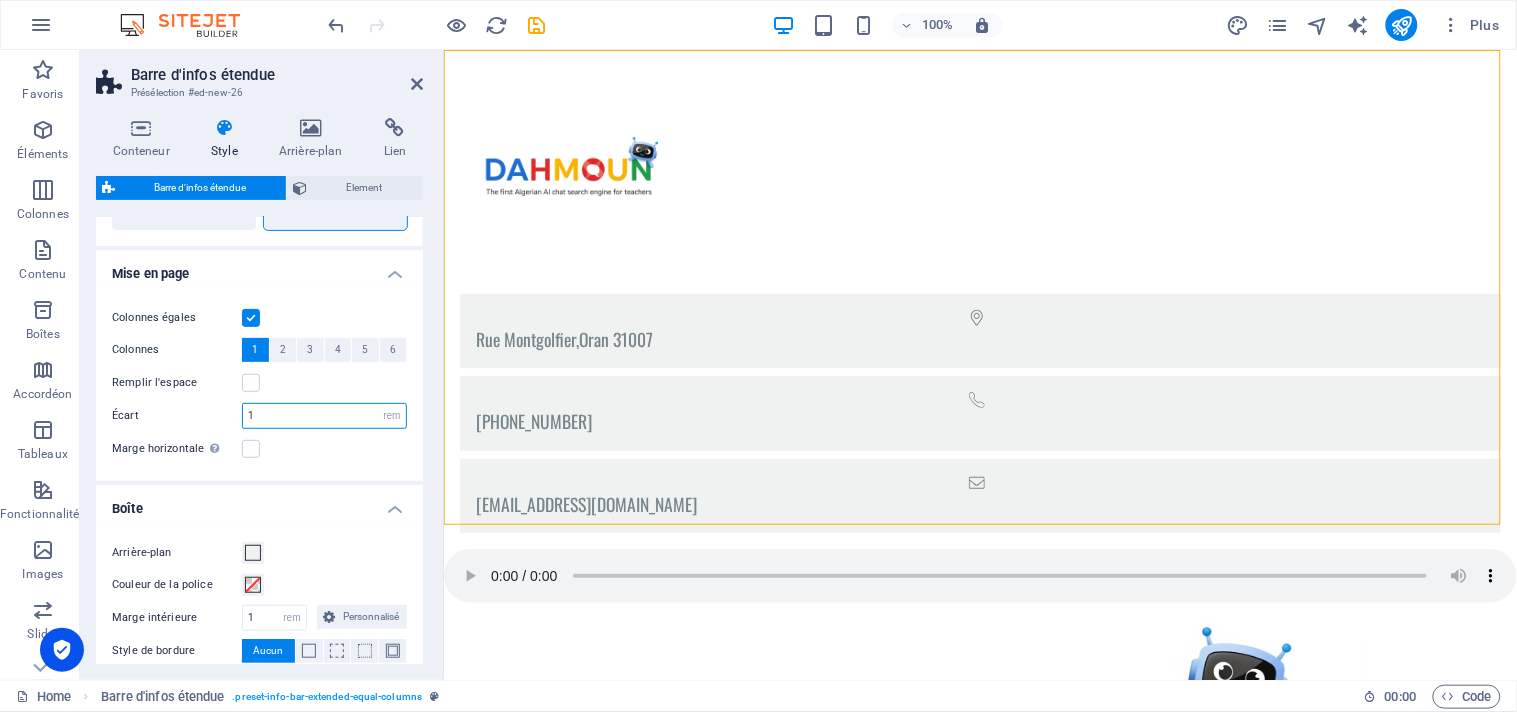 click on "1" at bounding box center (324, 416) 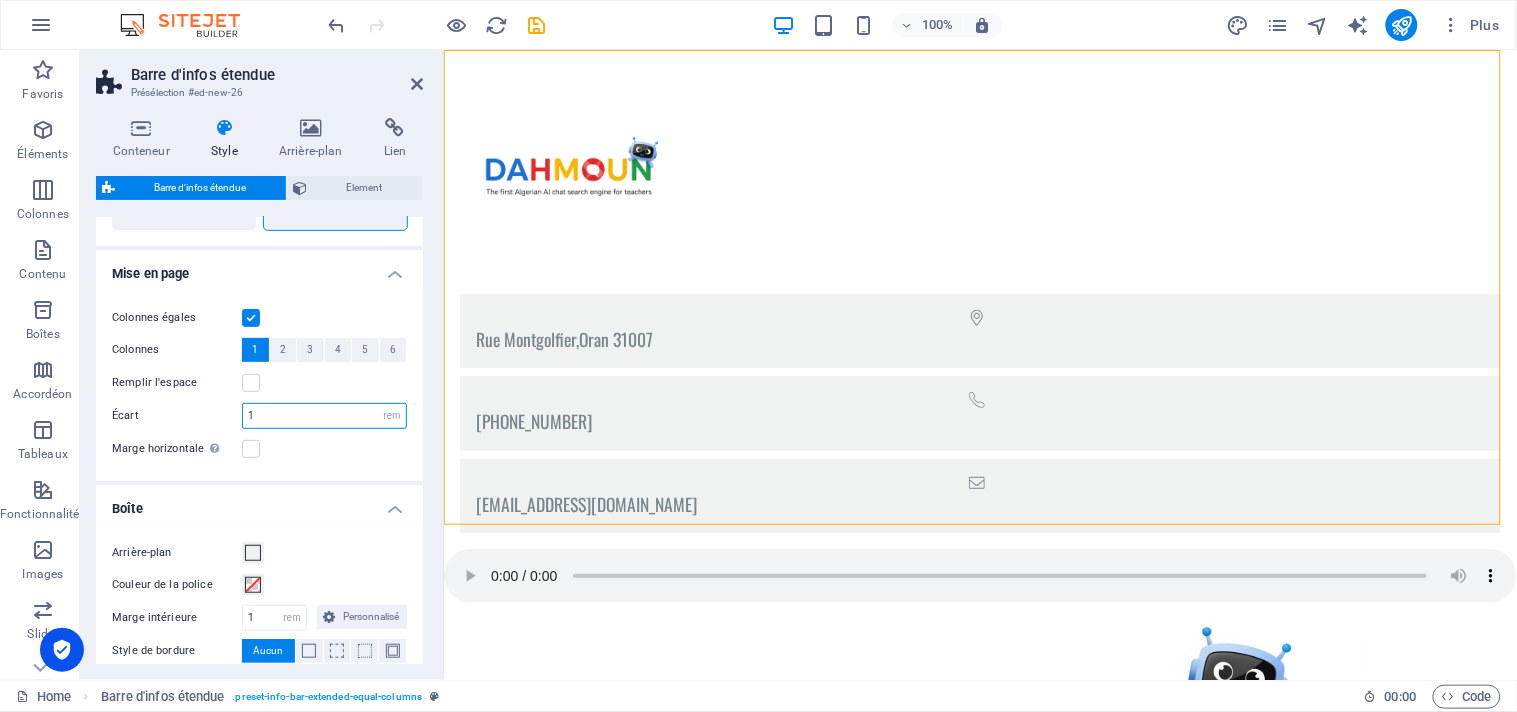 drag, startPoint x: 246, startPoint y: 406, endPoint x: 186, endPoint y: 397, distance: 60.671246 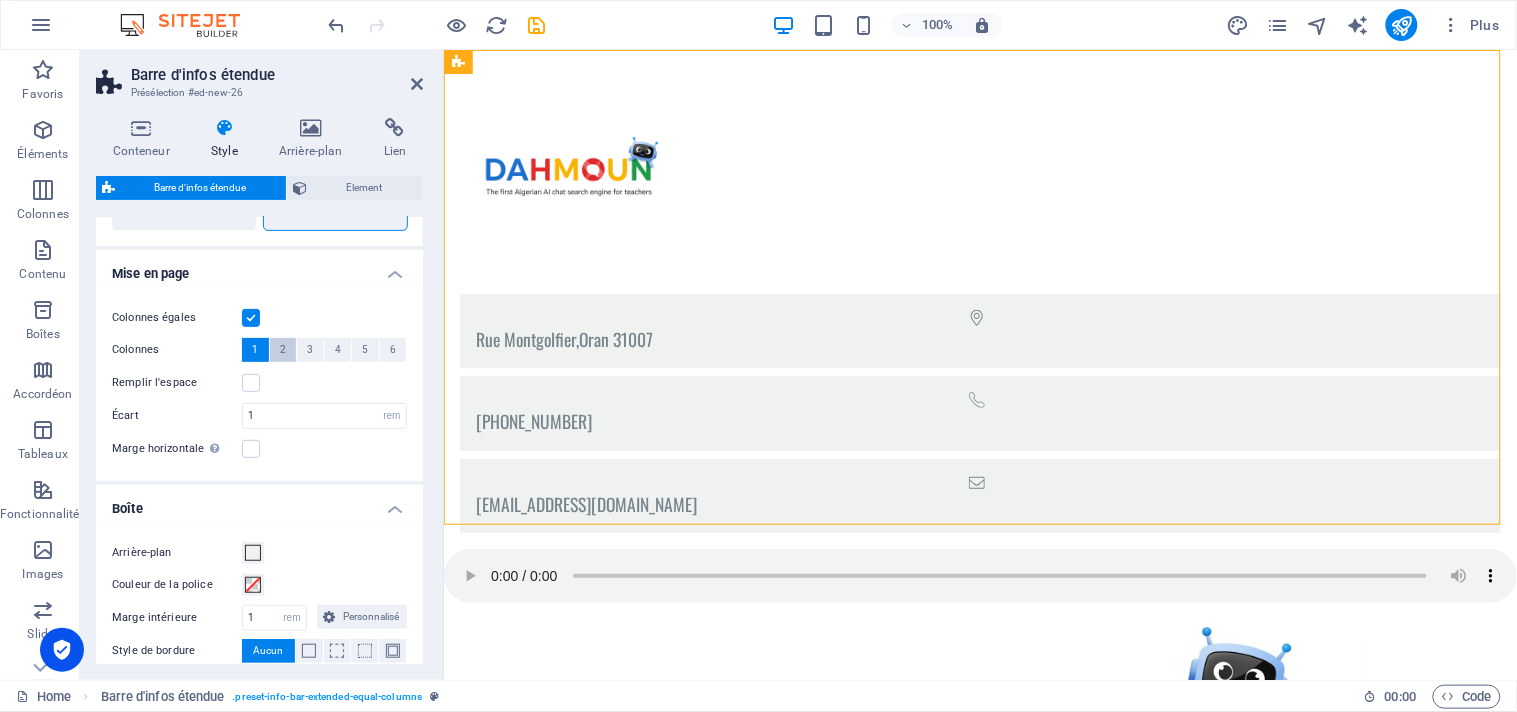 click on "2" at bounding box center [283, 350] 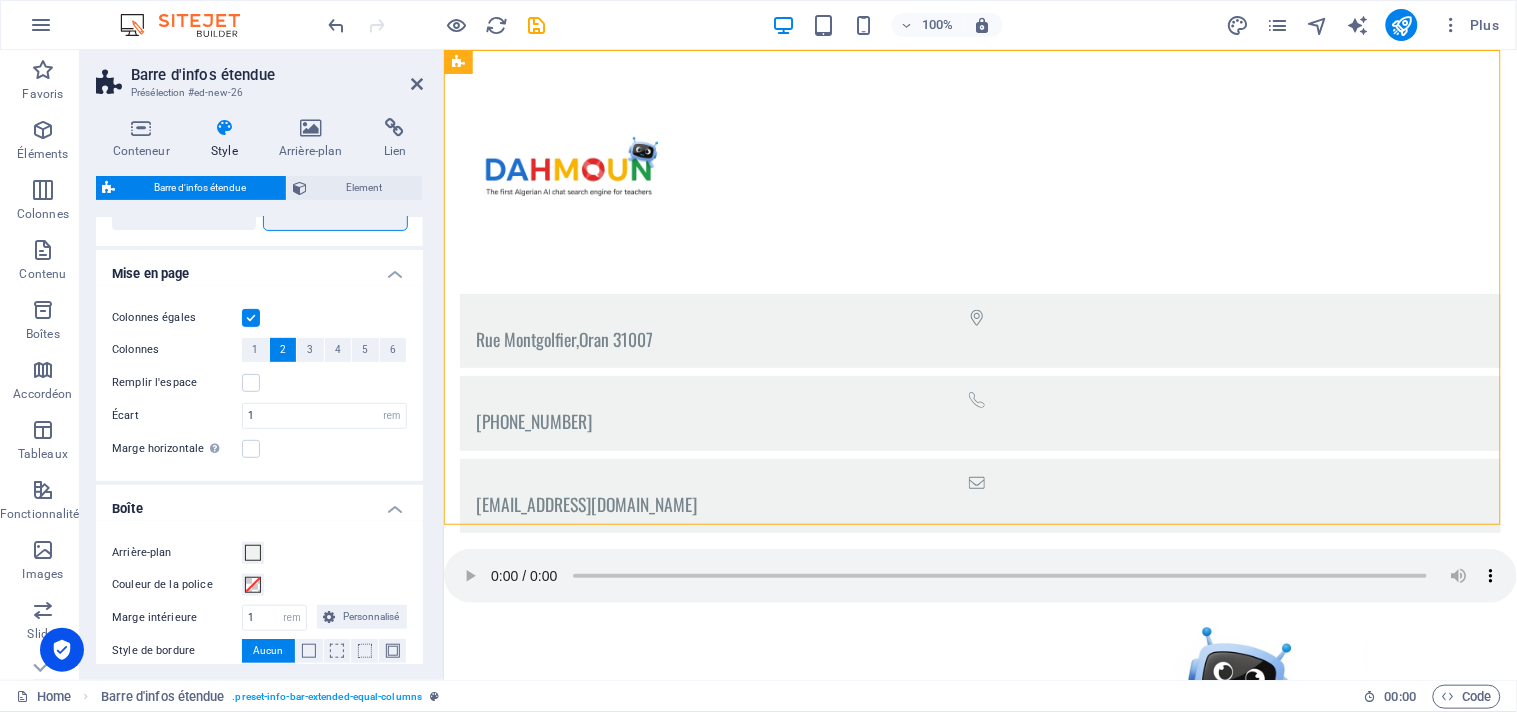 click at bounding box center [251, 318] 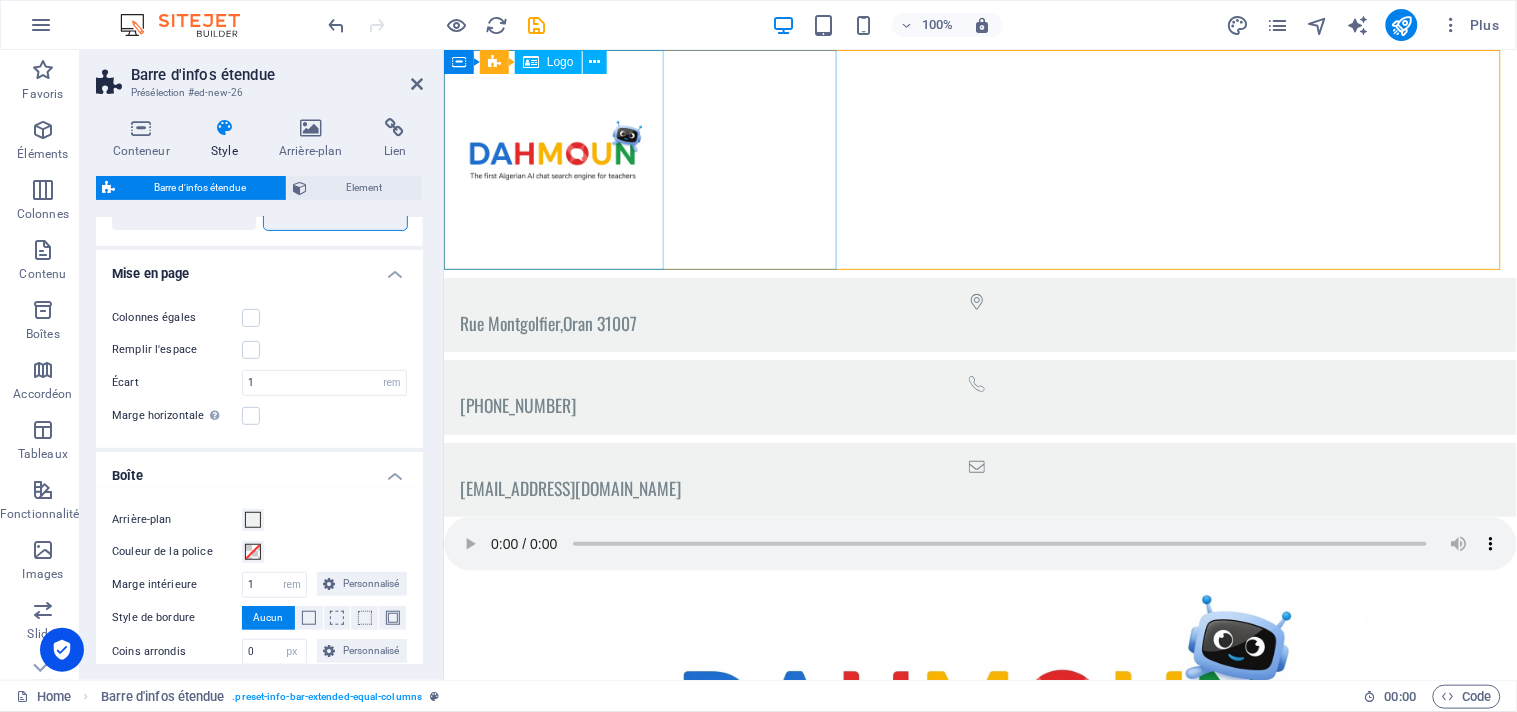 click at bounding box center [979, 159] 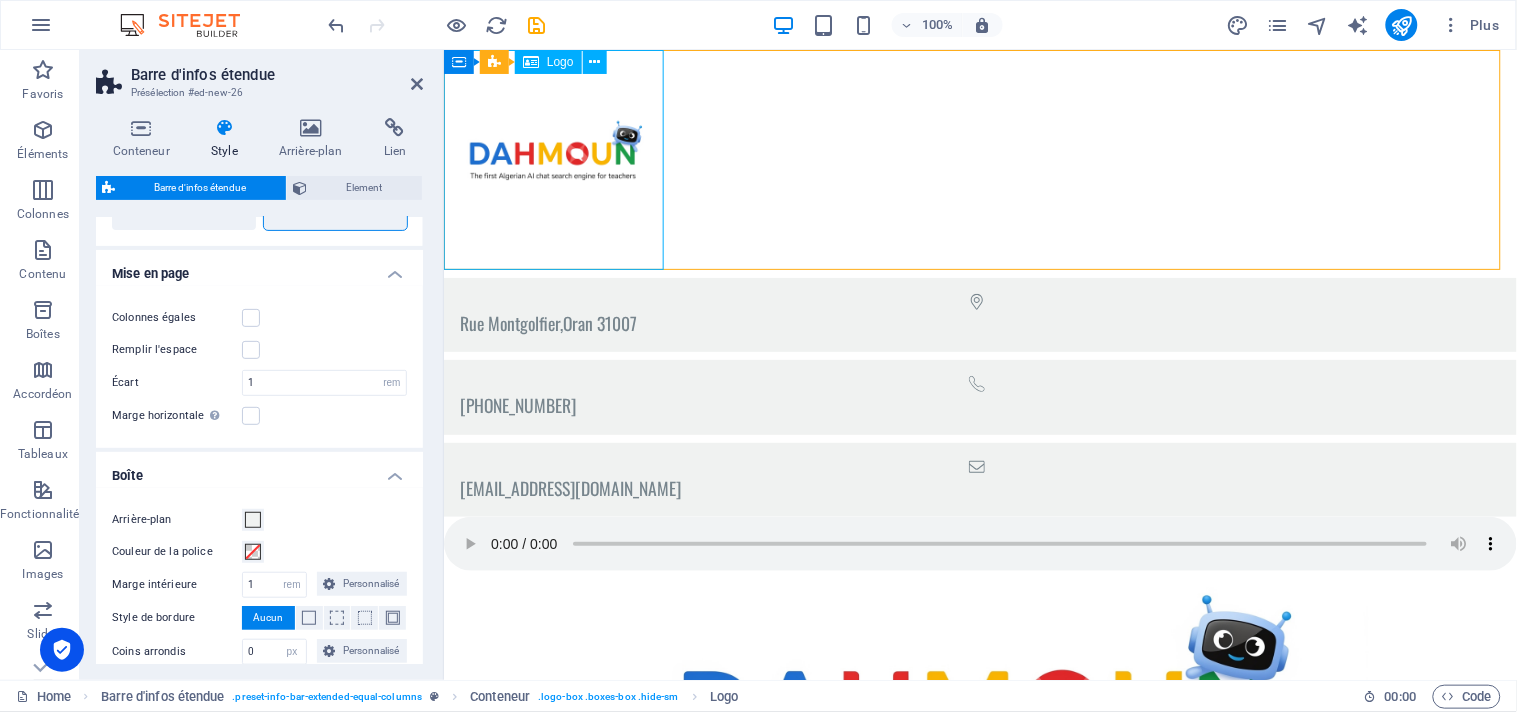click at bounding box center [979, 159] 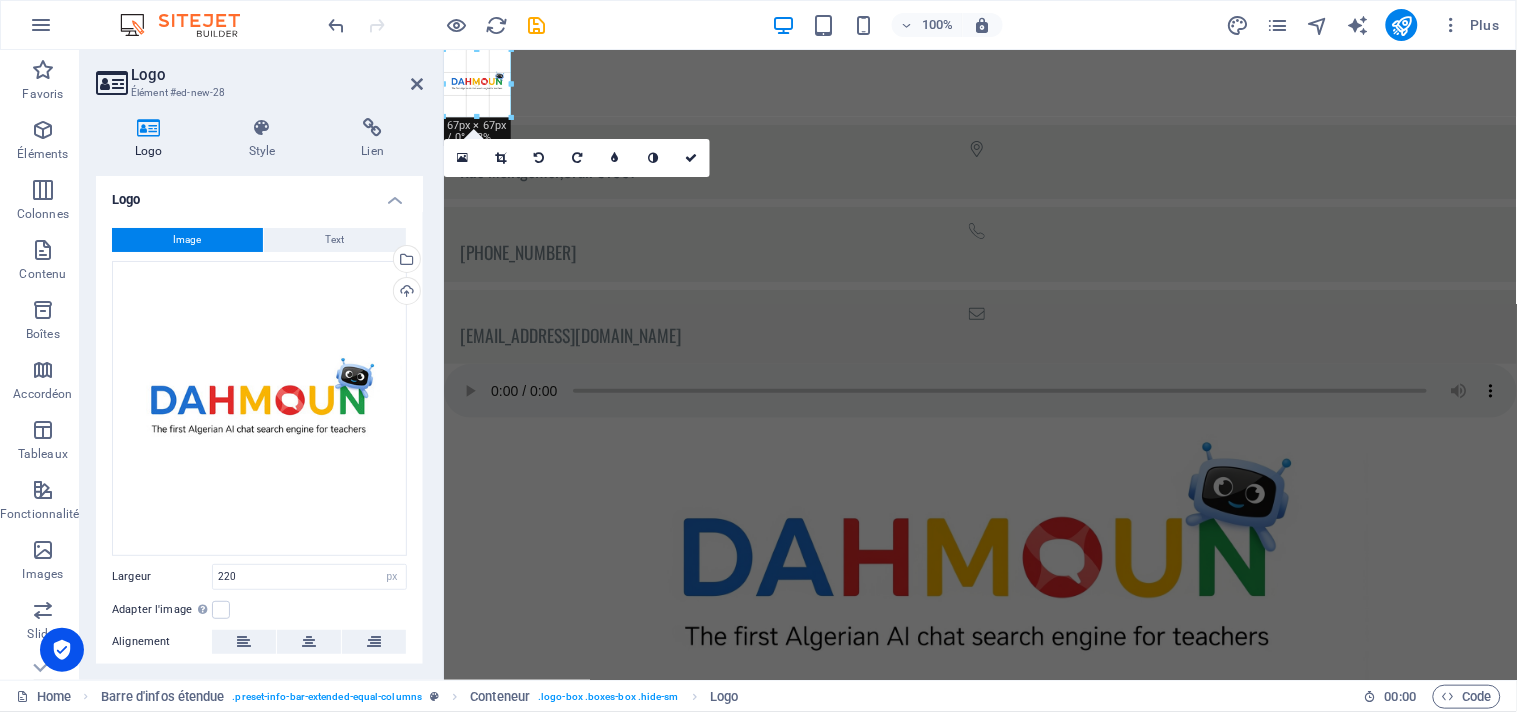 drag, startPoint x: 661, startPoint y: 272, endPoint x: 504, endPoint y: 55, distance: 267.8395 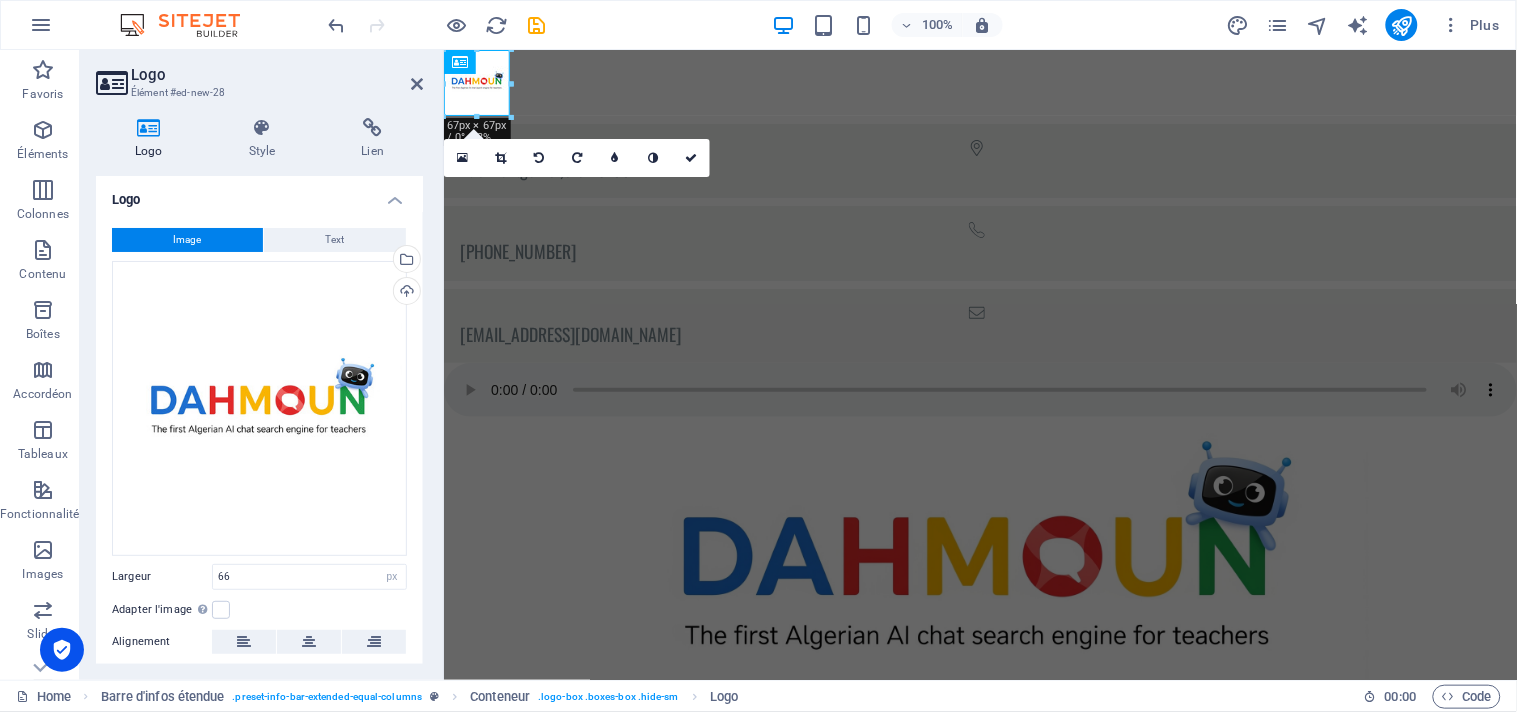 click on "Image Text Glissez les fichiers ici, cliquez pour choisir les fichiers ou  sélectionnez les fichiers depuis Fichiers ou depuis notre stock gratuit de photos et de vidéos Sélectionnez les fichiers depuis le Gestionnaire de fichiers, les photos du stock ou téléversez un ou plusieurs fichiers Téléverser Largeur 66 Par défaut auto px rem % em vh vw Adapter l'image Adapter automatiquement l'image à une largeur et une hauteur fixes Hauteur Par défaut auto px Alignement Lazyload Charger les images après la page améliore le temps de chargement (vitesse). Responsive Chargez automatiquement des images Retina et les formats optimisés pour les smartphones. Lightbox Utiliser comme titre principal Cette image sera incluse dans une balise titre H1. Utile pour donner au texte alternatif le poids d'un titre H1, par ex. pour le logo. Ne pas cocher si incertain. Optimisée Les images sont compressées pour améliorer la vitesse de la page. Position Direction Personnalisé Décalage X 50 px rem % vh vw Décalage Y %" at bounding box center (259, 489) 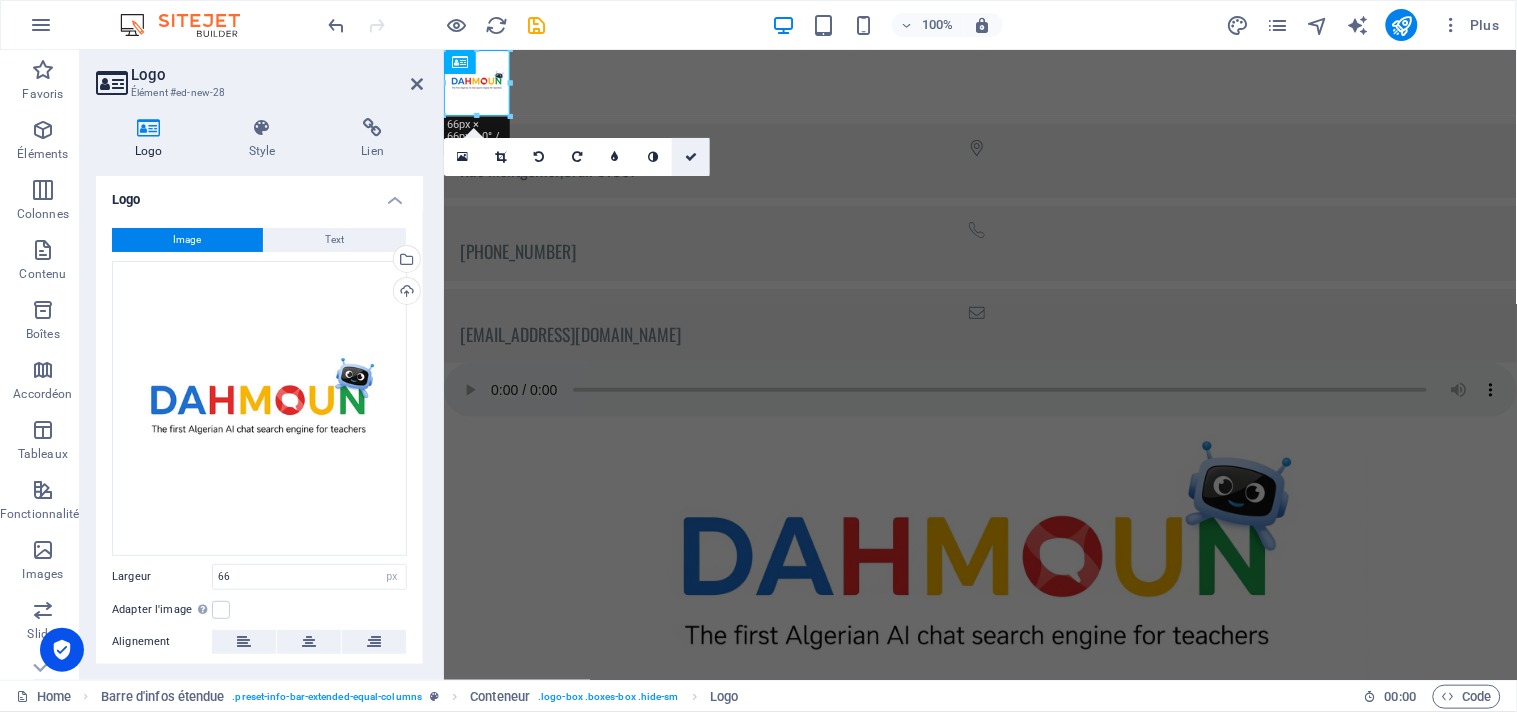 click at bounding box center [691, 157] 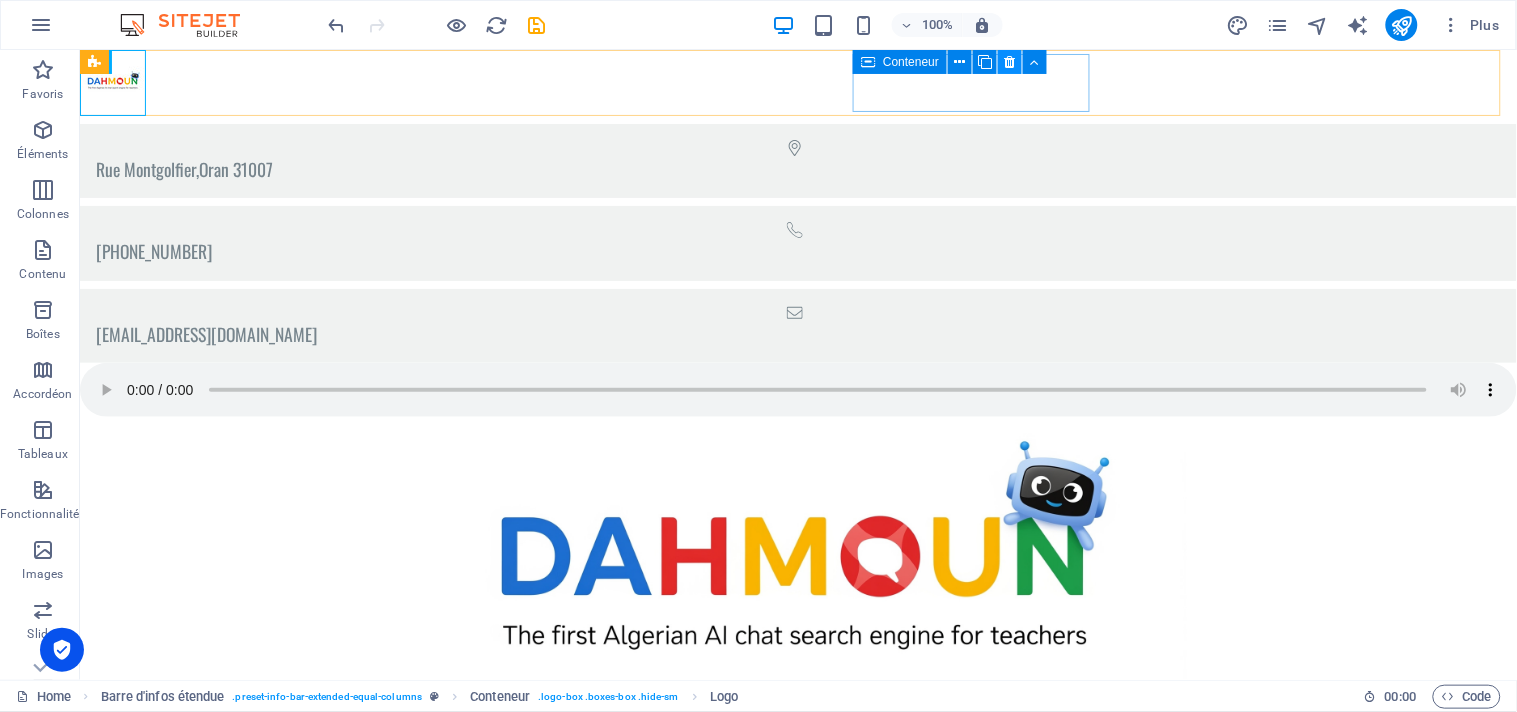 click at bounding box center (1010, 62) 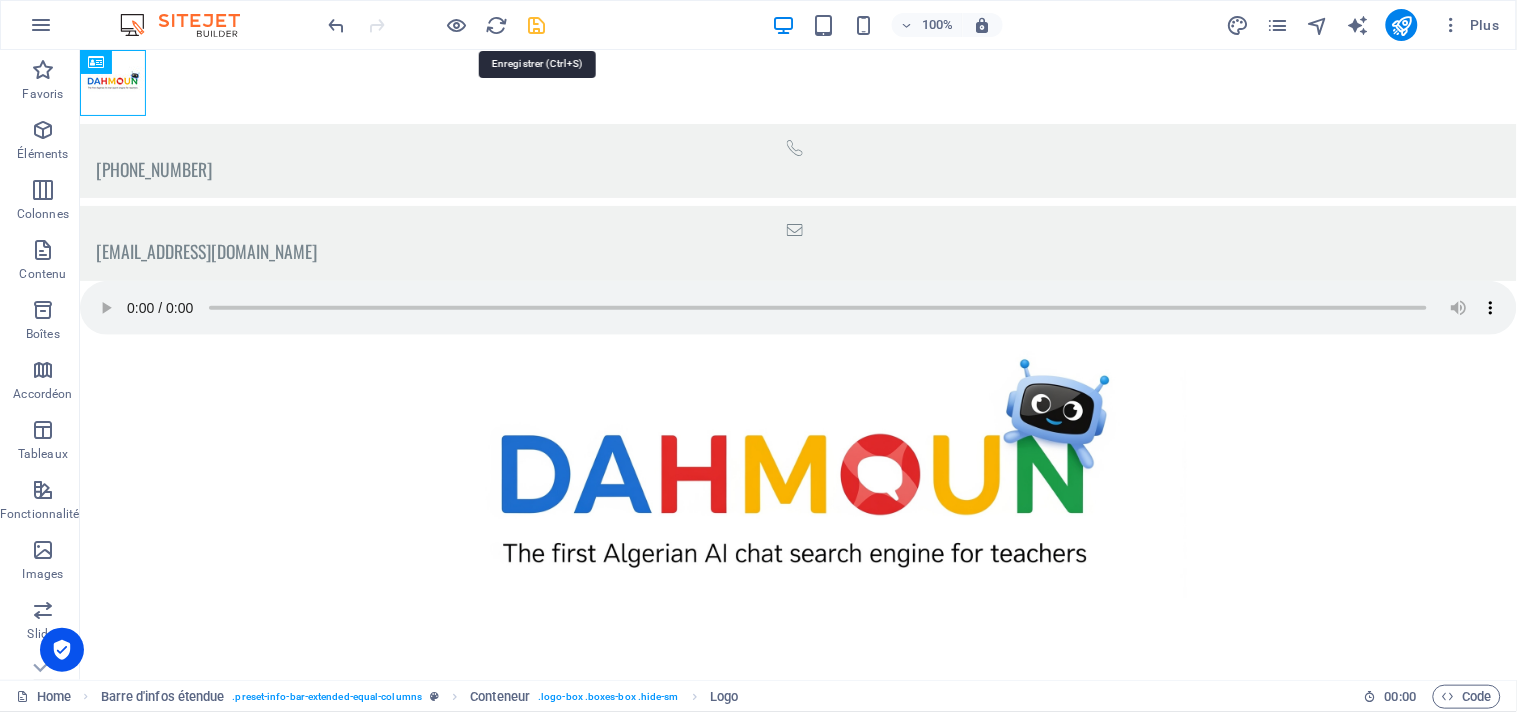 click at bounding box center [537, 25] 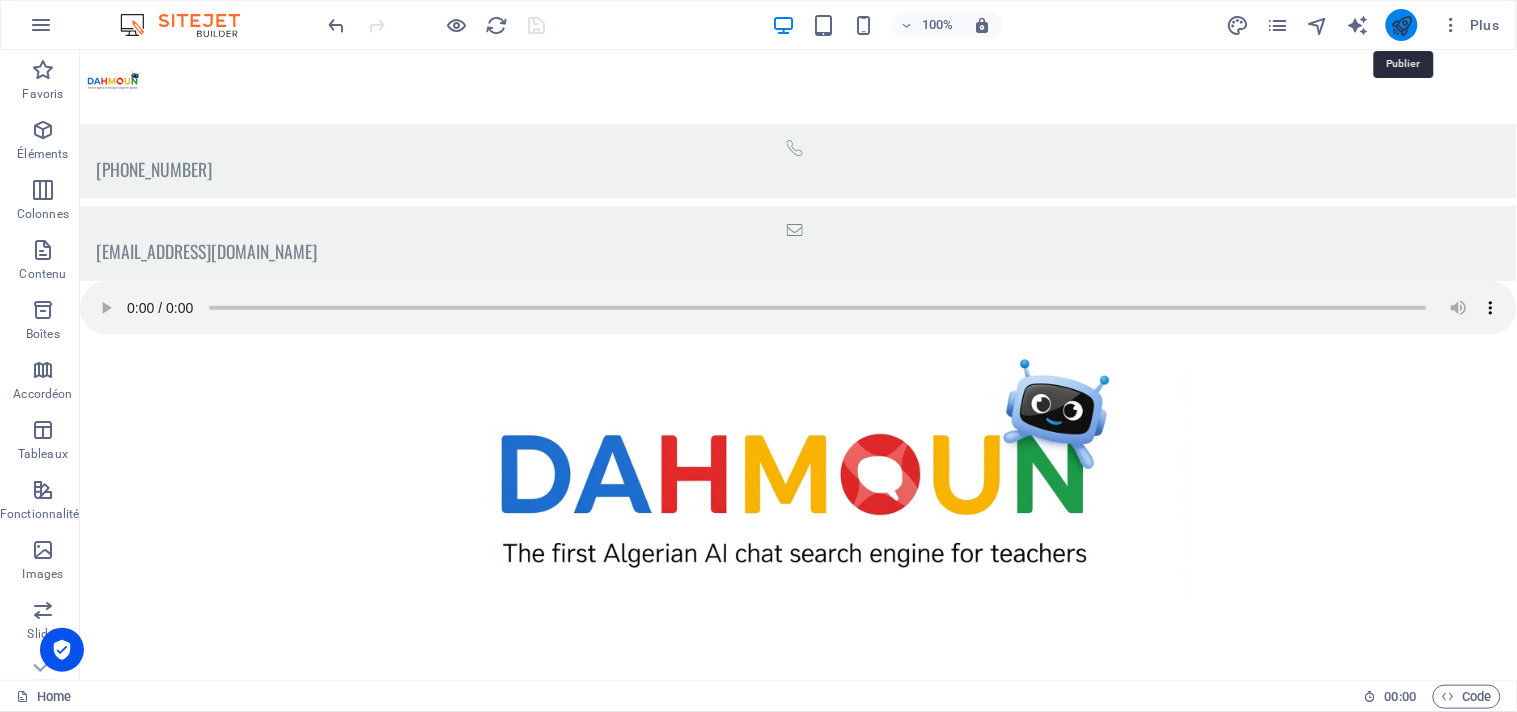 click at bounding box center (1401, 25) 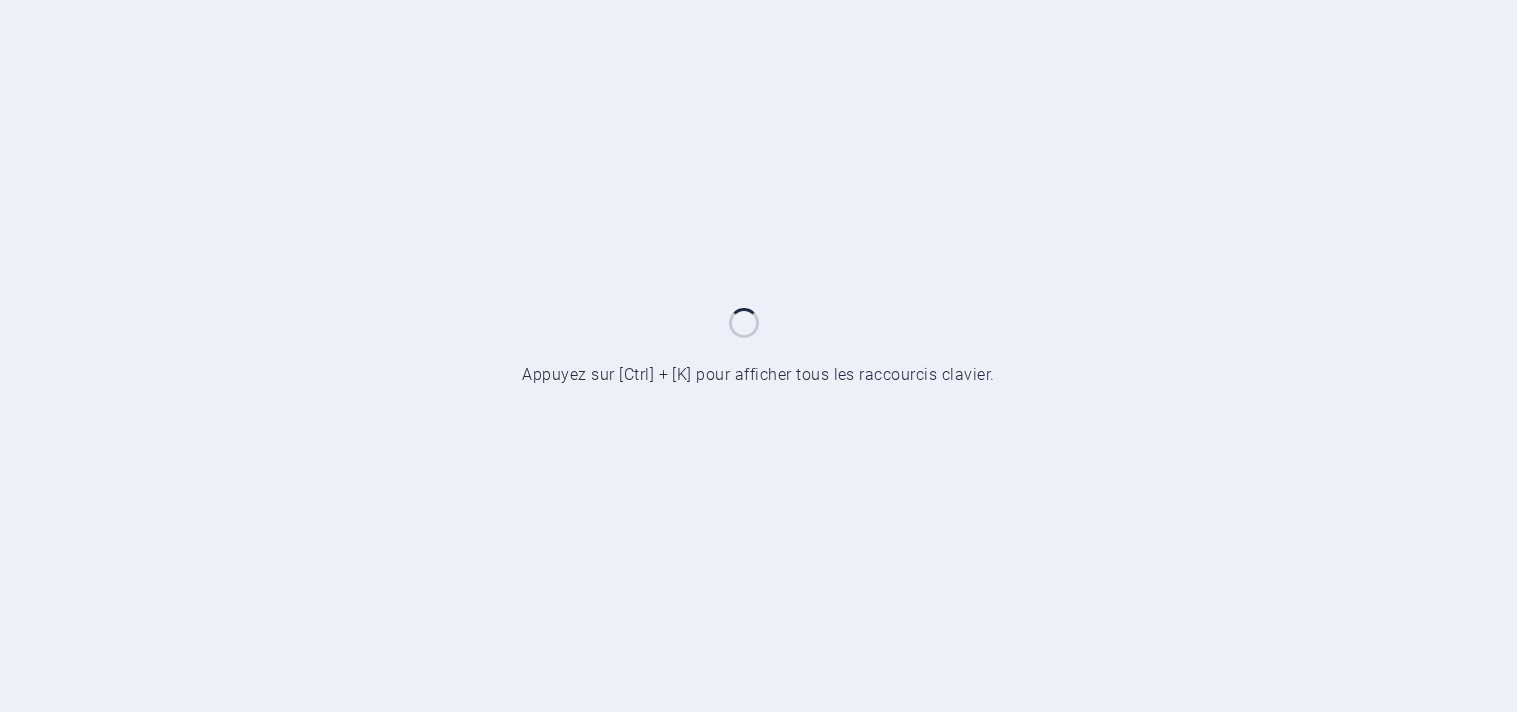 scroll, scrollTop: 0, scrollLeft: 0, axis: both 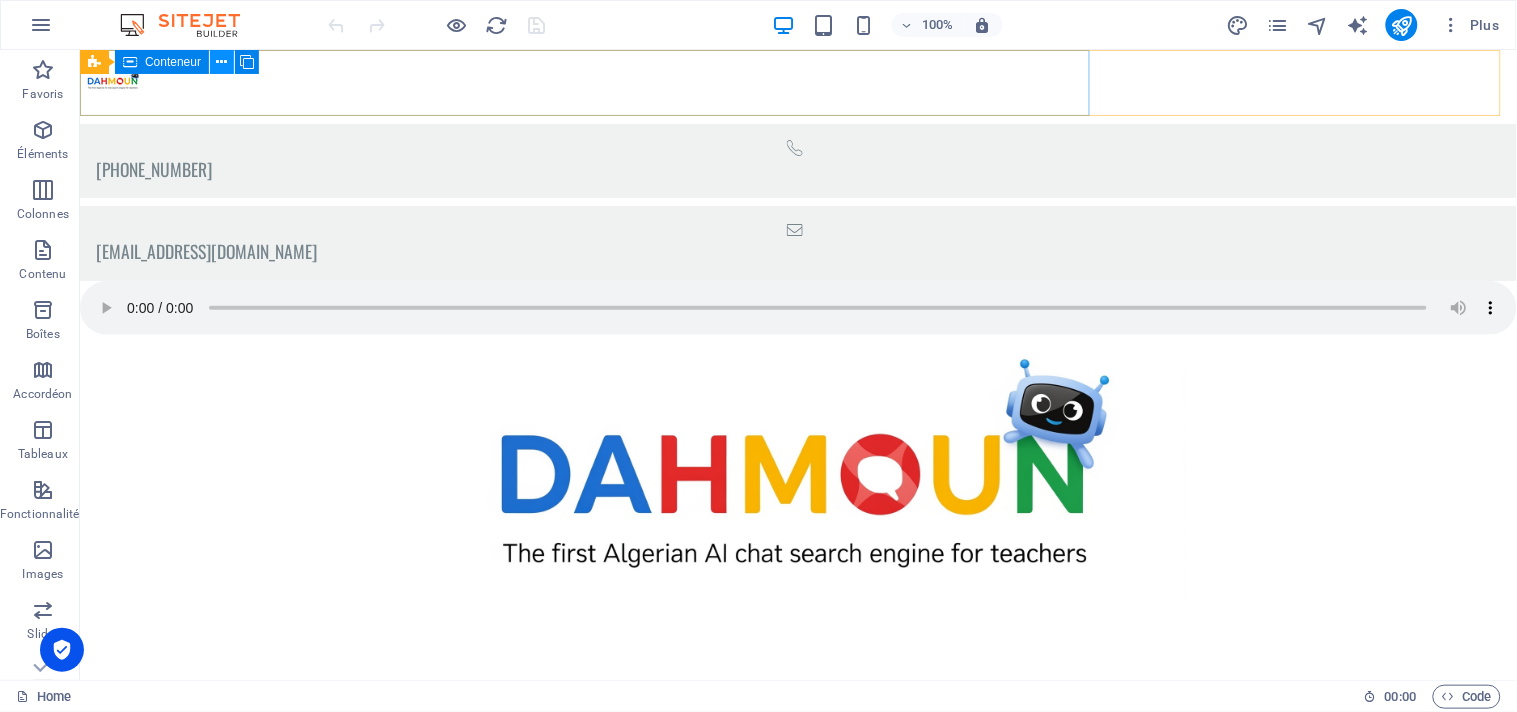 click at bounding box center [222, 62] 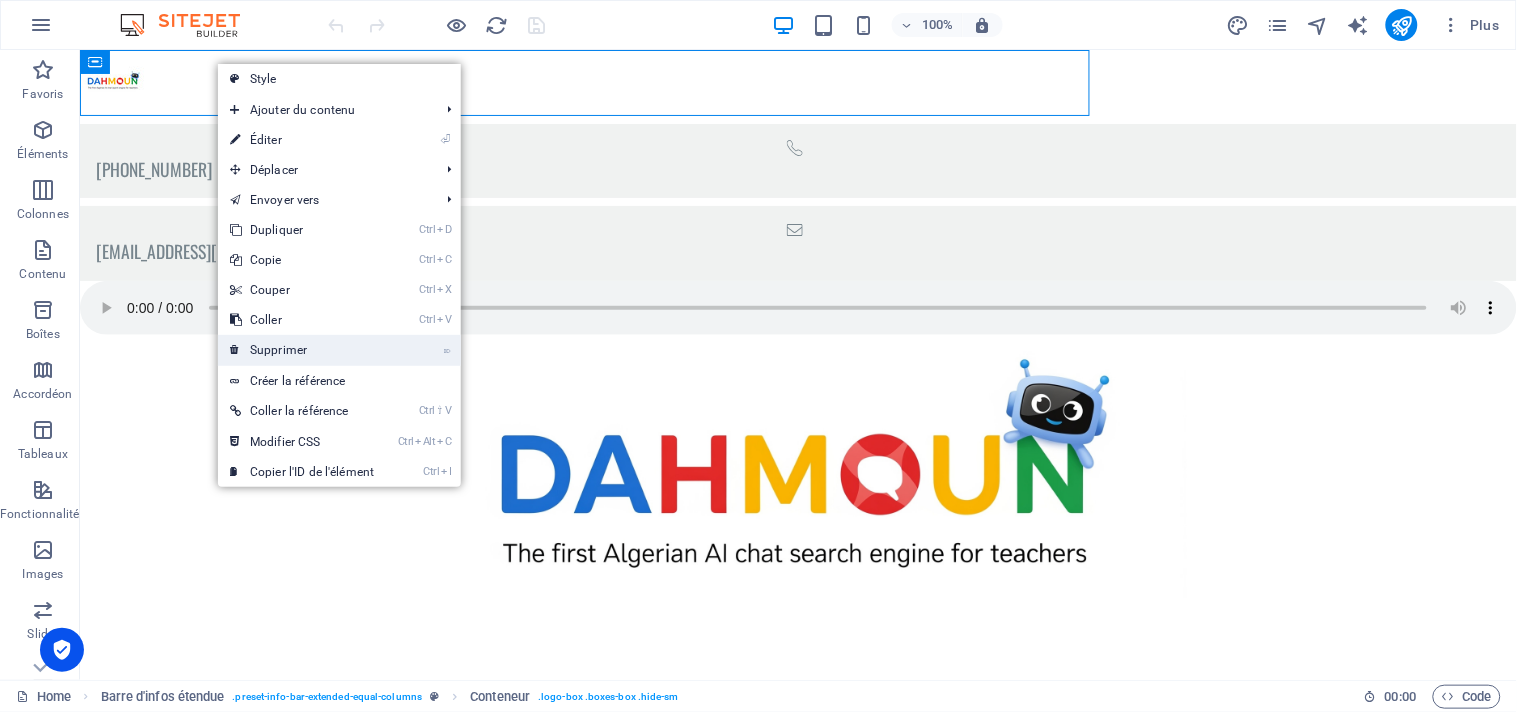 click on "⌦  Supprimer" at bounding box center [302, 350] 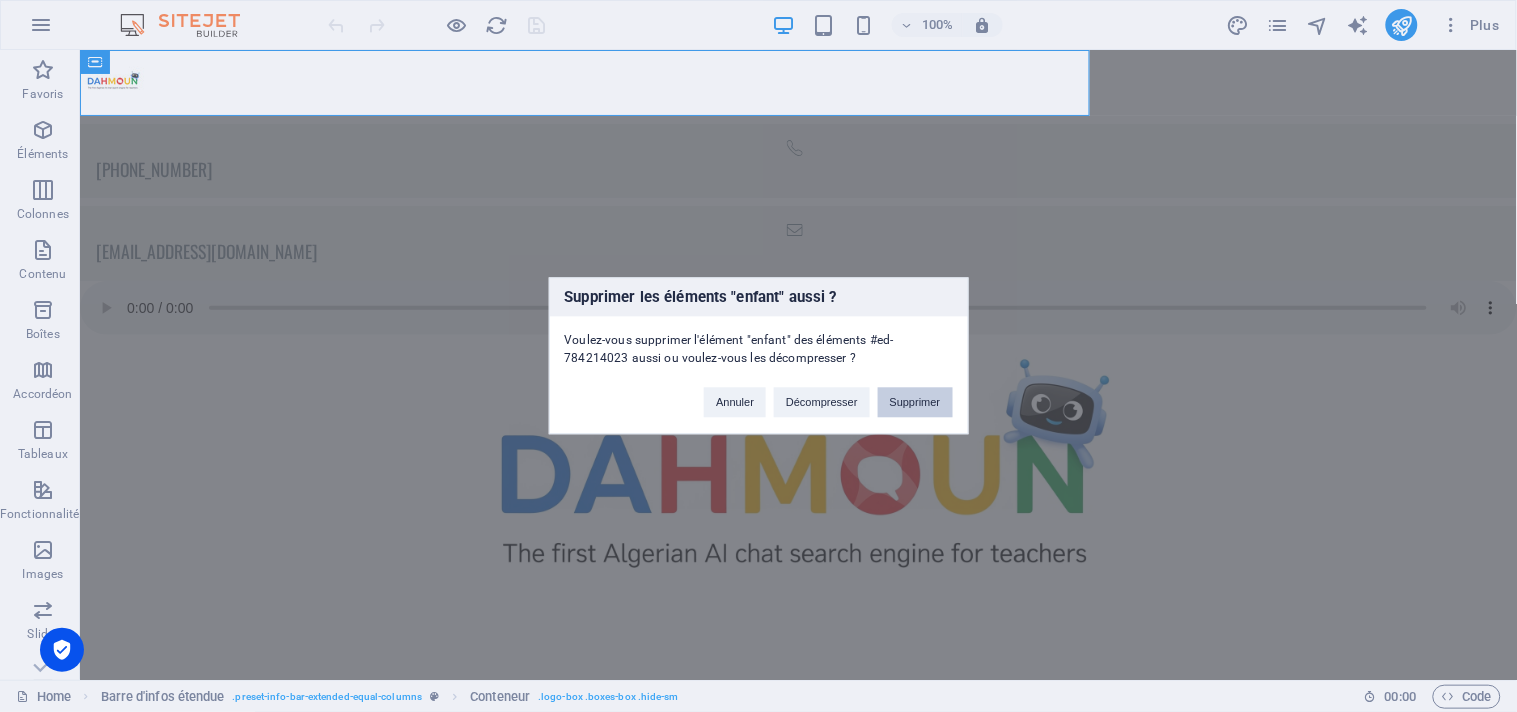 drag, startPoint x: 888, startPoint y: 395, endPoint x: 810, endPoint y: 337, distance: 97.20082 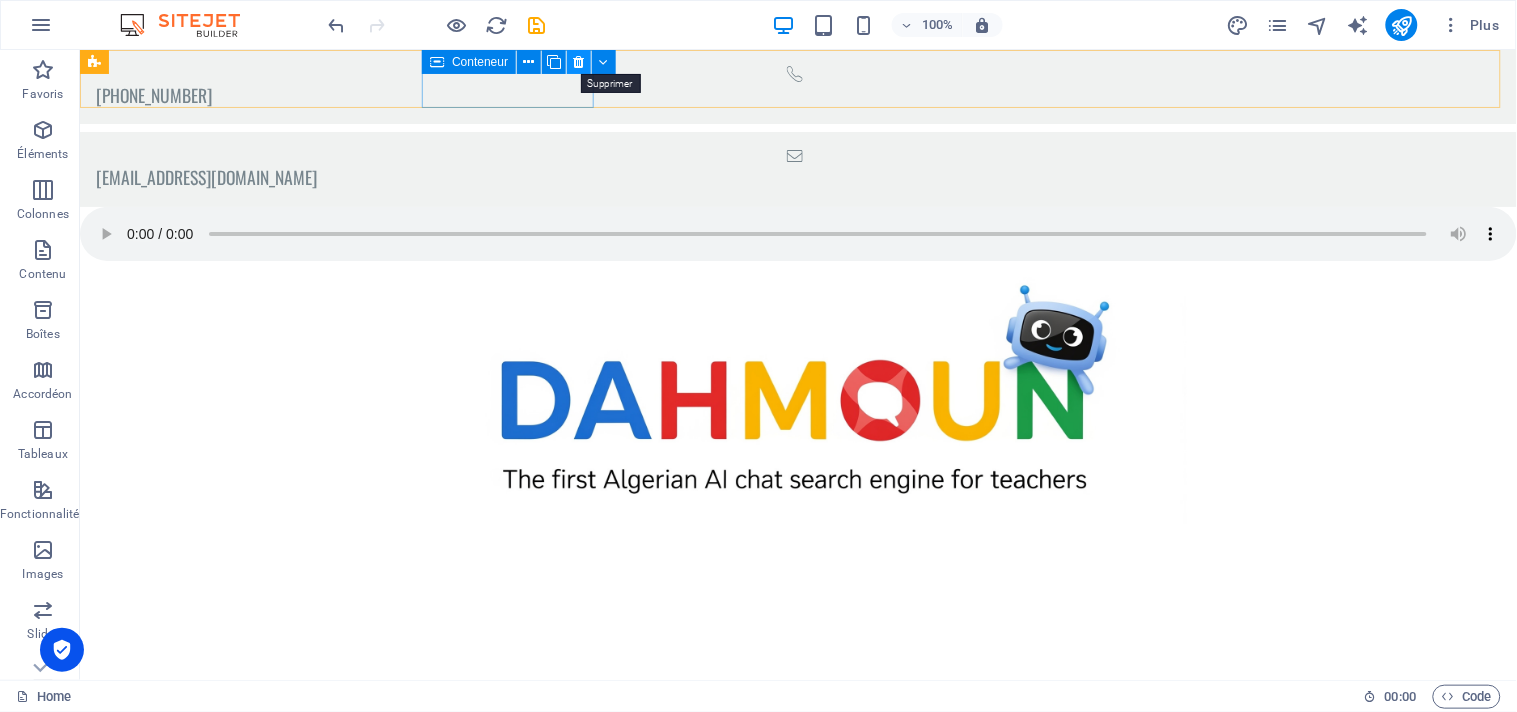 click at bounding box center [579, 62] 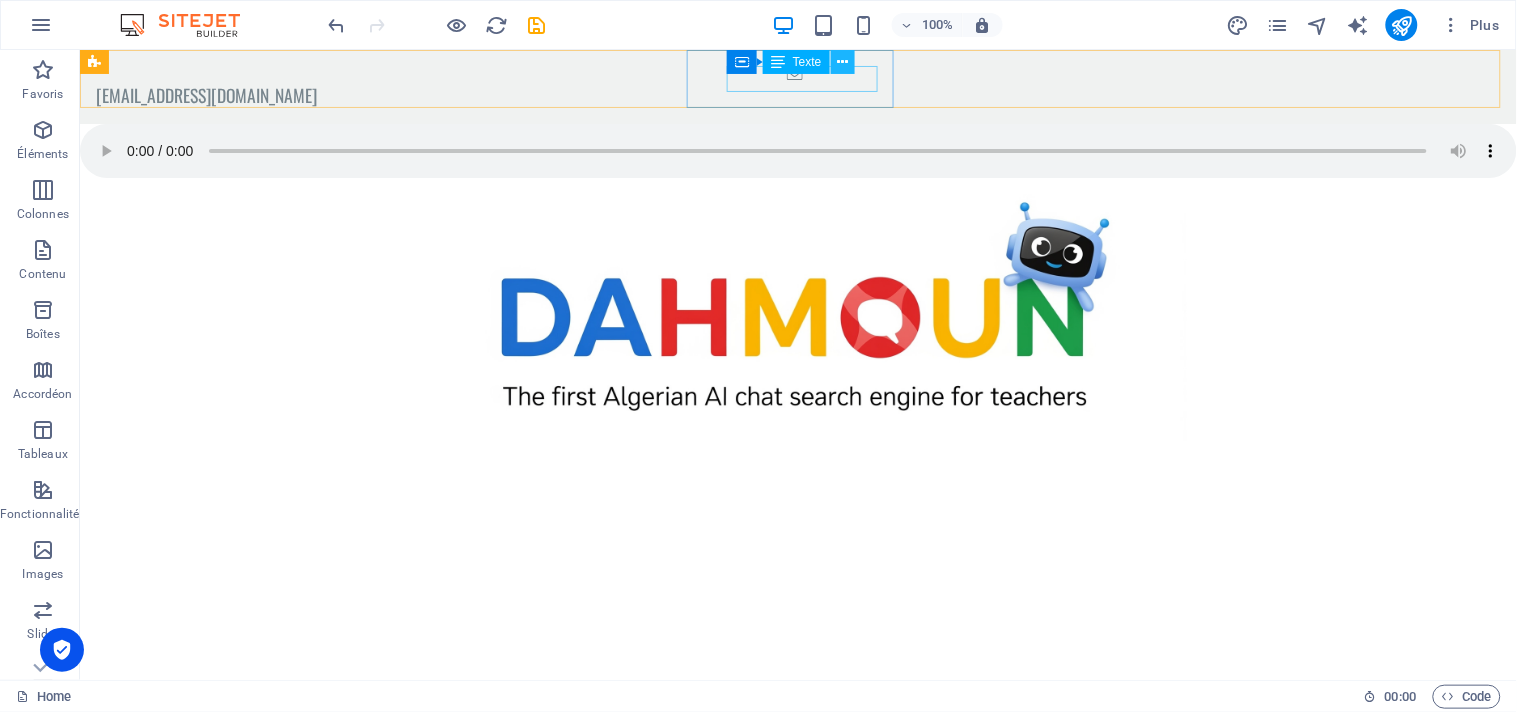 click at bounding box center (842, 62) 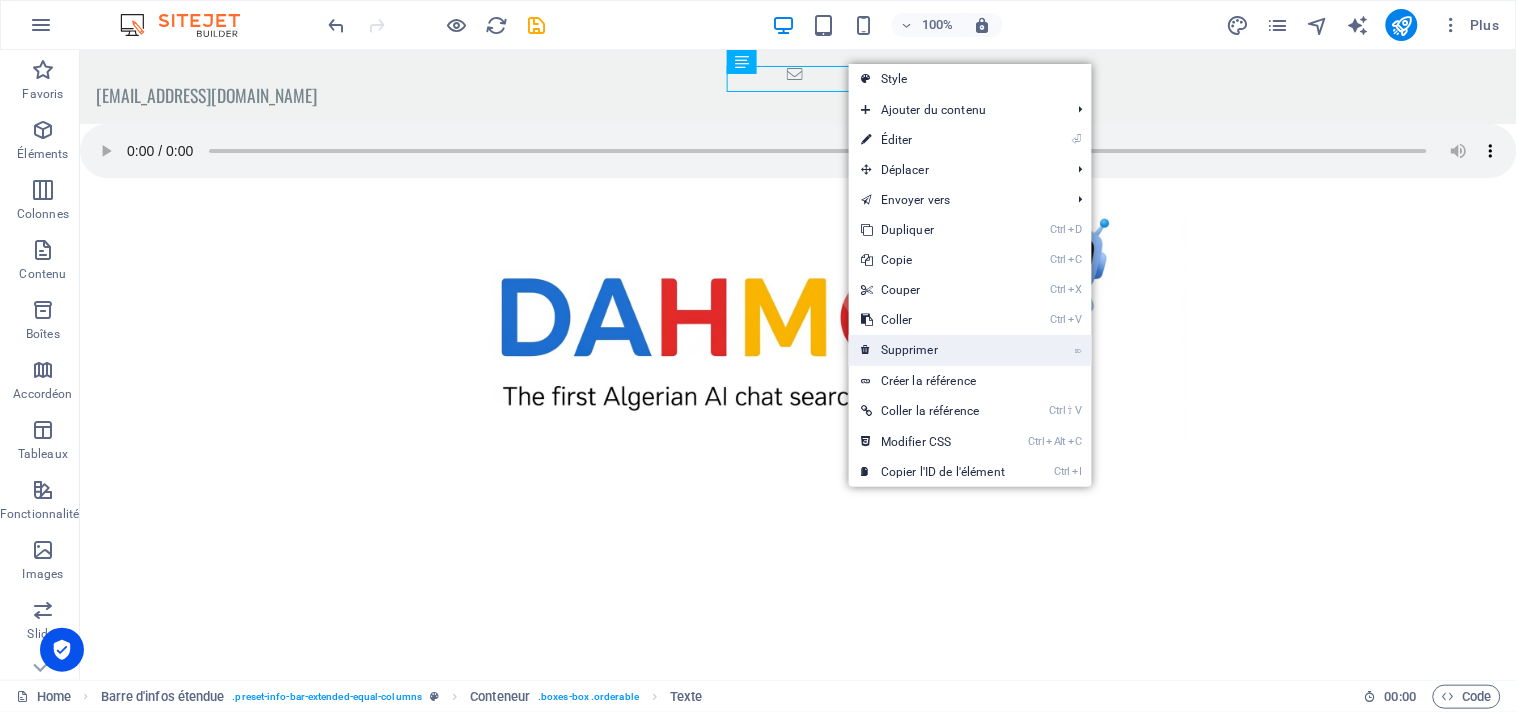 click on "⌦  Supprimer" at bounding box center (933, 350) 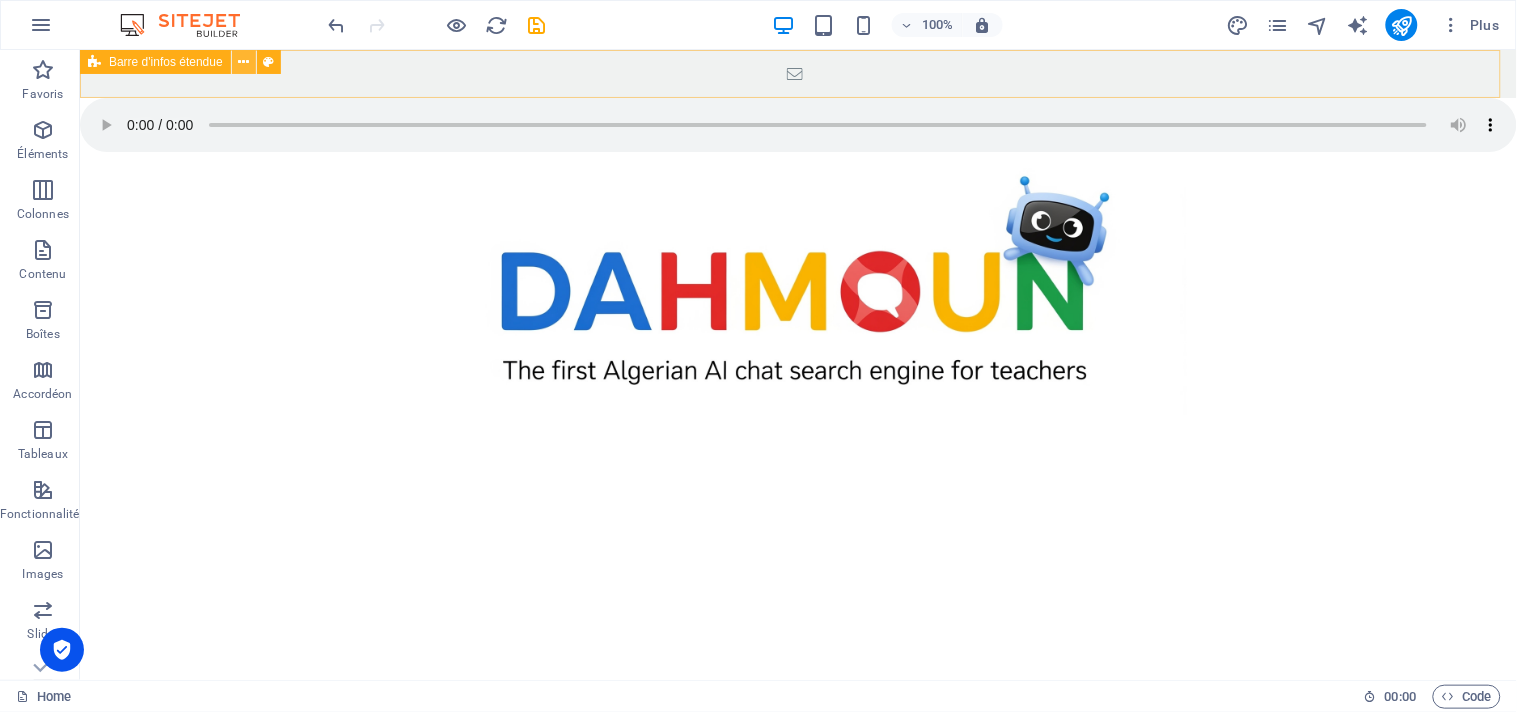 click at bounding box center (243, 62) 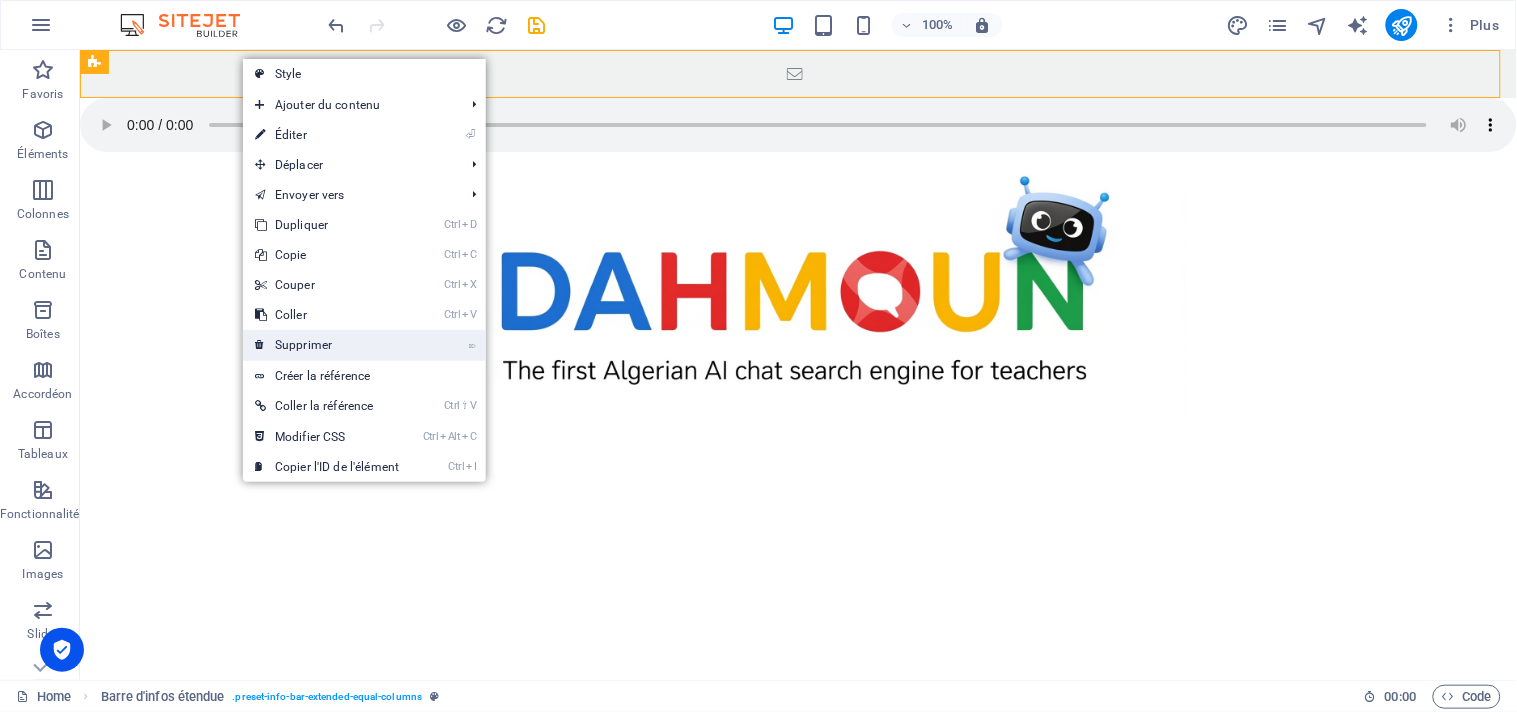 click on "⌦  Supprimer" at bounding box center [327, 345] 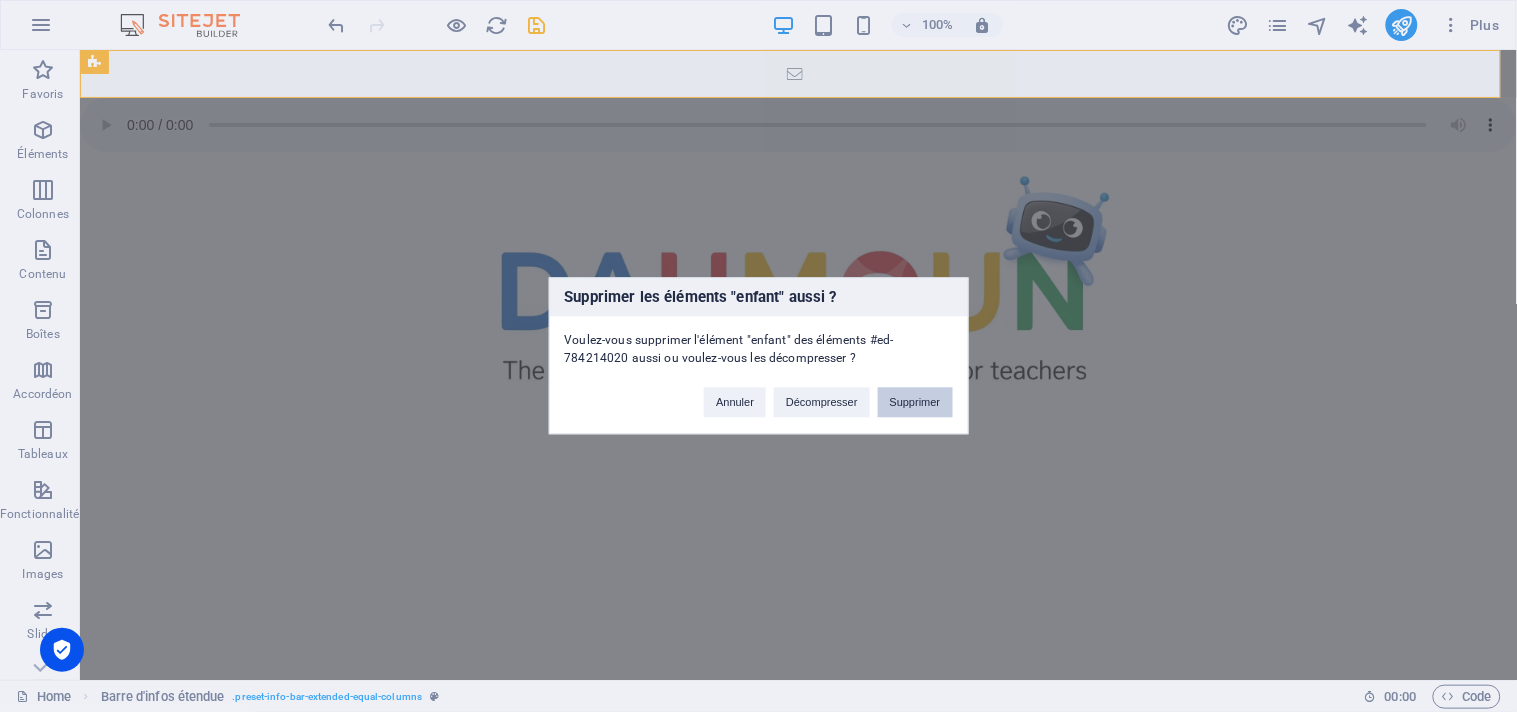 click on "Supprimer" at bounding box center [915, 403] 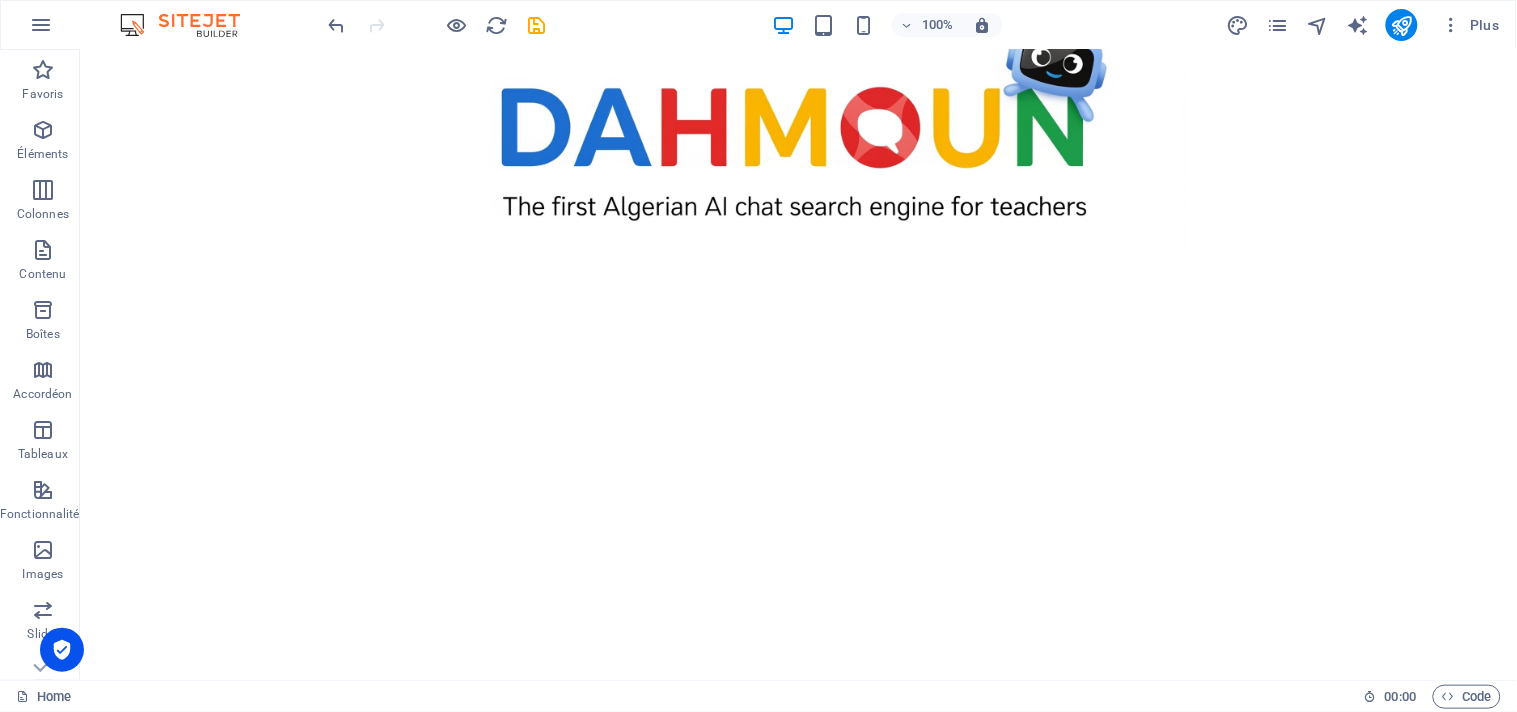 scroll, scrollTop: 164, scrollLeft: 0, axis: vertical 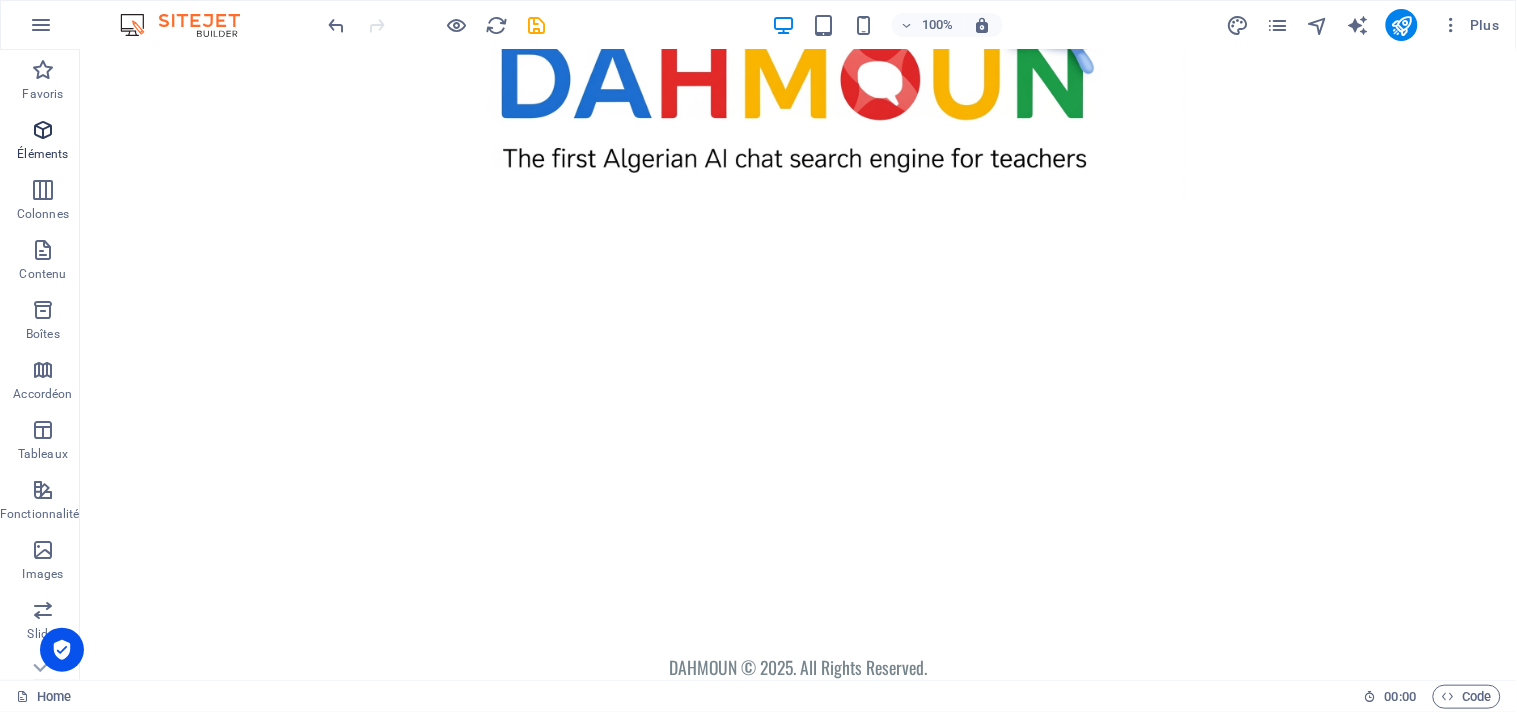 click at bounding box center (43, 130) 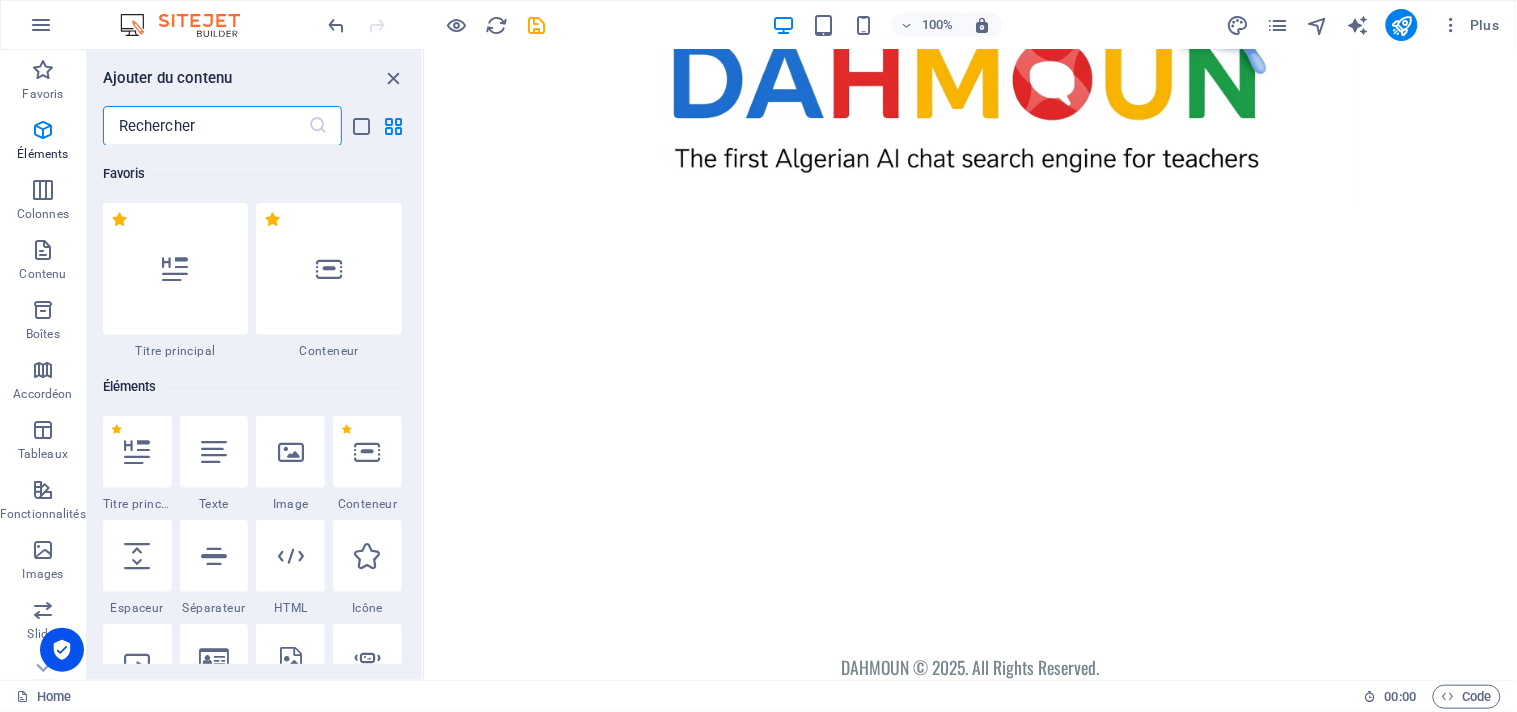scroll, scrollTop: 213, scrollLeft: 0, axis: vertical 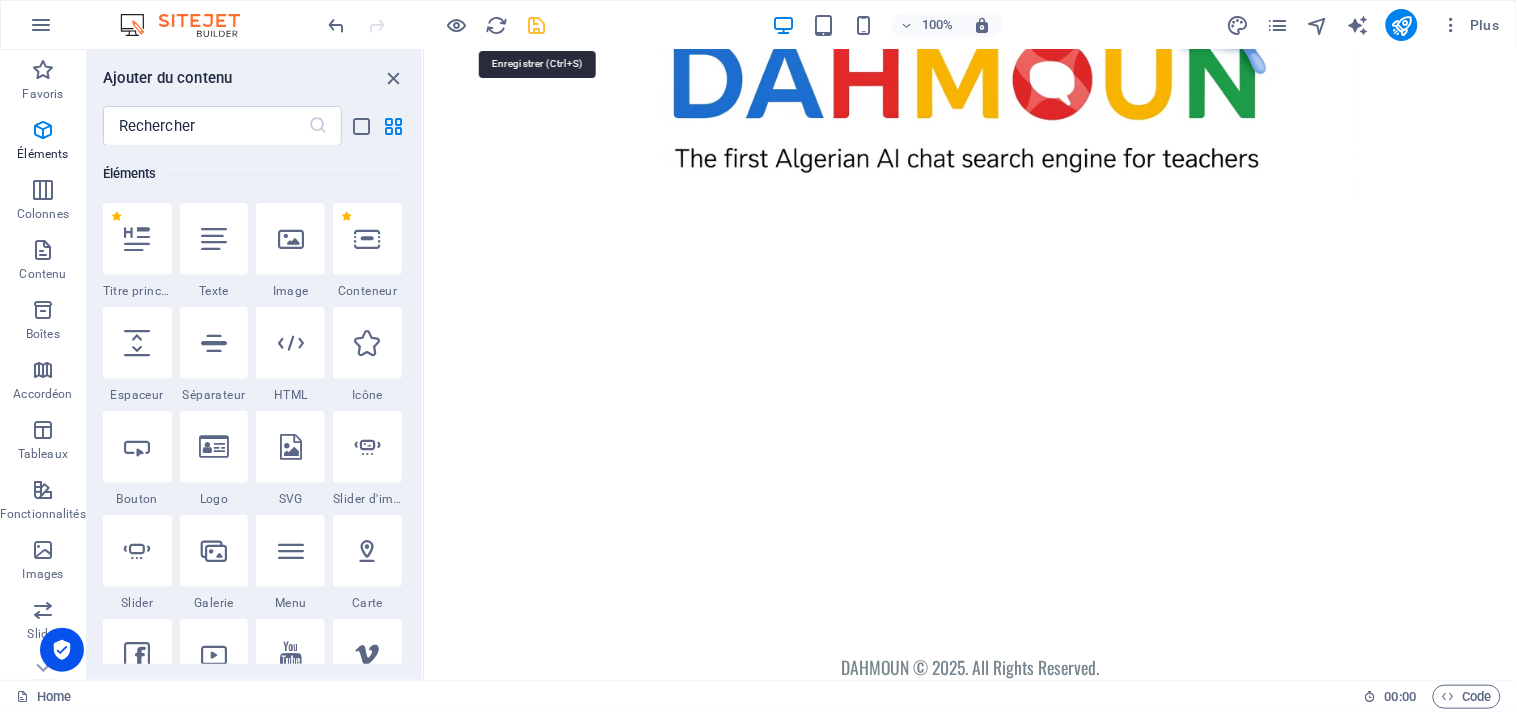 click at bounding box center (537, 25) 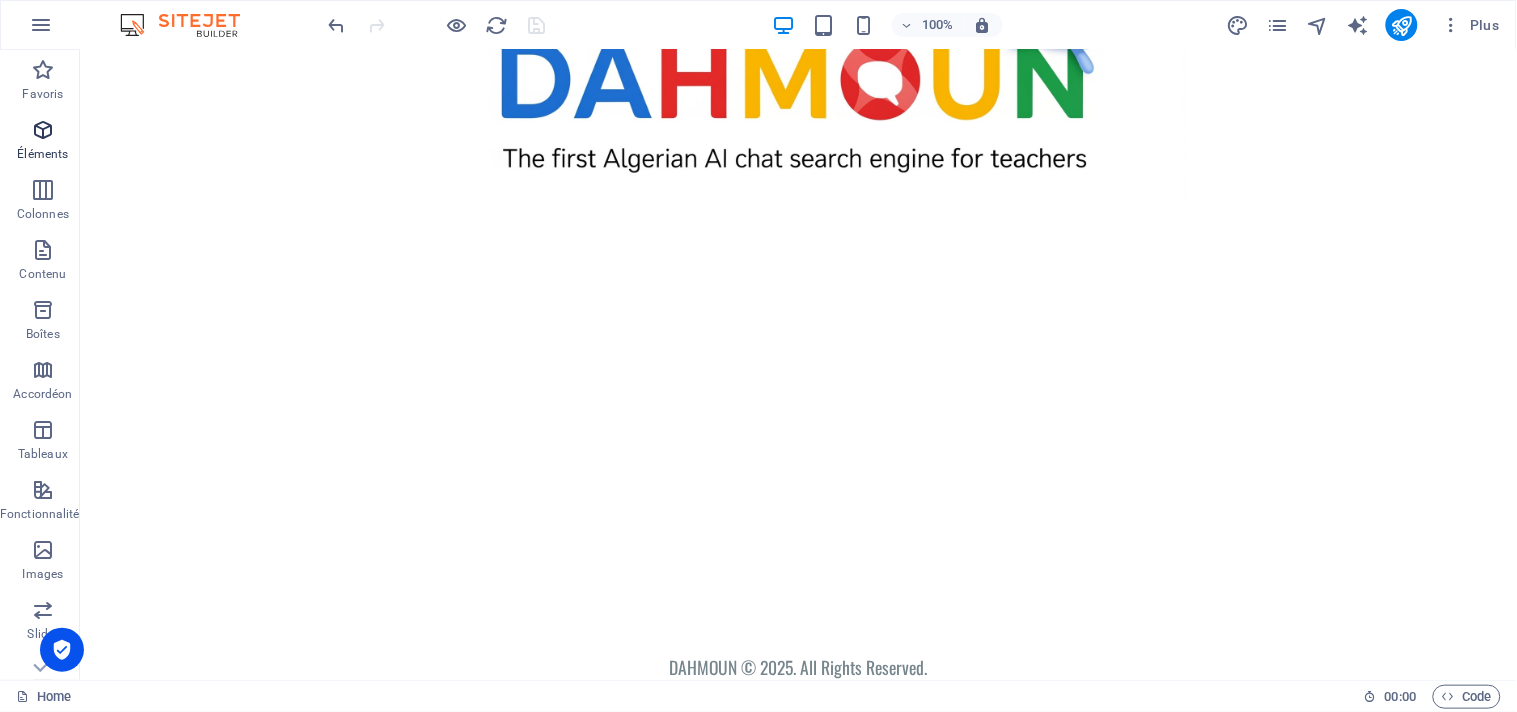 click at bounding box center [43, 130] 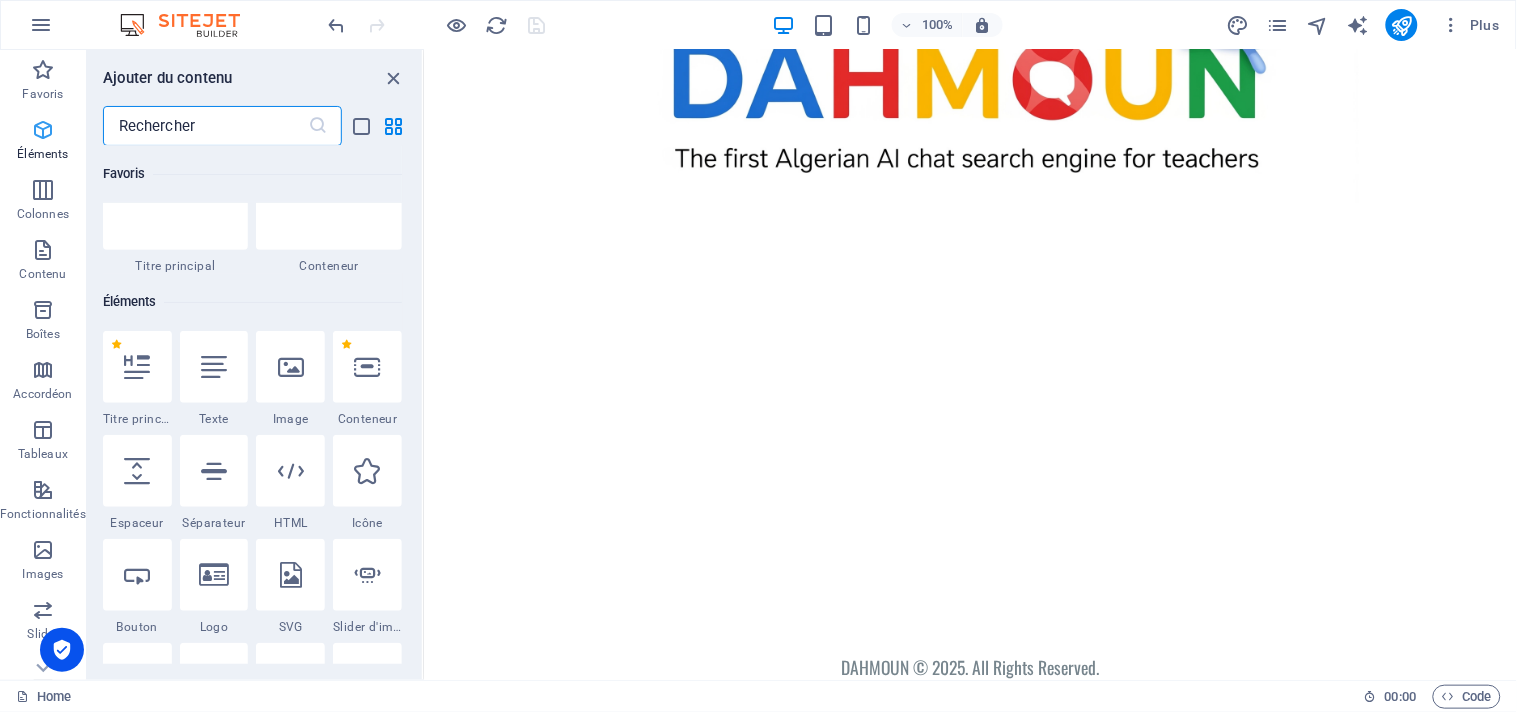 scroll, scrollTop: 213, scrollLeft: 0, axis: vertical 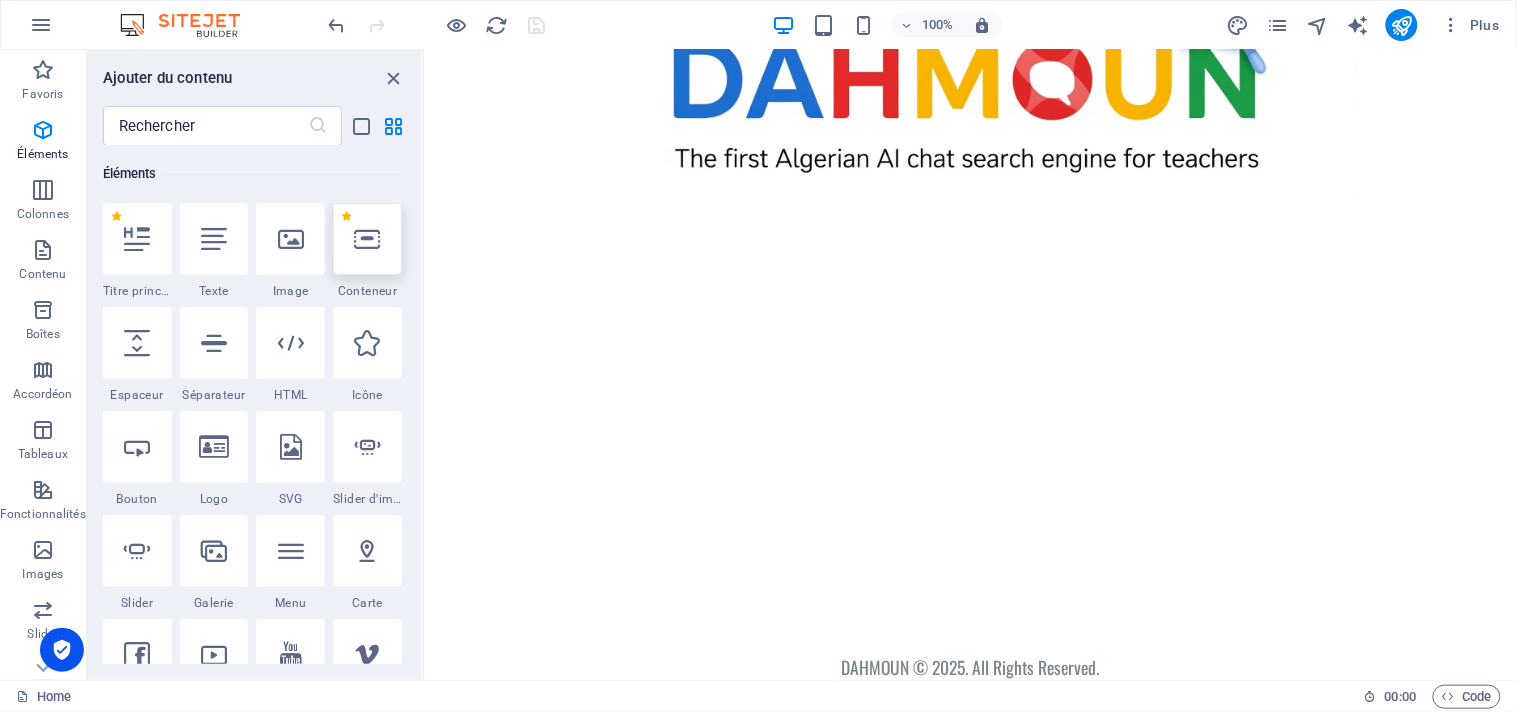 drag, startPoint x: 417, startPoint y: 161, endPoint x: 388, endPoint y: 248, distance: 91.706055 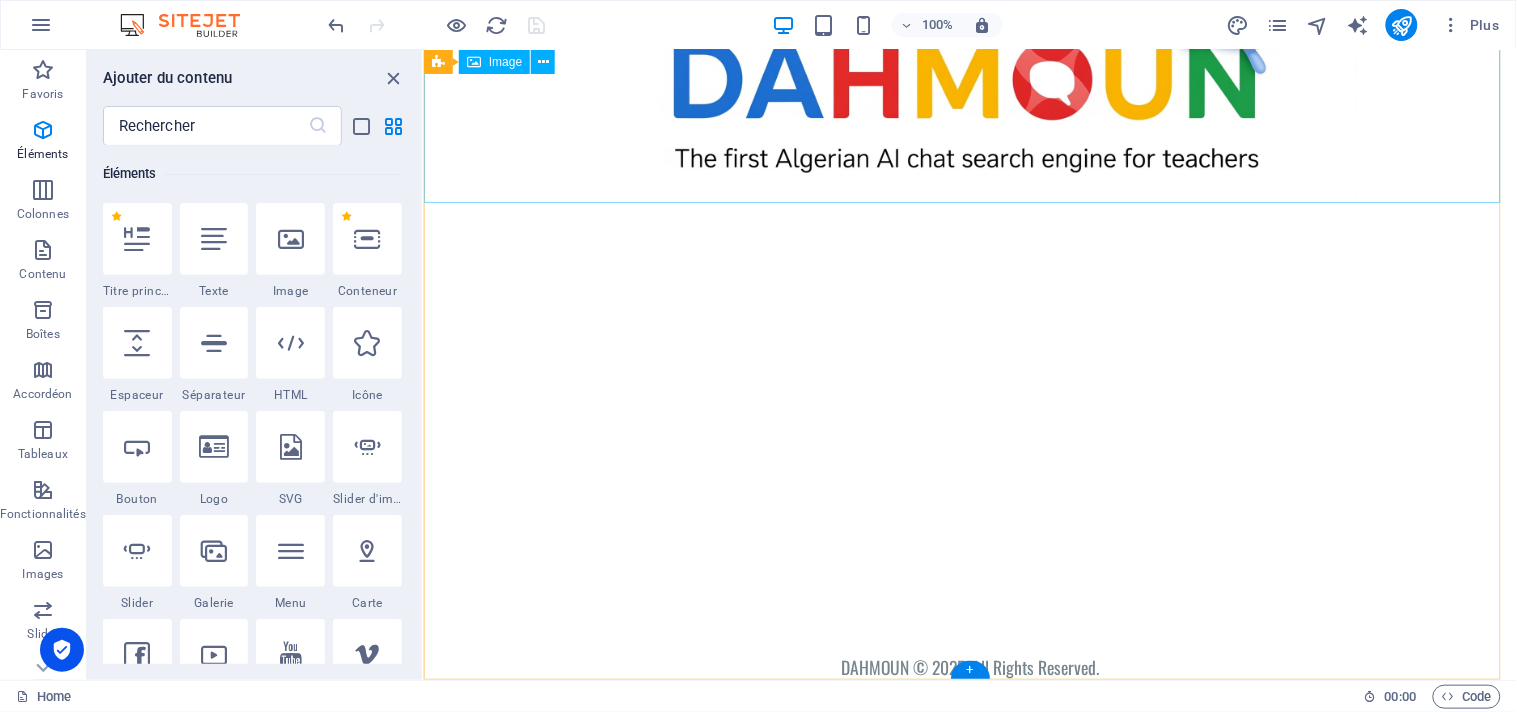 drag, startPoint x: 840, startPoint y: 206, endPoint x: 425, endPoint y: 171, distance: 416.4733 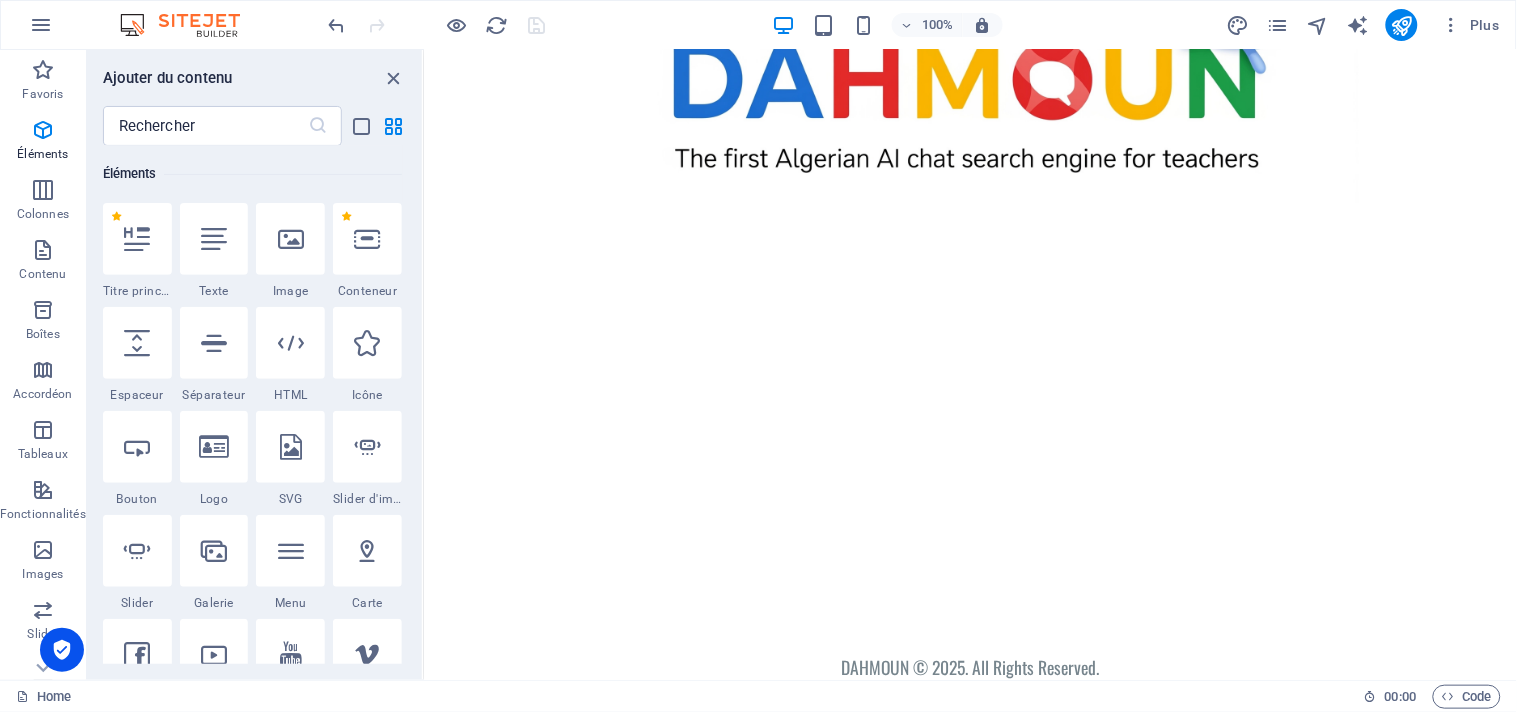 drag, startPoint x: 417, startPoint y: 158, endPoint x: 423, endPoint y: 184, distance: 26.683329 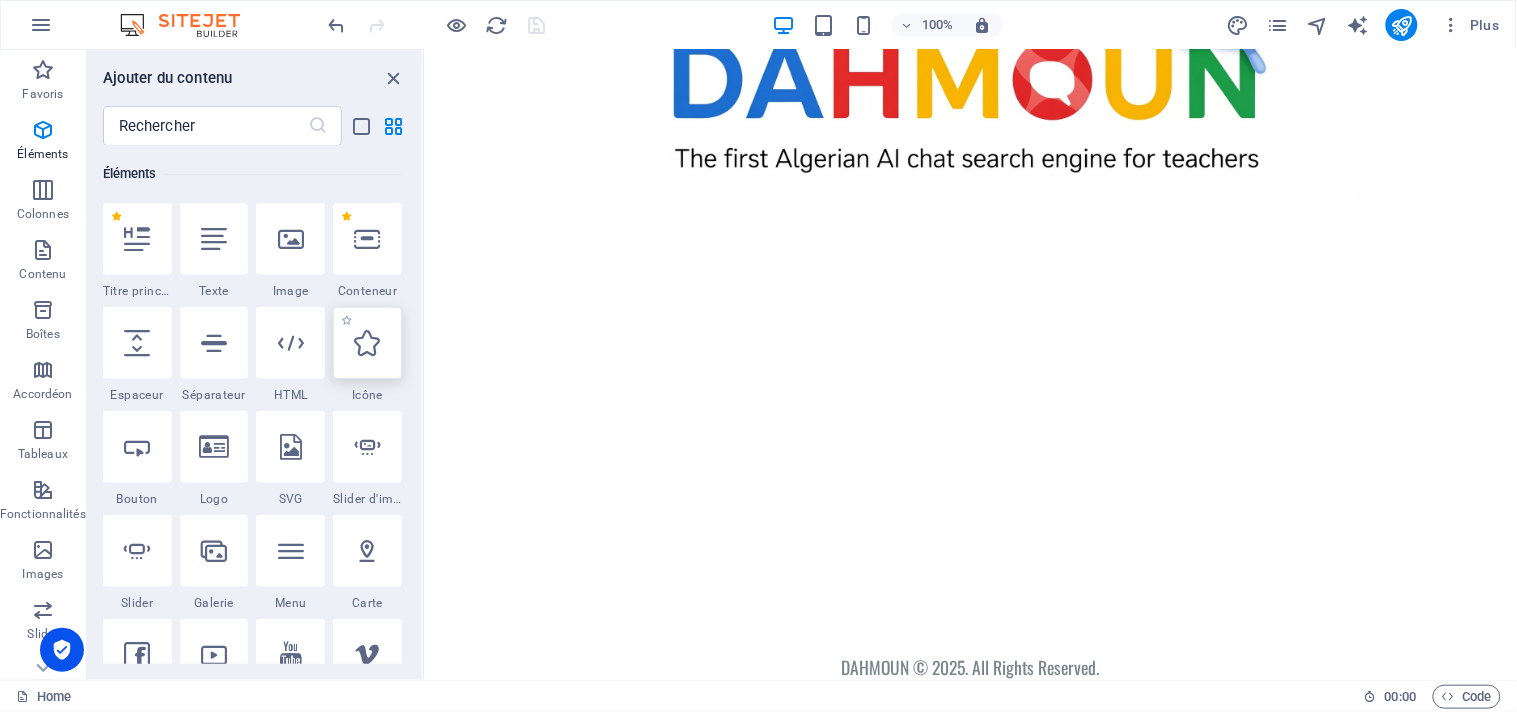 click at bounding box center [367, 343] 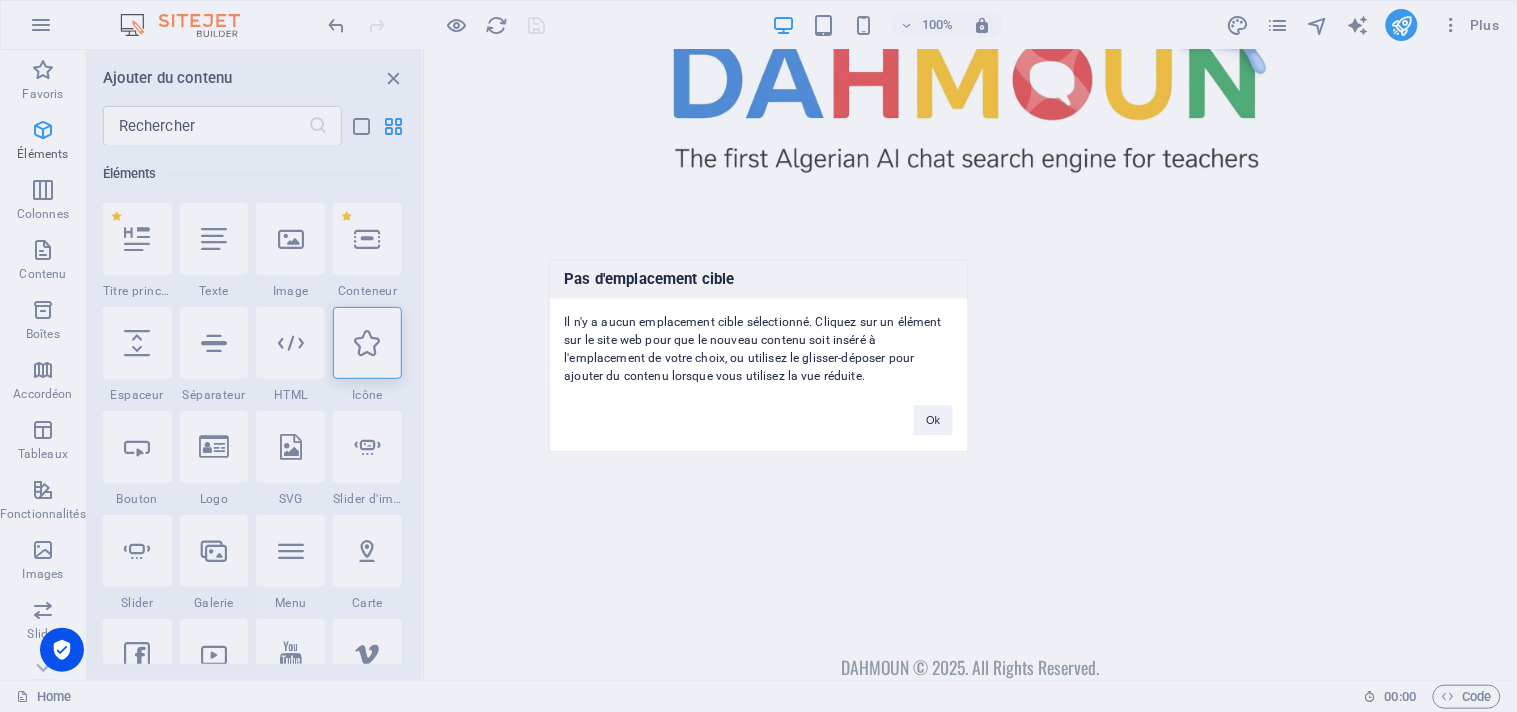 click on "Pas d'emplacement cible Il n'y a aucun emplacement cible sélectionné. Cliquez sur un élément sur le site web pour que le nouveau contenu soit inséré à l'emplacement de votre choix, ou utilisez le glisser-déposer pour ajouter du contenu lorsque vous utilisez la vue réduite. Ok" at bounding box center [758, 356] 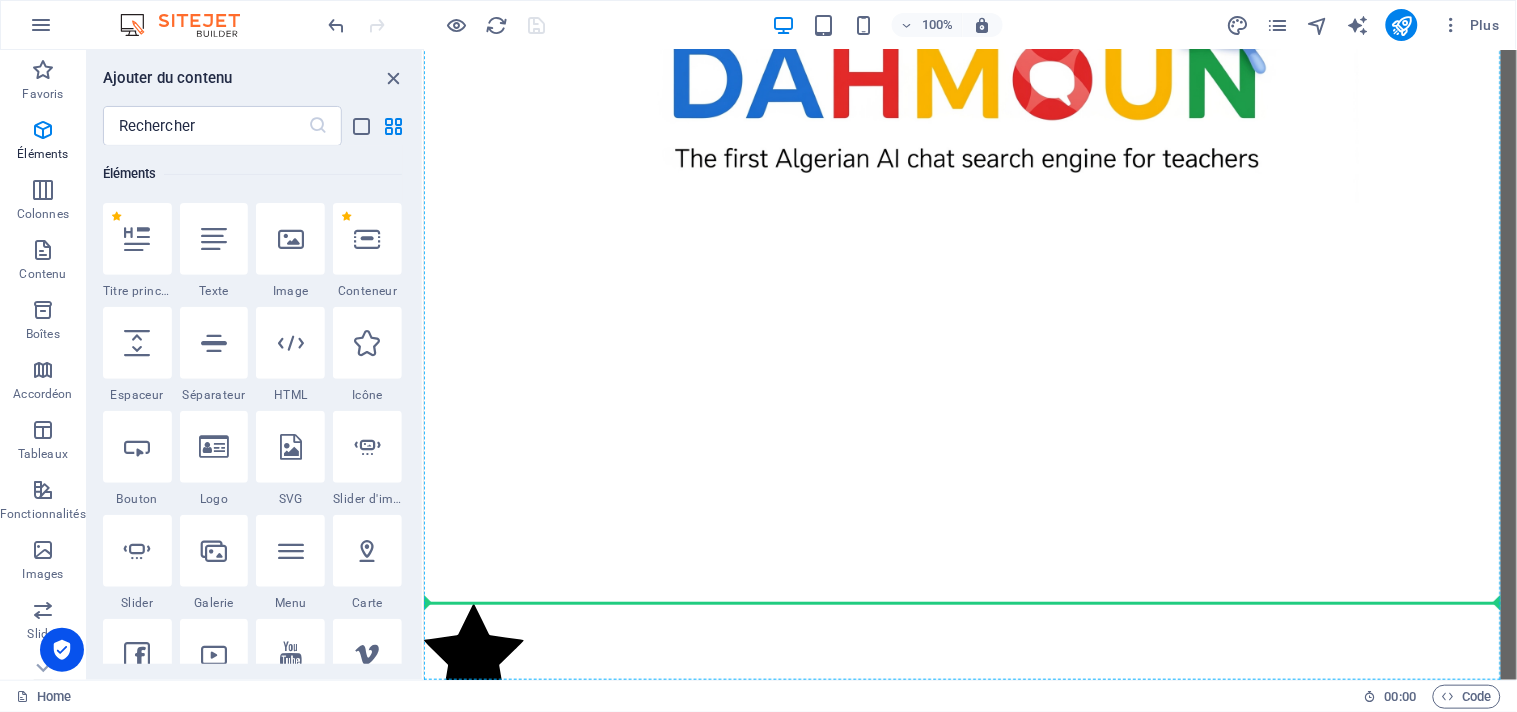 select on "xMidYMid" 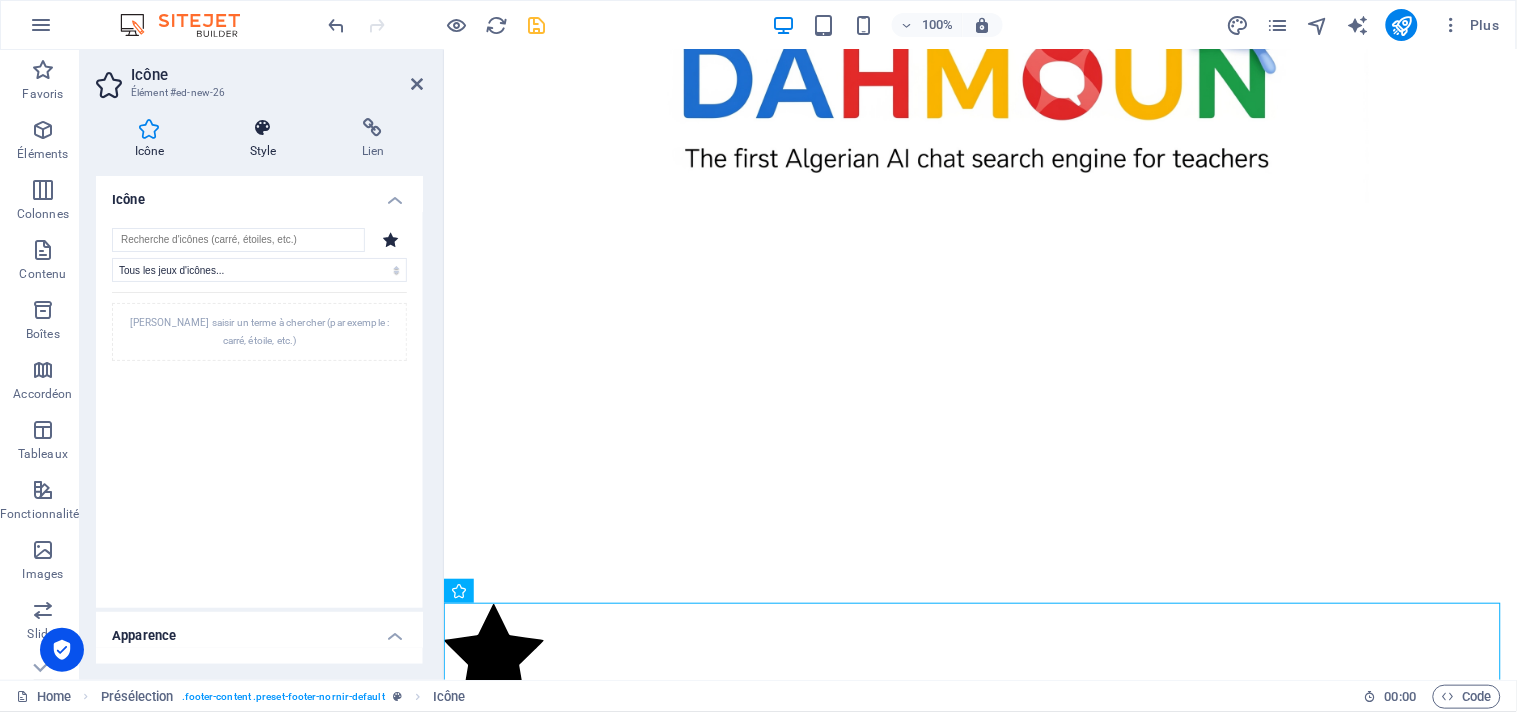 click on "Style" at bounding box center (267, 139) 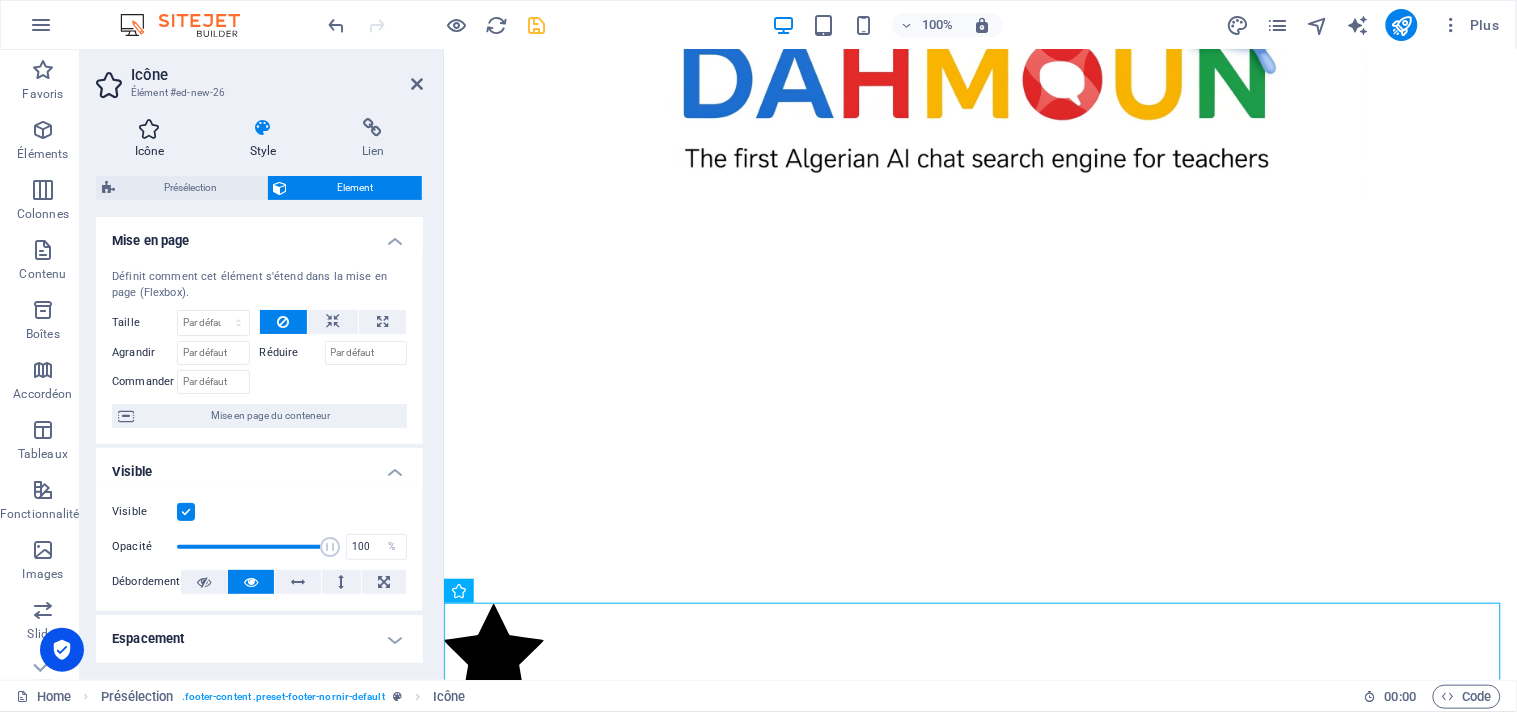 click at bounding box center (149, 128) 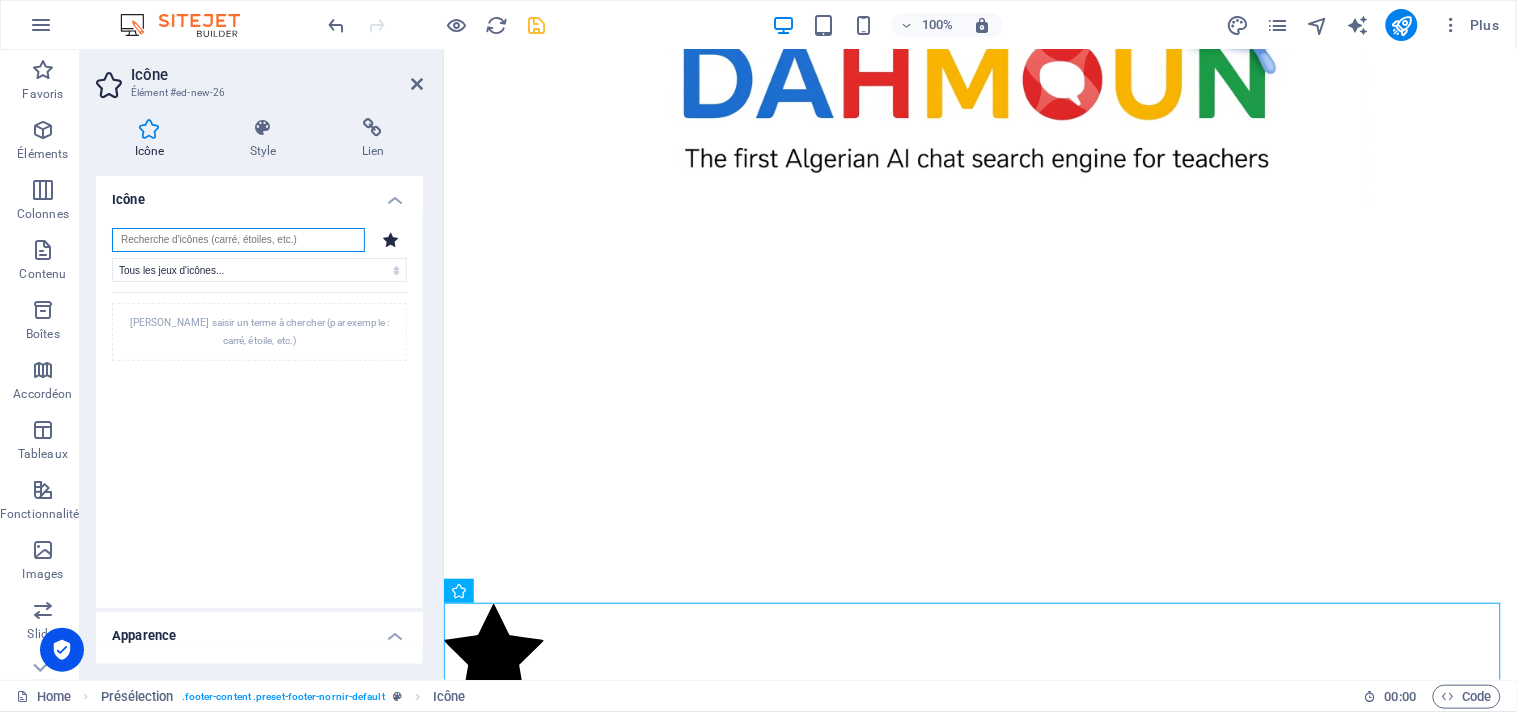 click at bounding box center [238, 240] 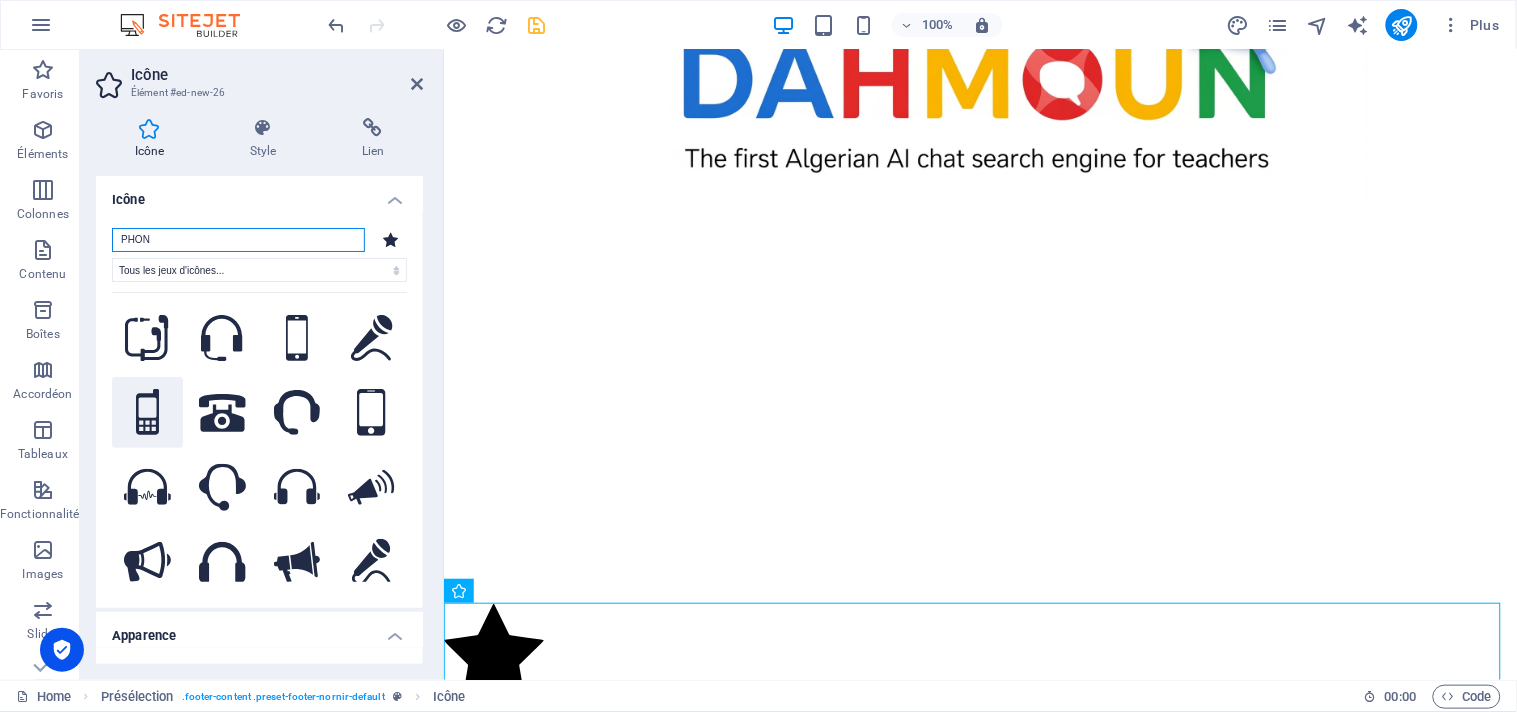 type on "PHON" 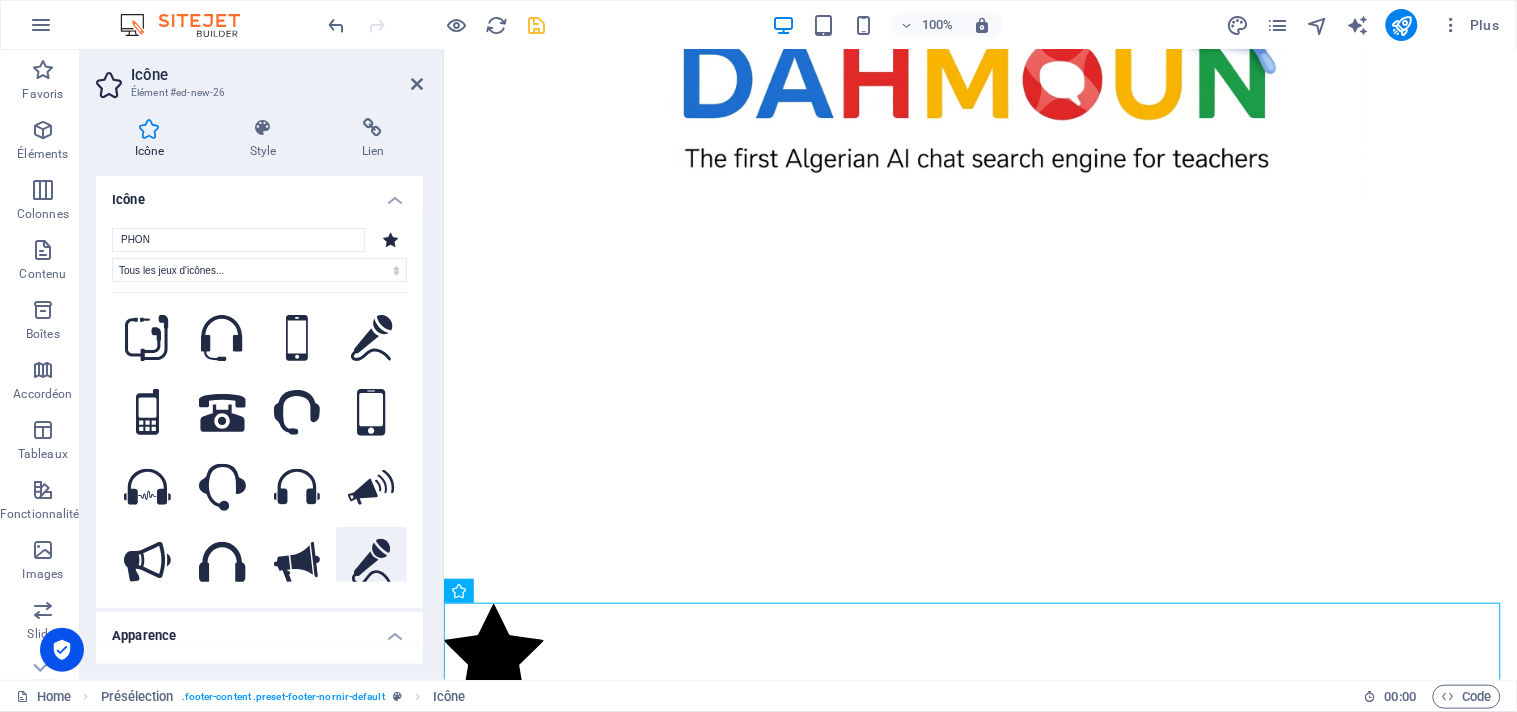 drag, startPoint x: 158, startPoint y: 400, endPoint x: 361, endPoint y: 540, distance: 246.5948 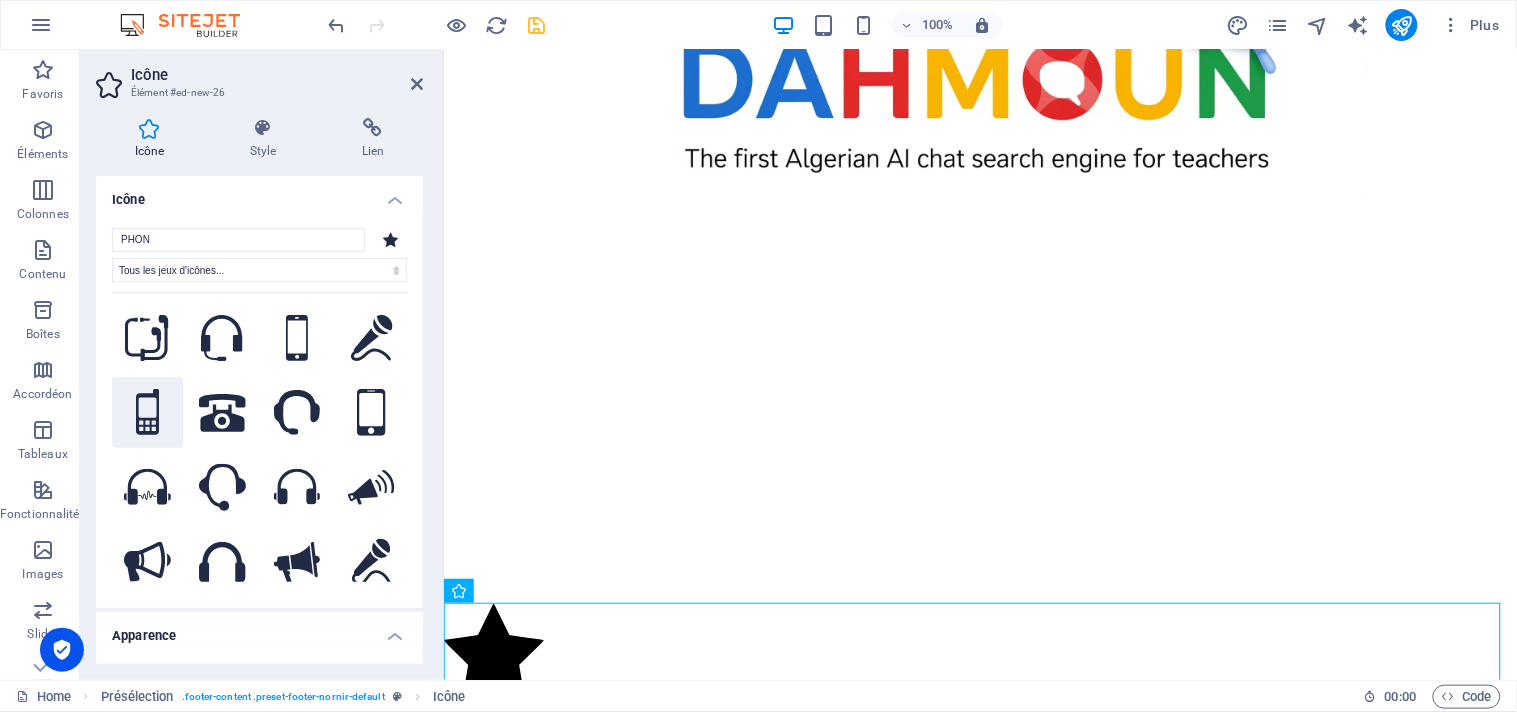 click at bounding box center [147, 412] 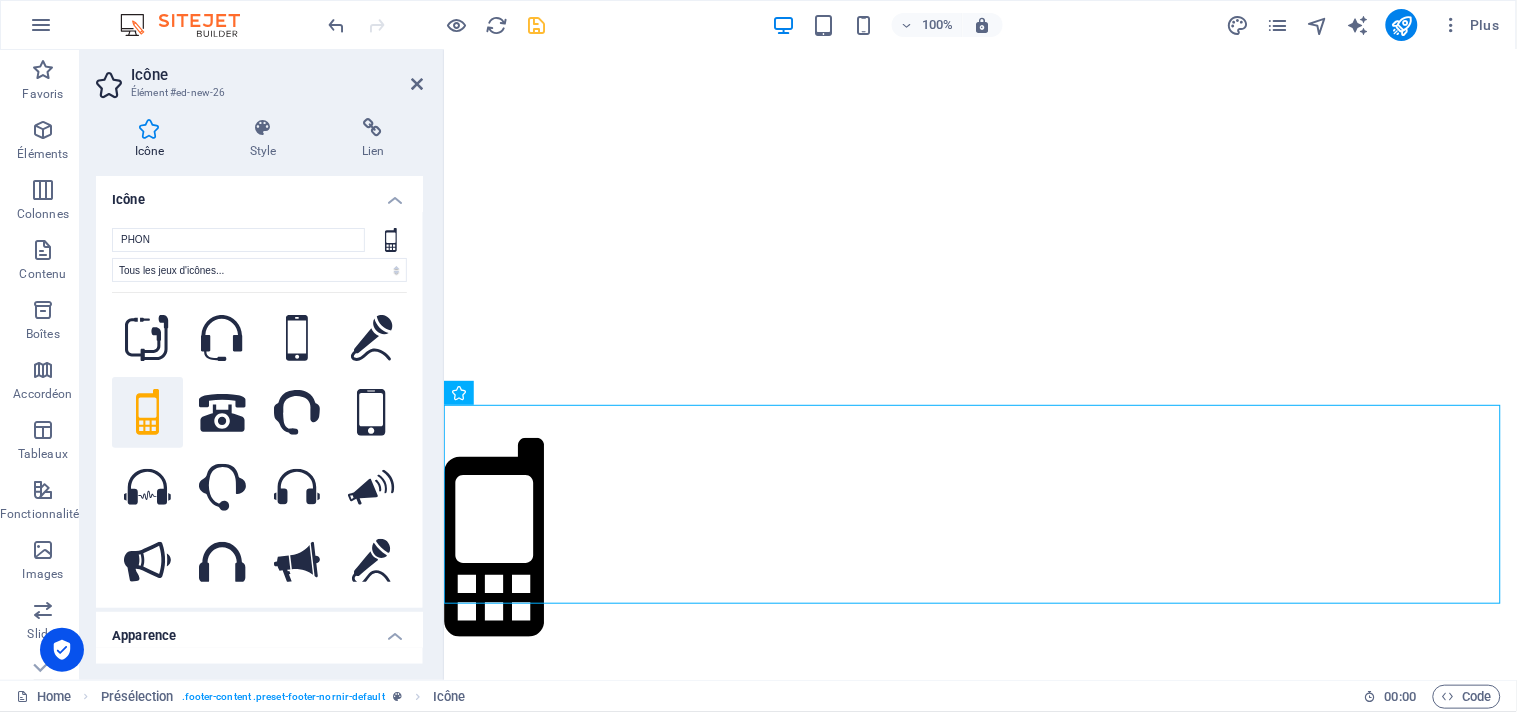 scroll, scrollTop: 363, scrollLeft: 0, axis: vertical 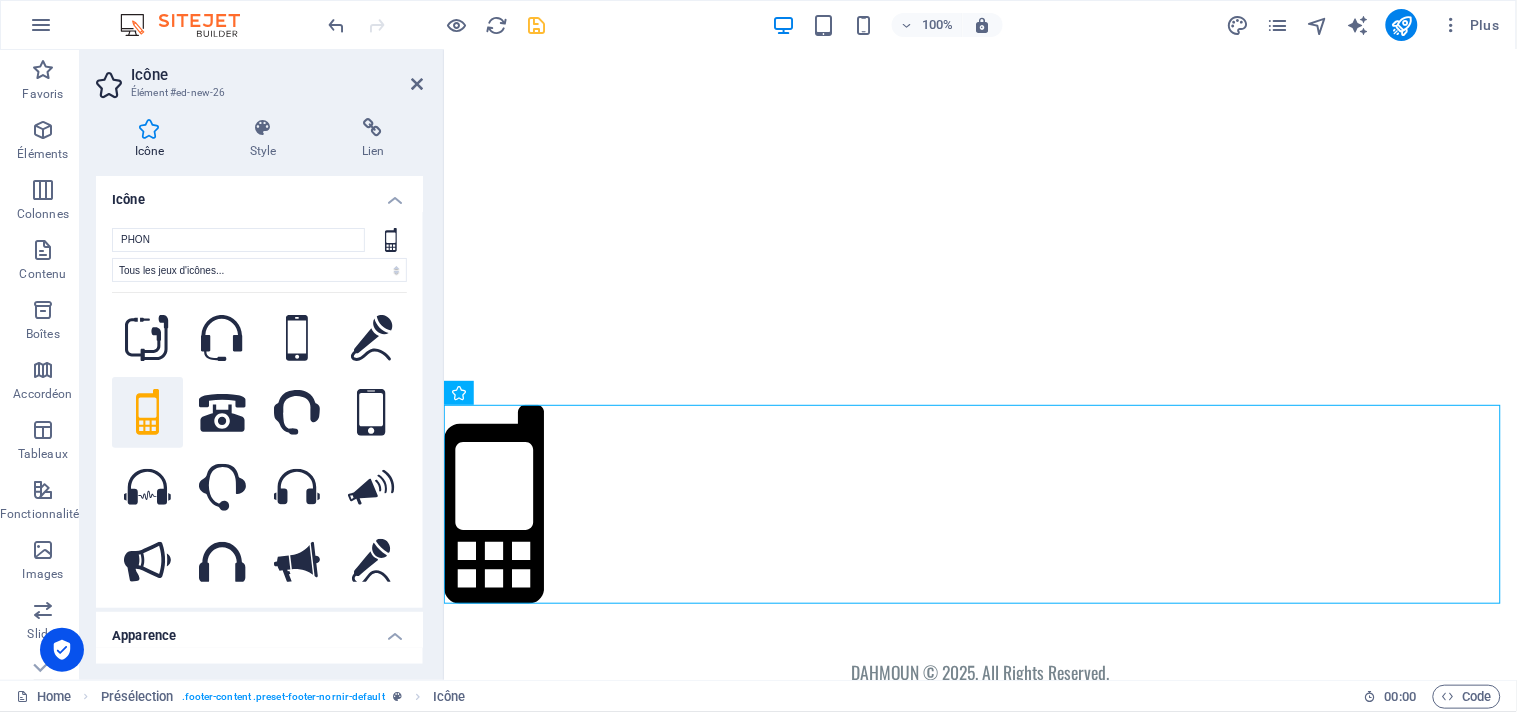 drag, startPoint x: 205, startPoint y: 482, endPoint x: 434, endPoint y: 481, distance: 229.00218 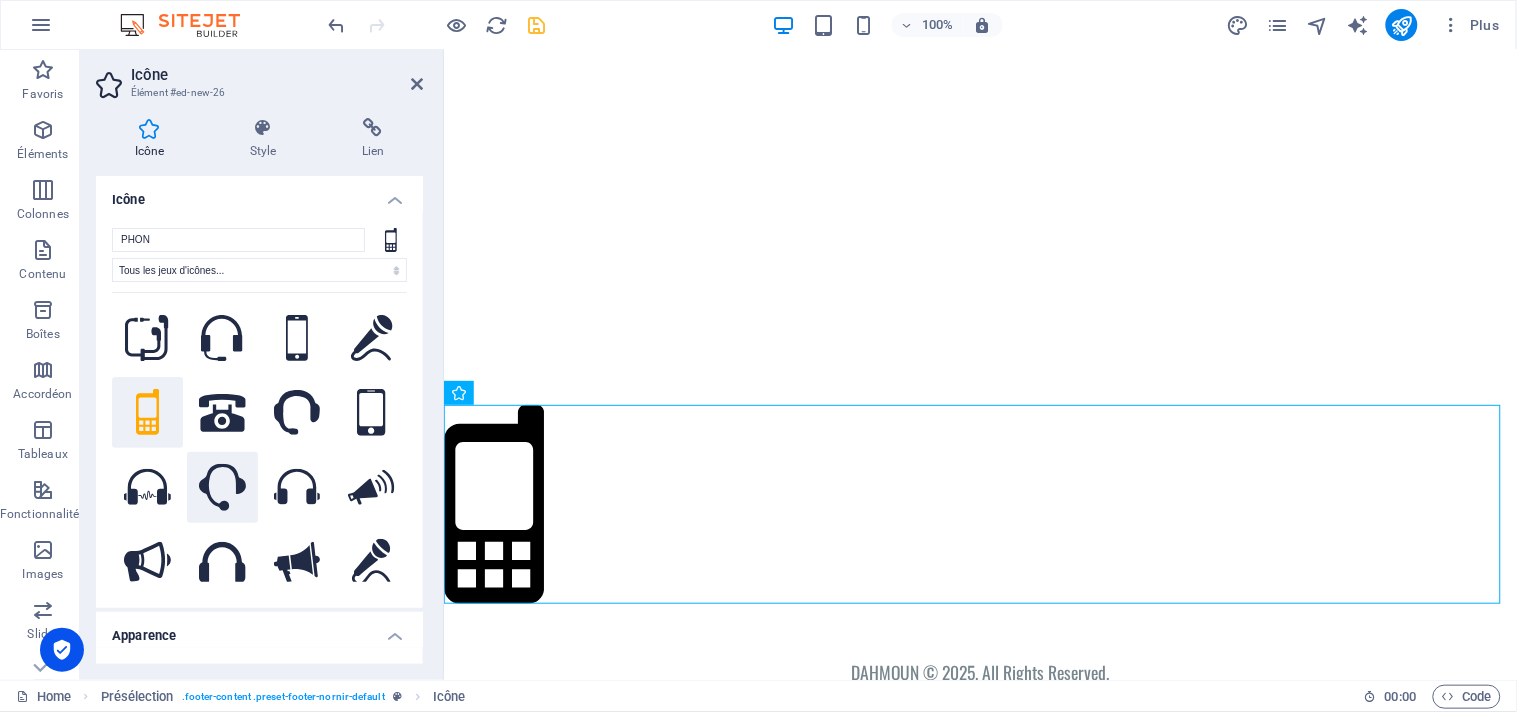 click 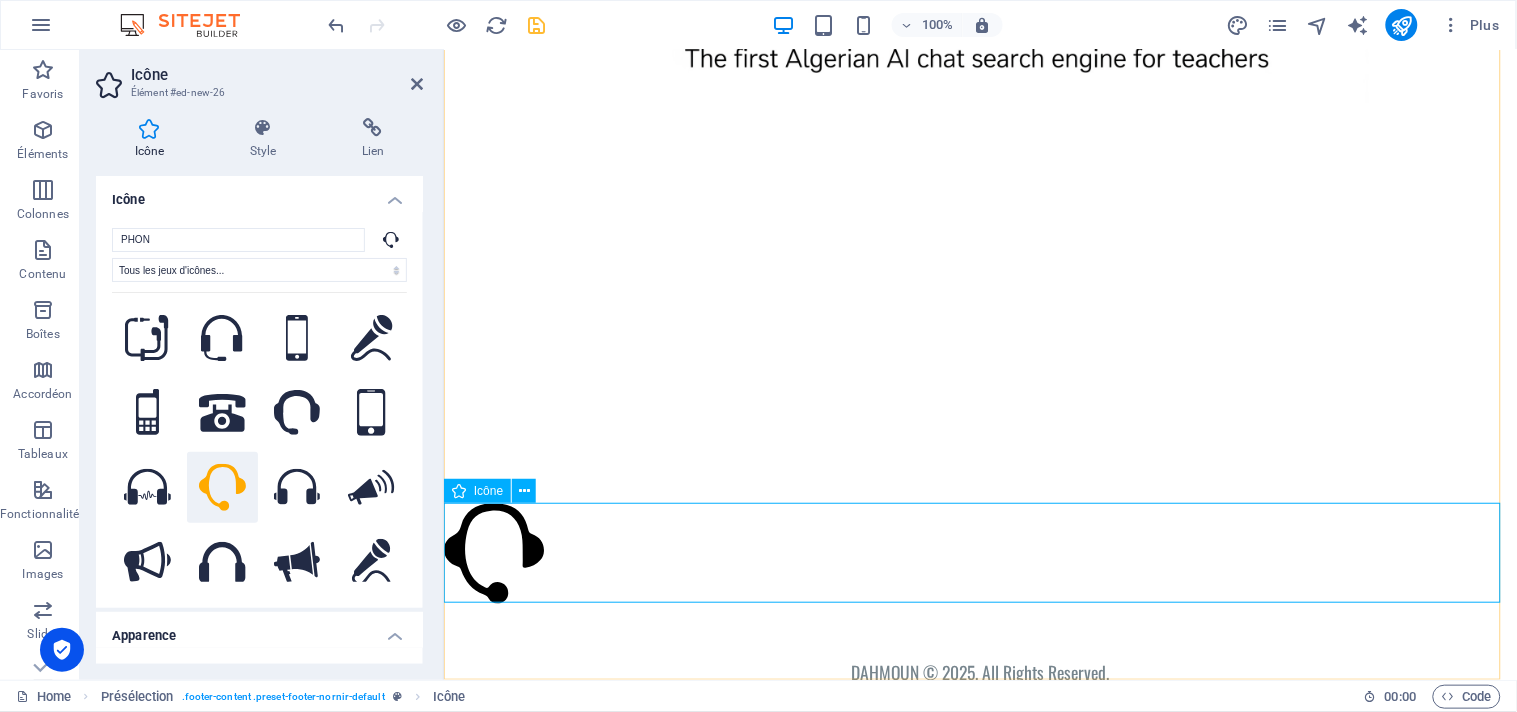 click at bounding box center [979, 555] 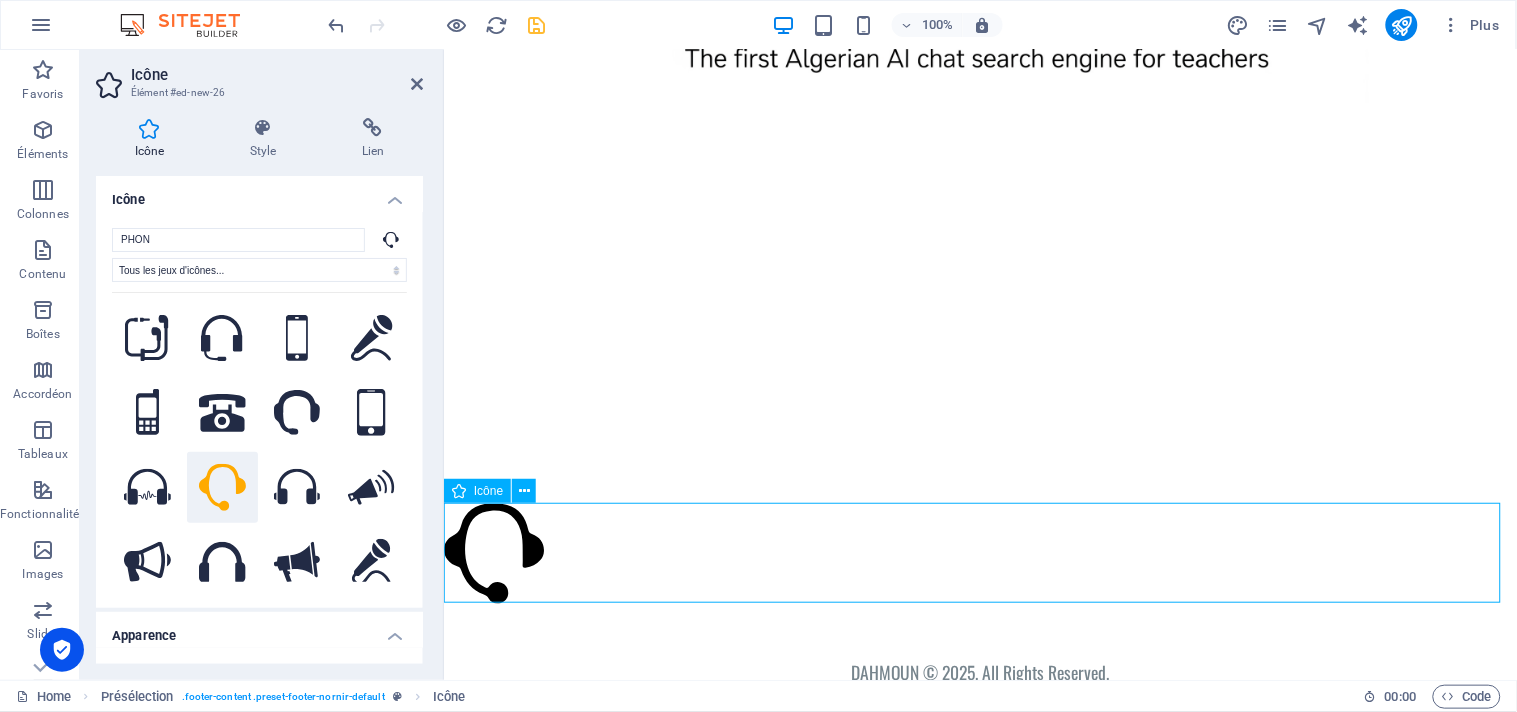 click at bounding box center (979, 555) 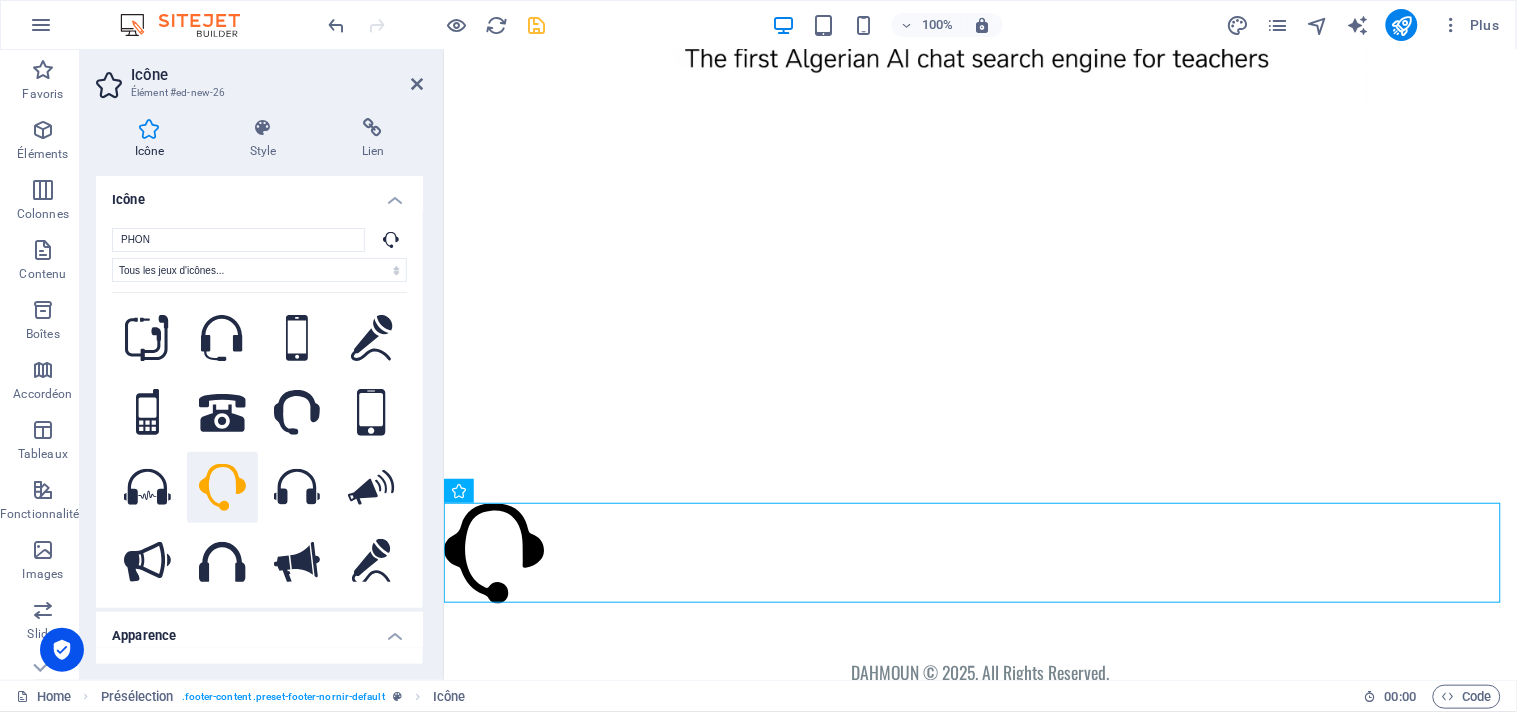 click on "Apparence" at bounding box center [259, 630] 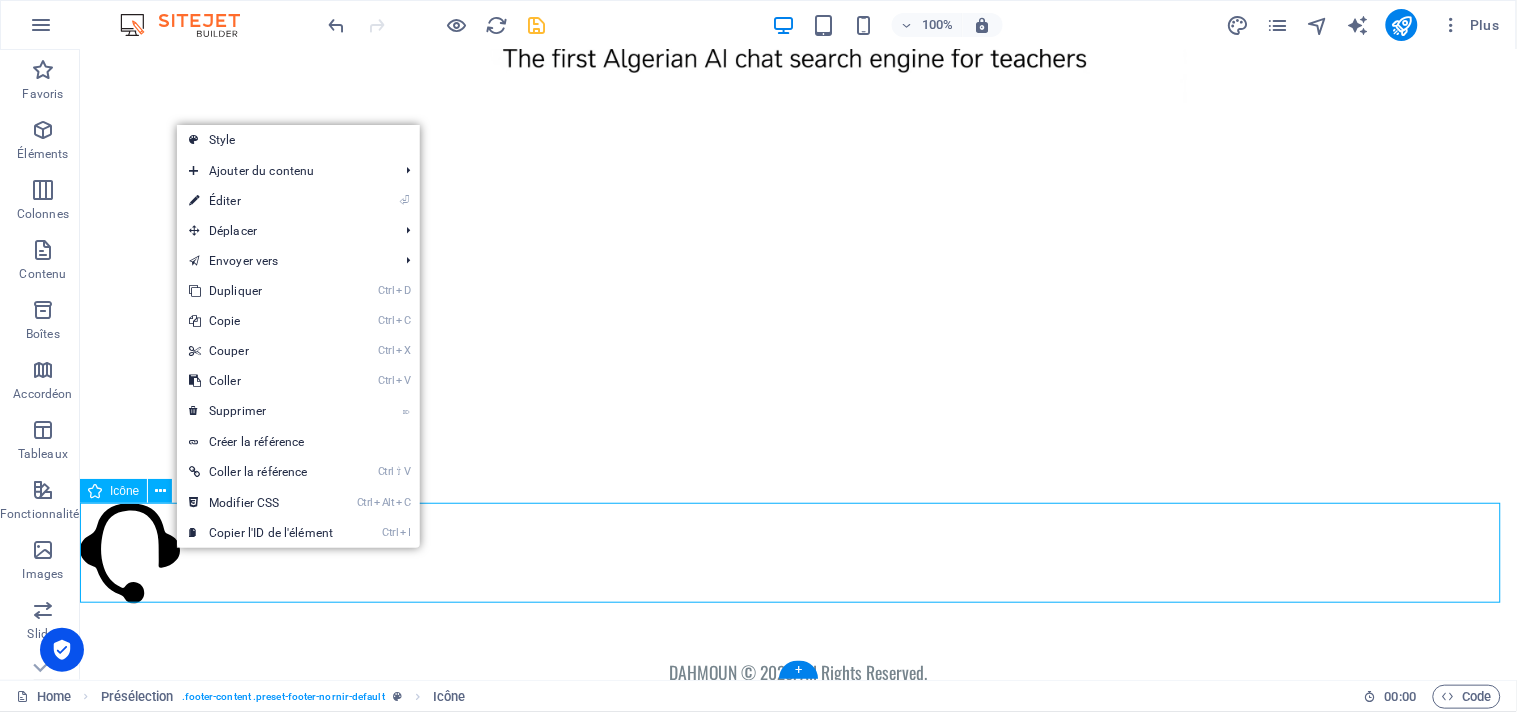 click at bounding box center (797, 555) 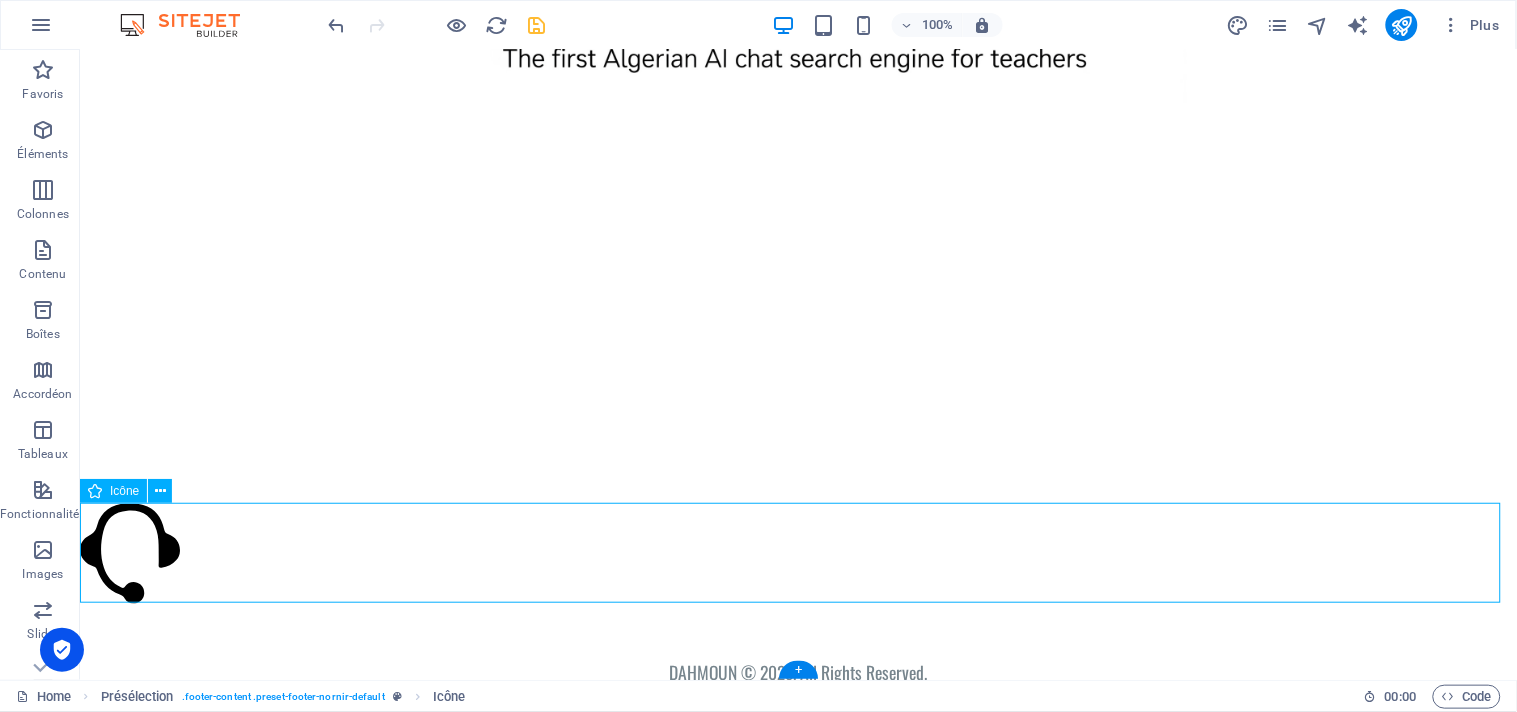 click at bounding box center [797, 555] 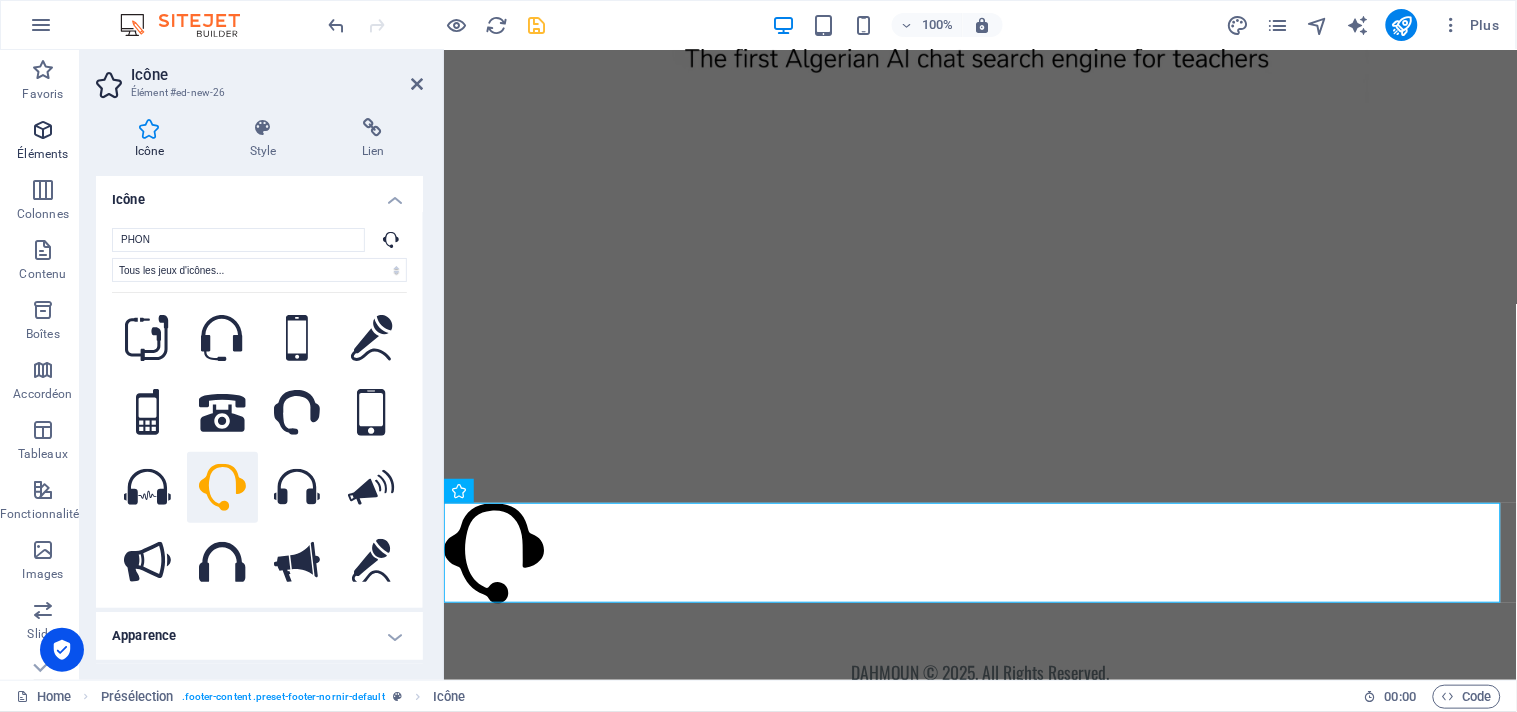 click at bounding box center (43, 130) 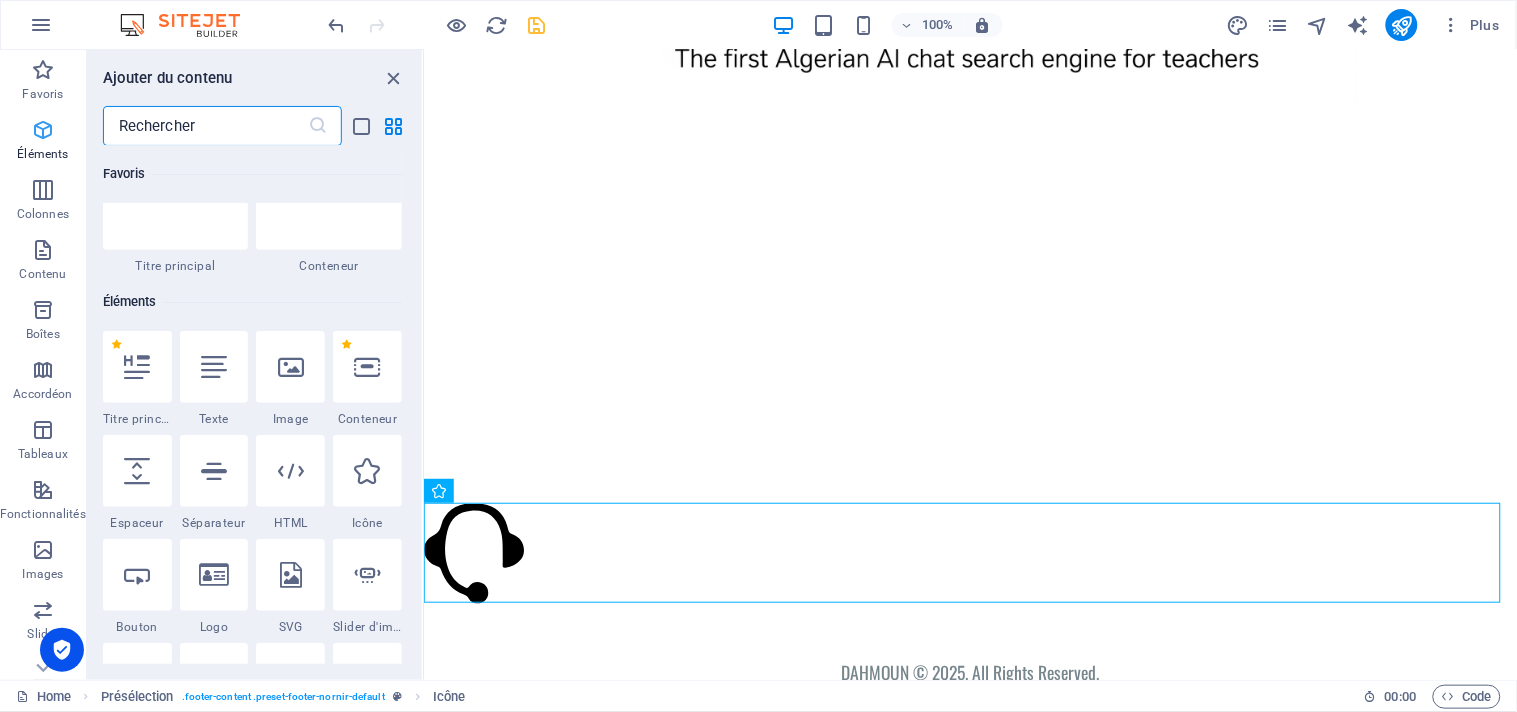 scroll, scrollTop: 213, scrollLeft: 0, axis: vertical 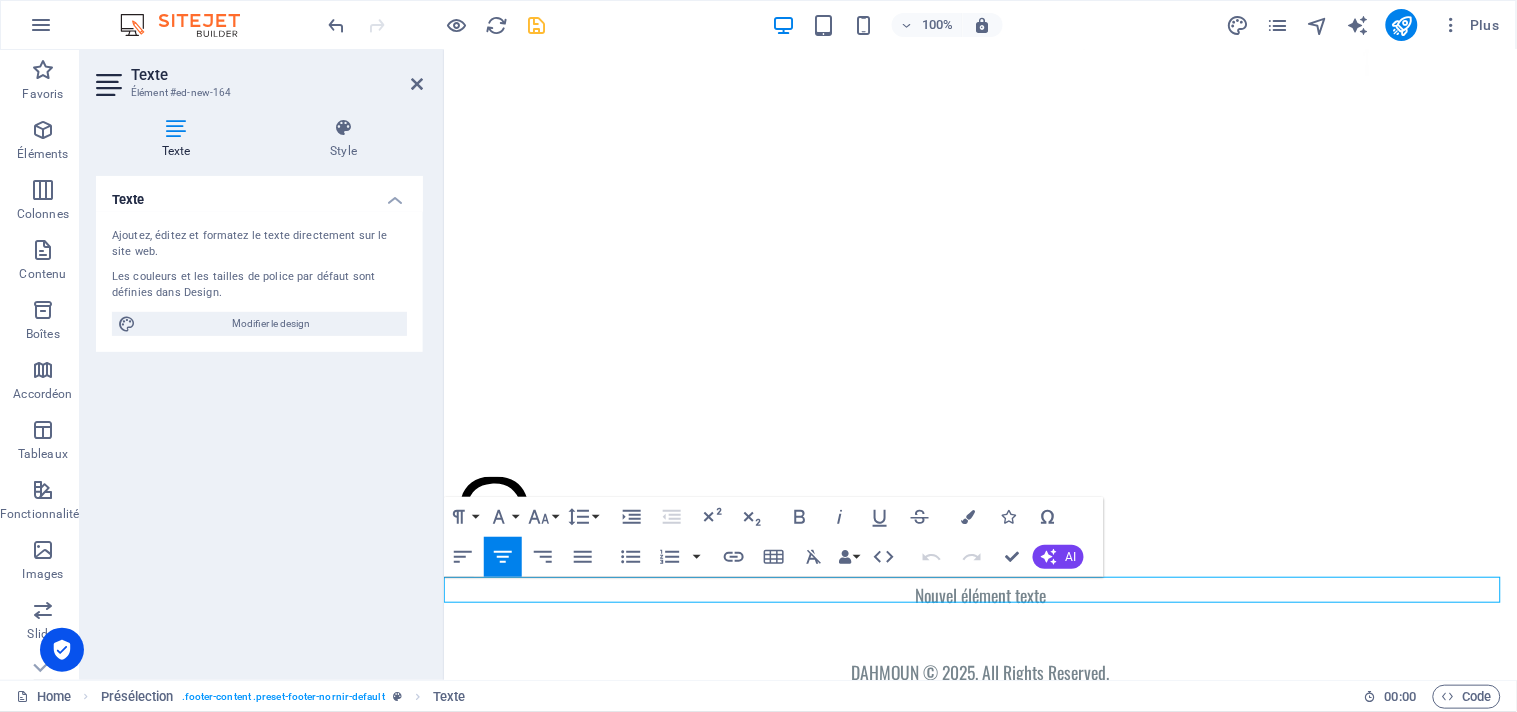 type 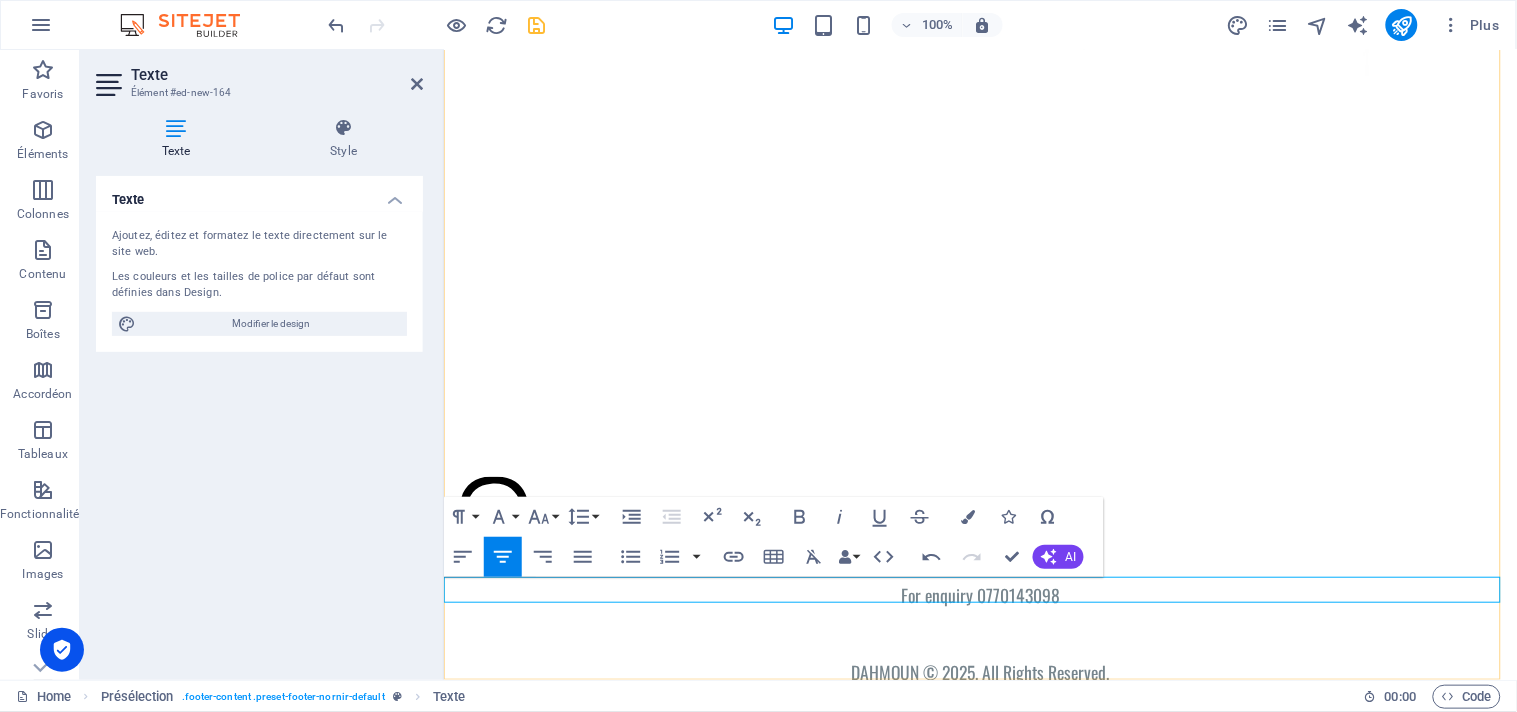 click on "For enquiry 0770143098" at bounding box center [979, 594] 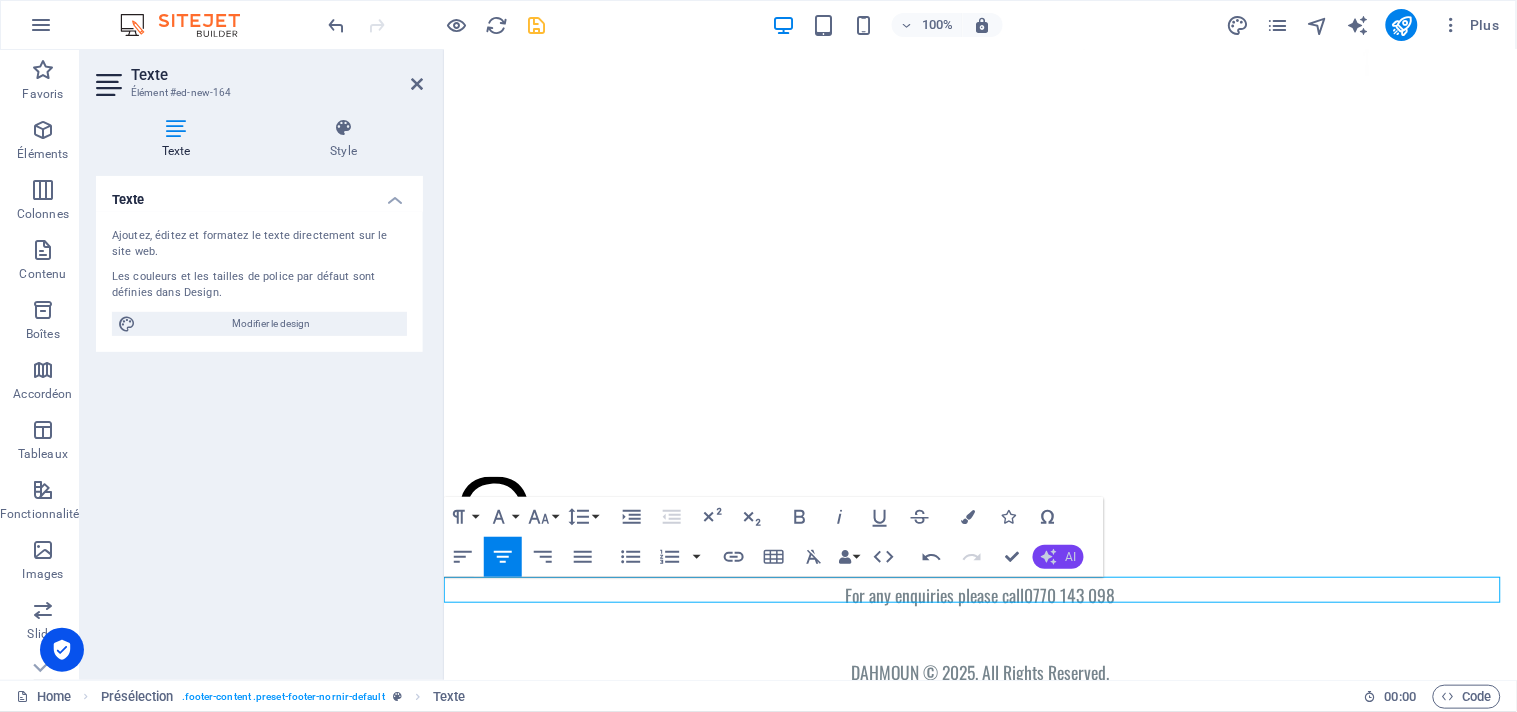 click on "AI" at bounding box center [1070, 557] 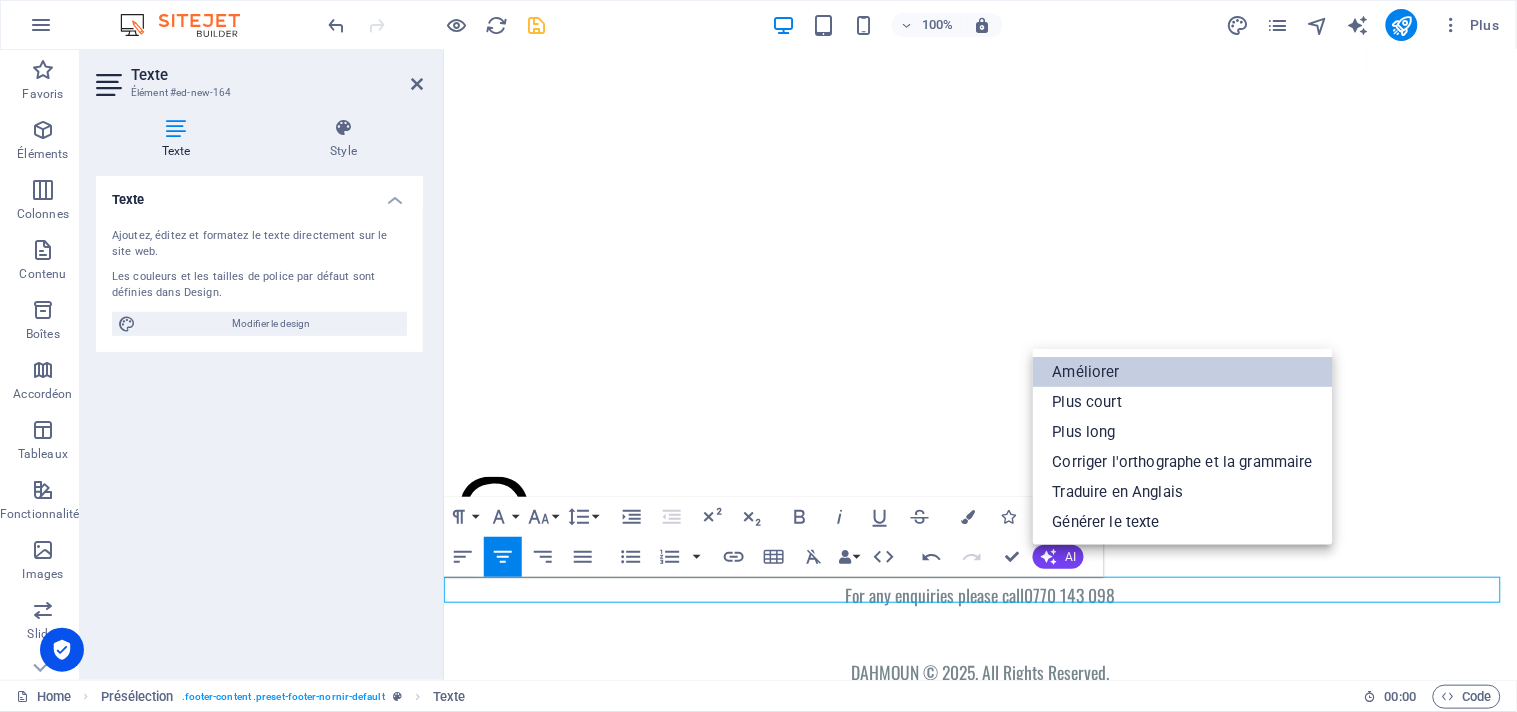 click on "Améliorer" at bounding box center [1183, 372] 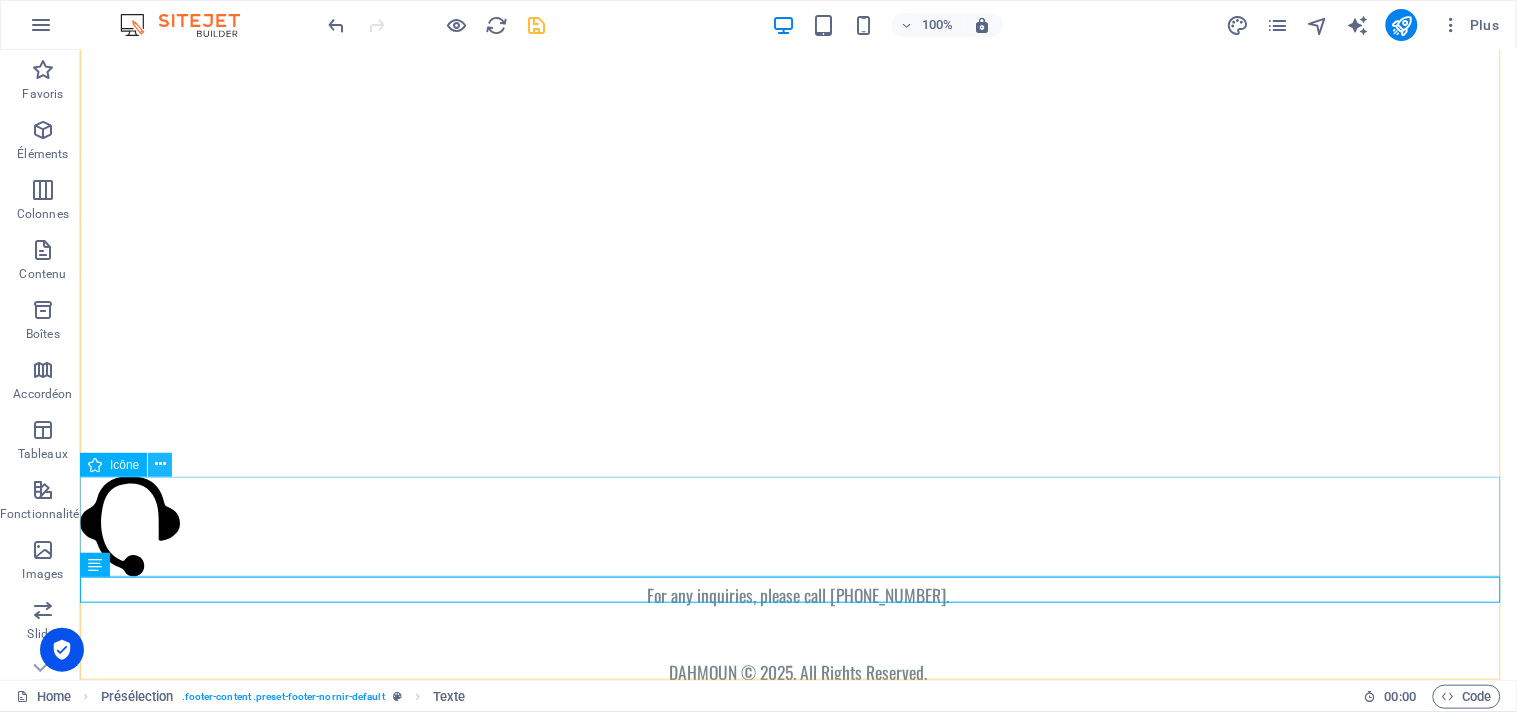 click at bounding box center [160, 464] 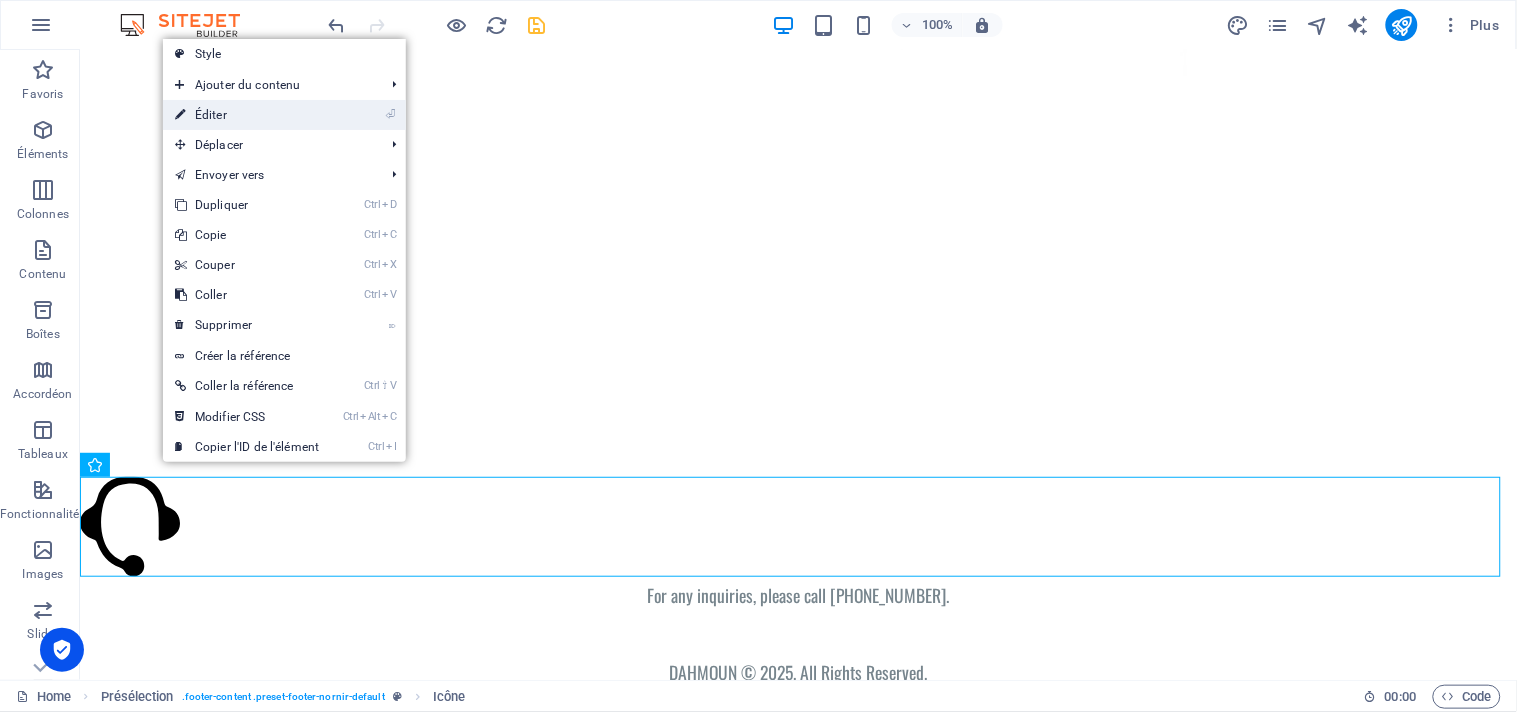 click on "⏎  Éditer" at bounding box center [247, 115] 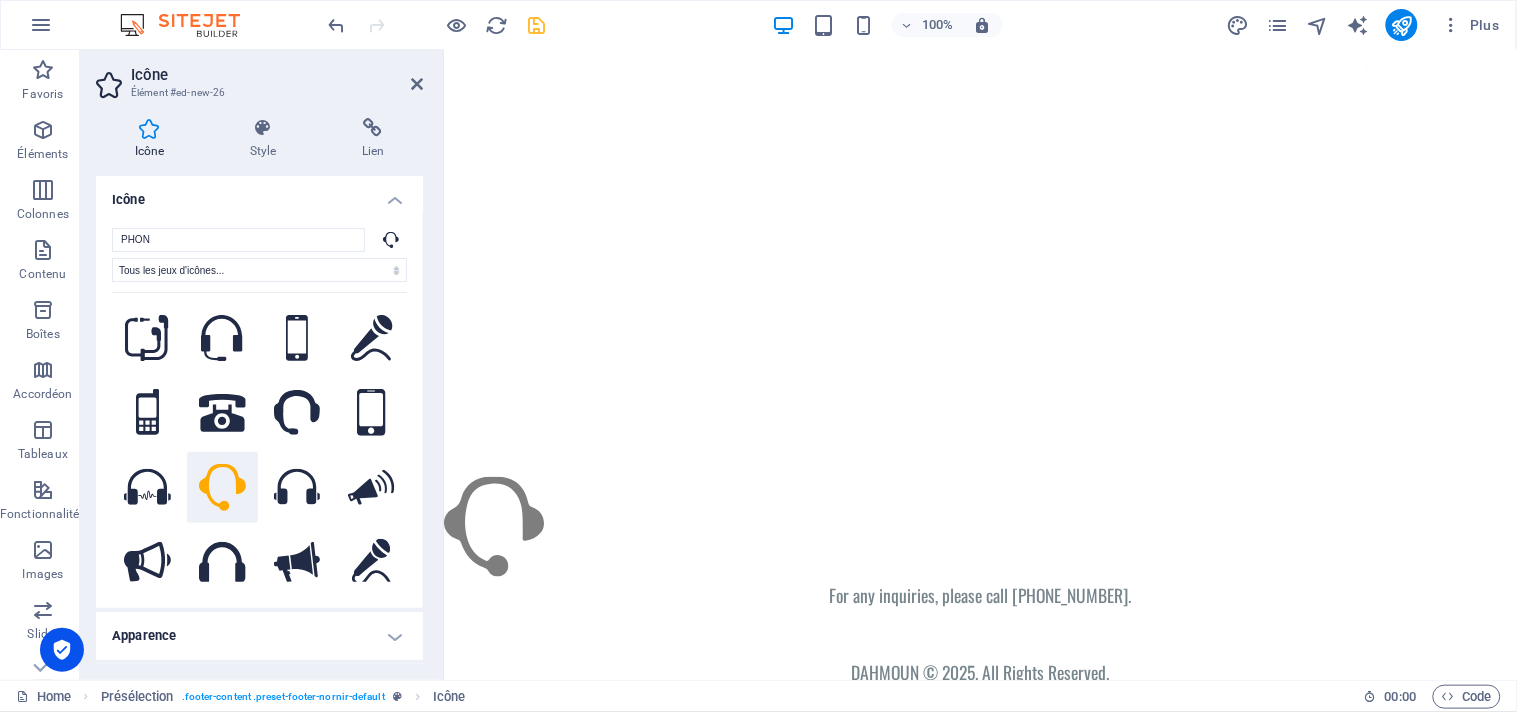 drag, startPoint x: 480, startPoint y: 509, endPoint x: 802, endPoint y: 565, distance: 326.83328 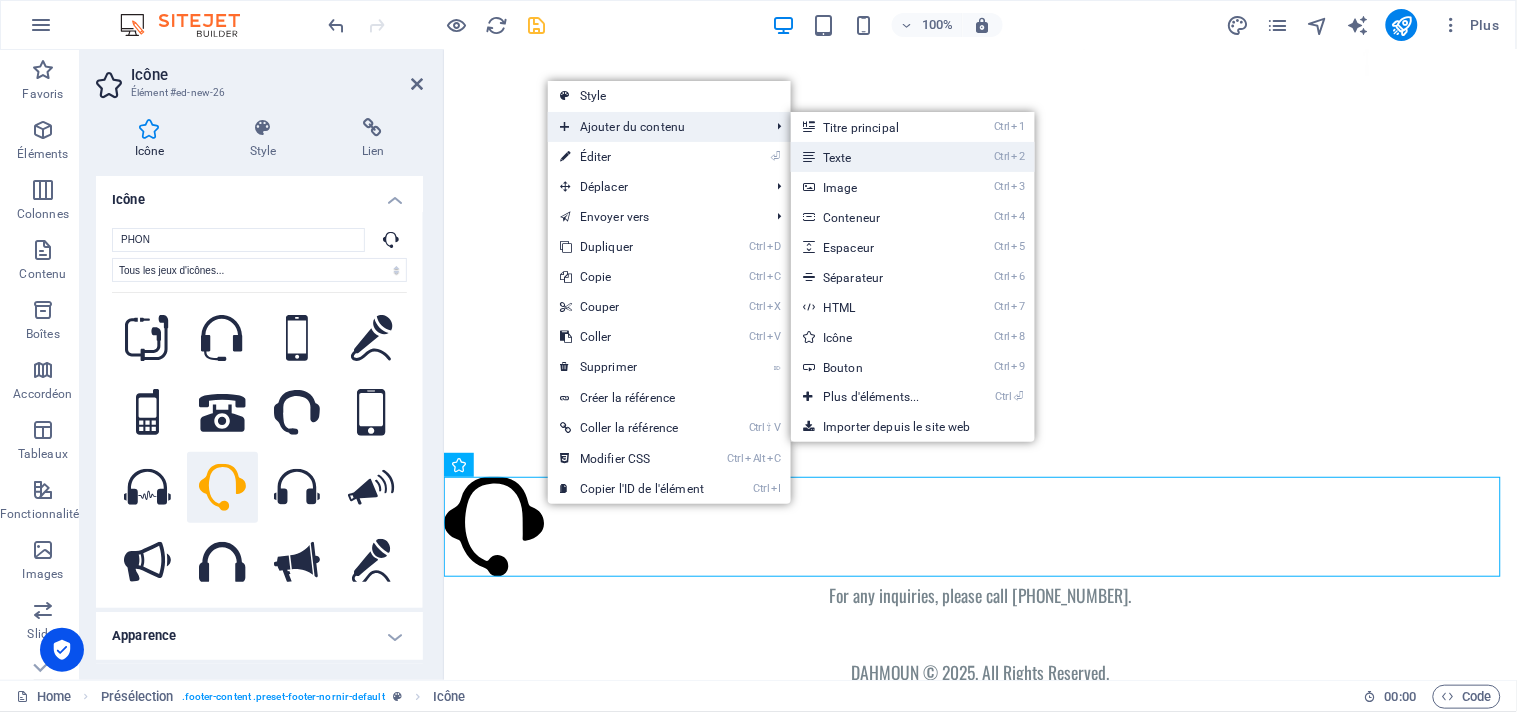 click on "Ctrl 2  Texte" at bounding box center (875, 157) 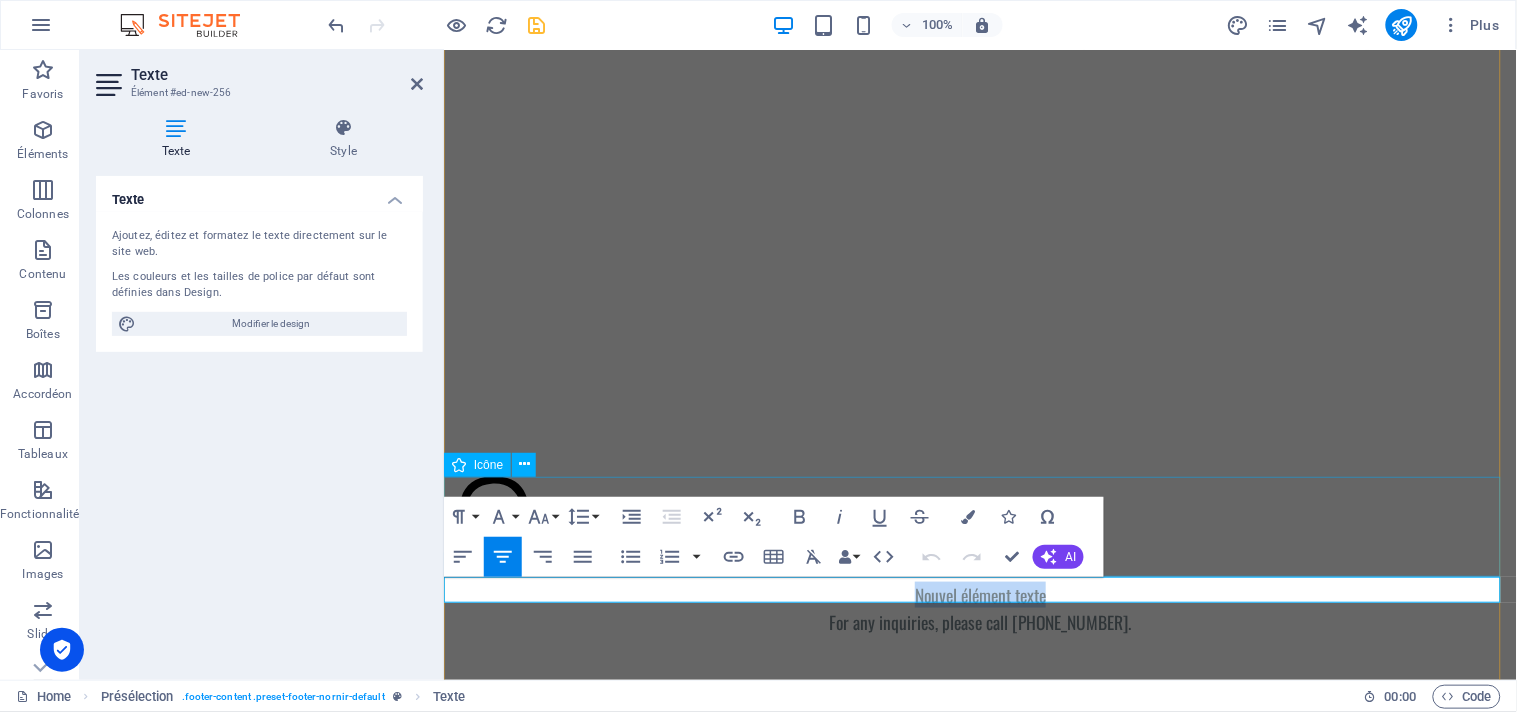 drag, startPoint x: 1185, startPoint y: 504, endPoint x: 1546, endPoint y: 506, distance: 361.00555 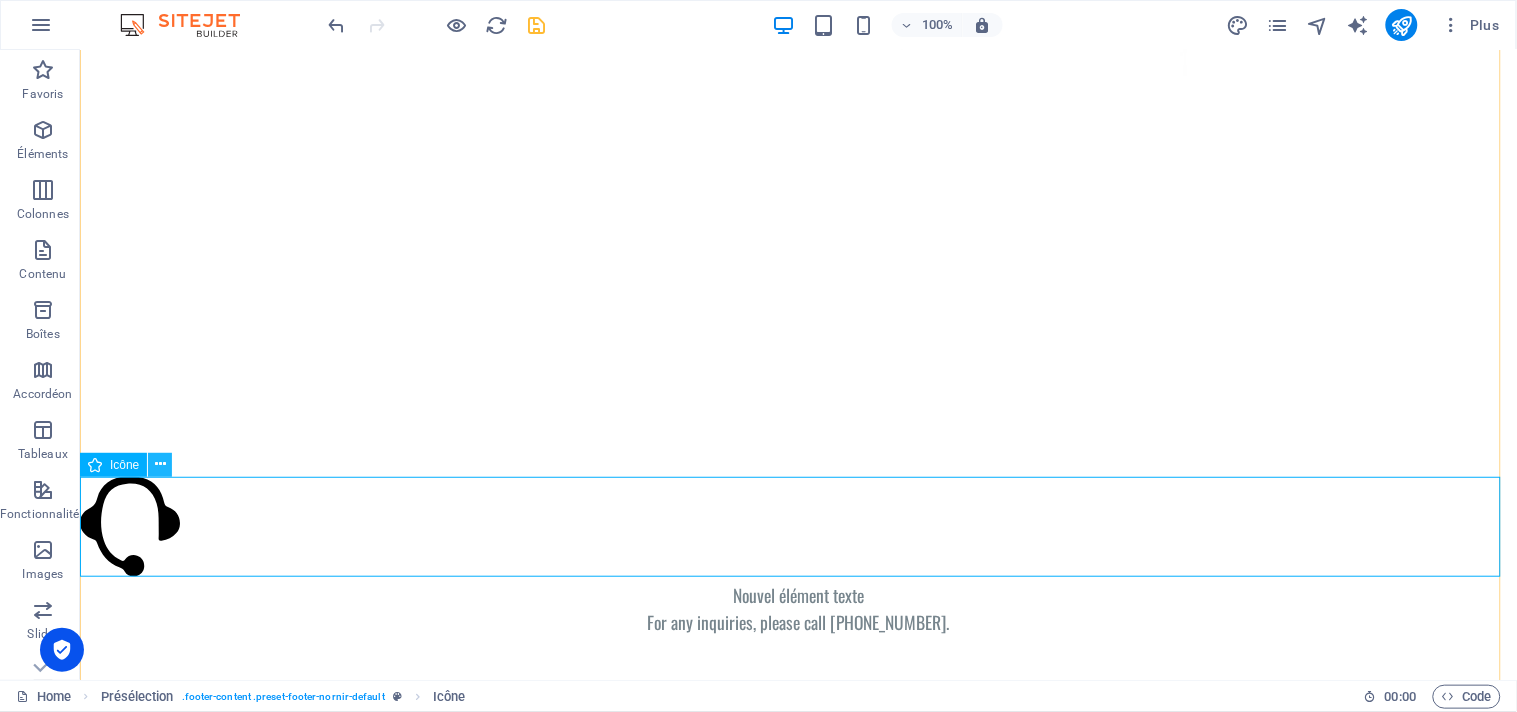 click at bounding box center [160, 464] 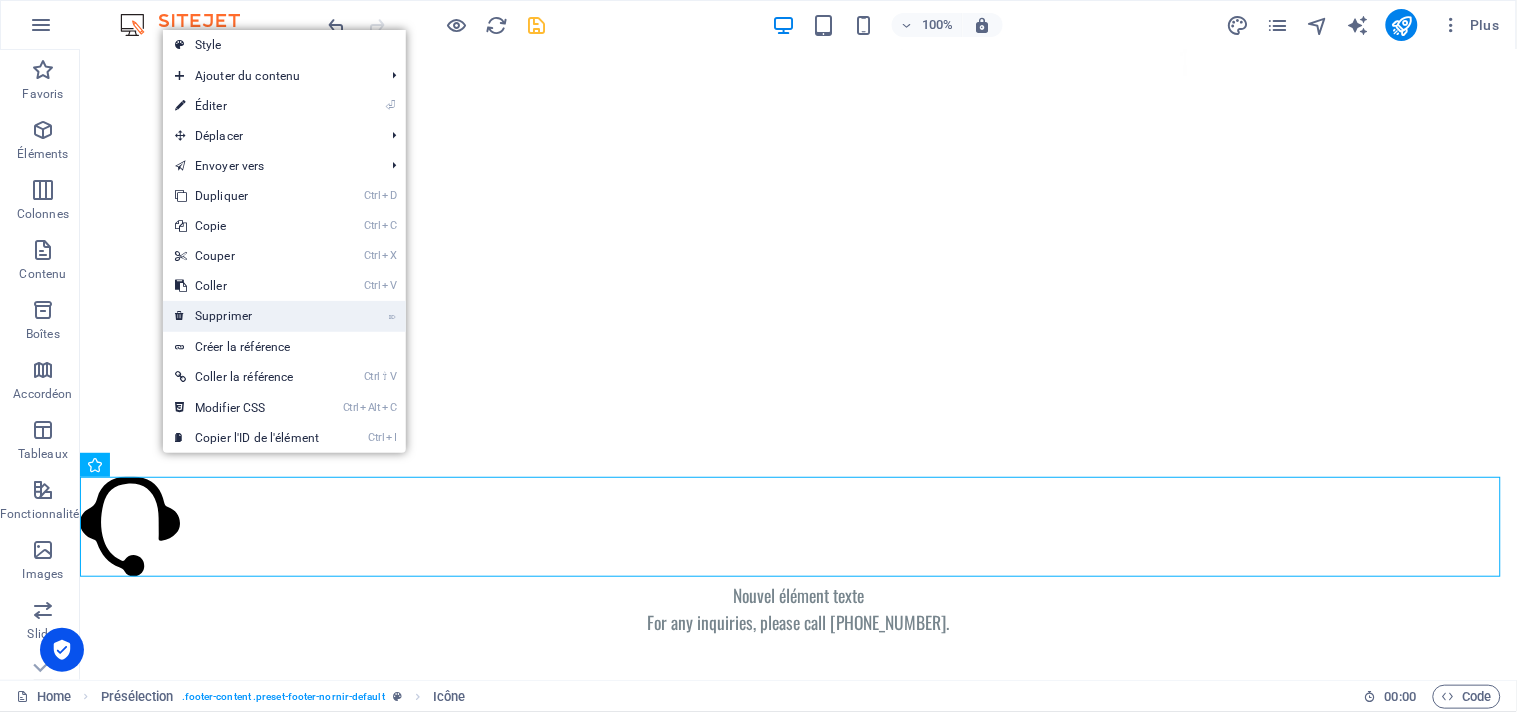 drag, startPoint x: 247, startPoint y: 313, endPoint x: 168, endPoint y: 263, distance: 93.49332 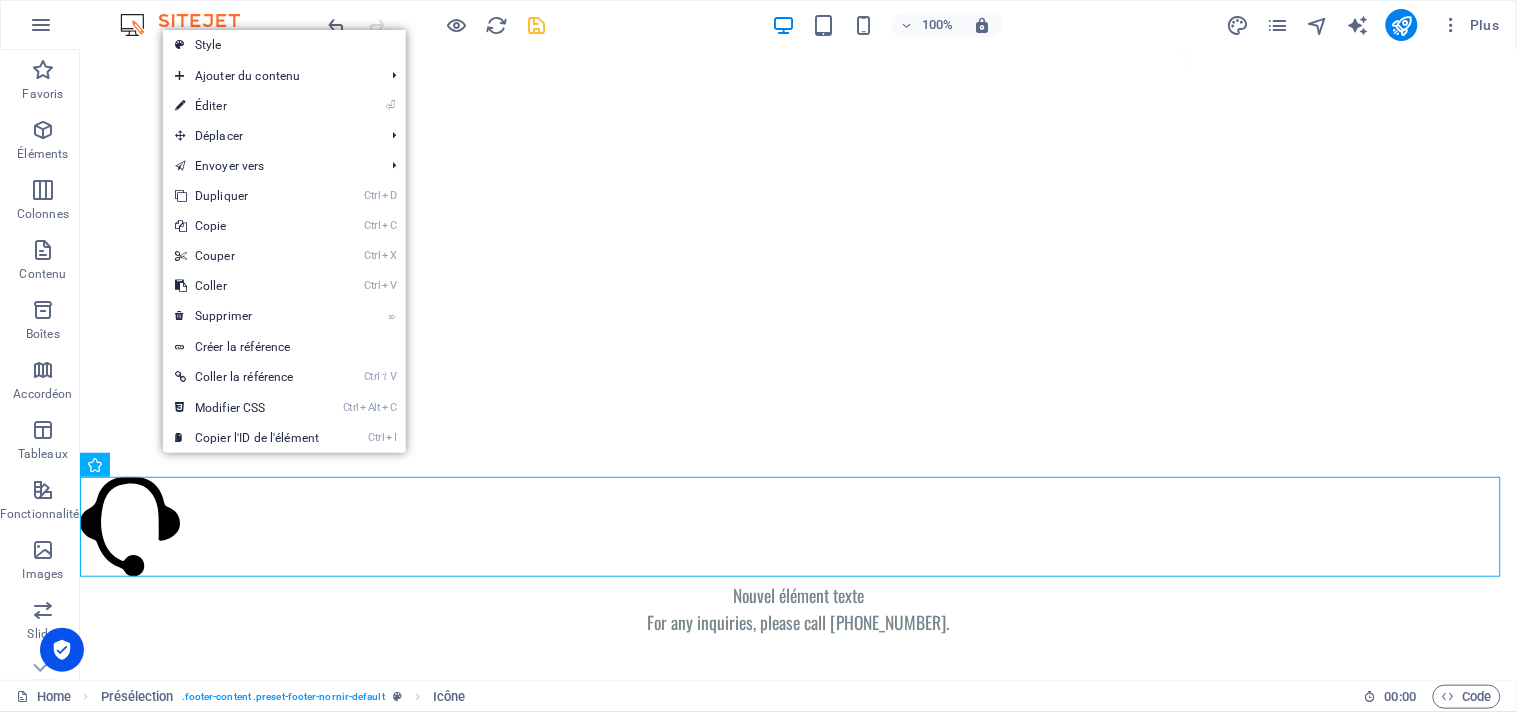 scroll, scrollTop: 216, scrollLeft: 0, axis: vertical 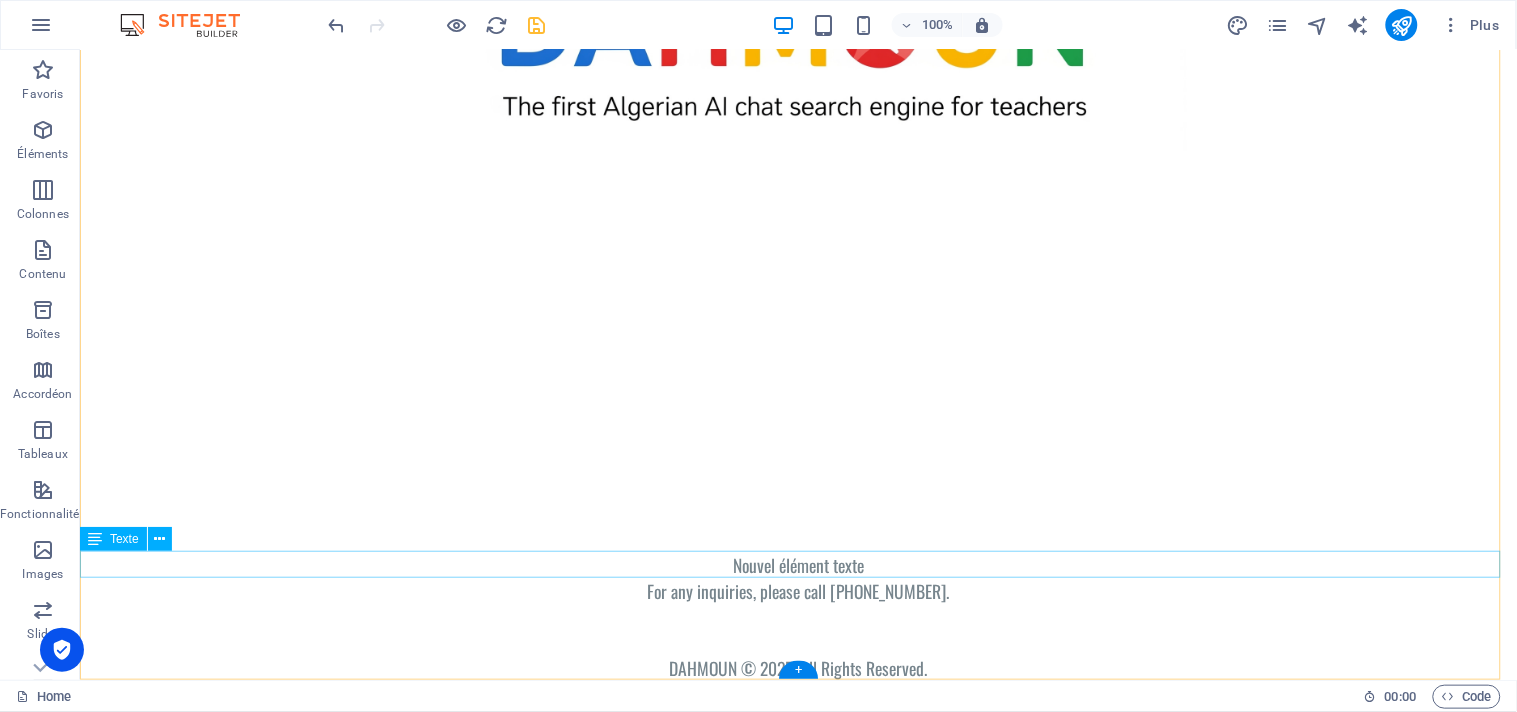 click on "Nouvel élément texte" at bounding box center (797, 564) 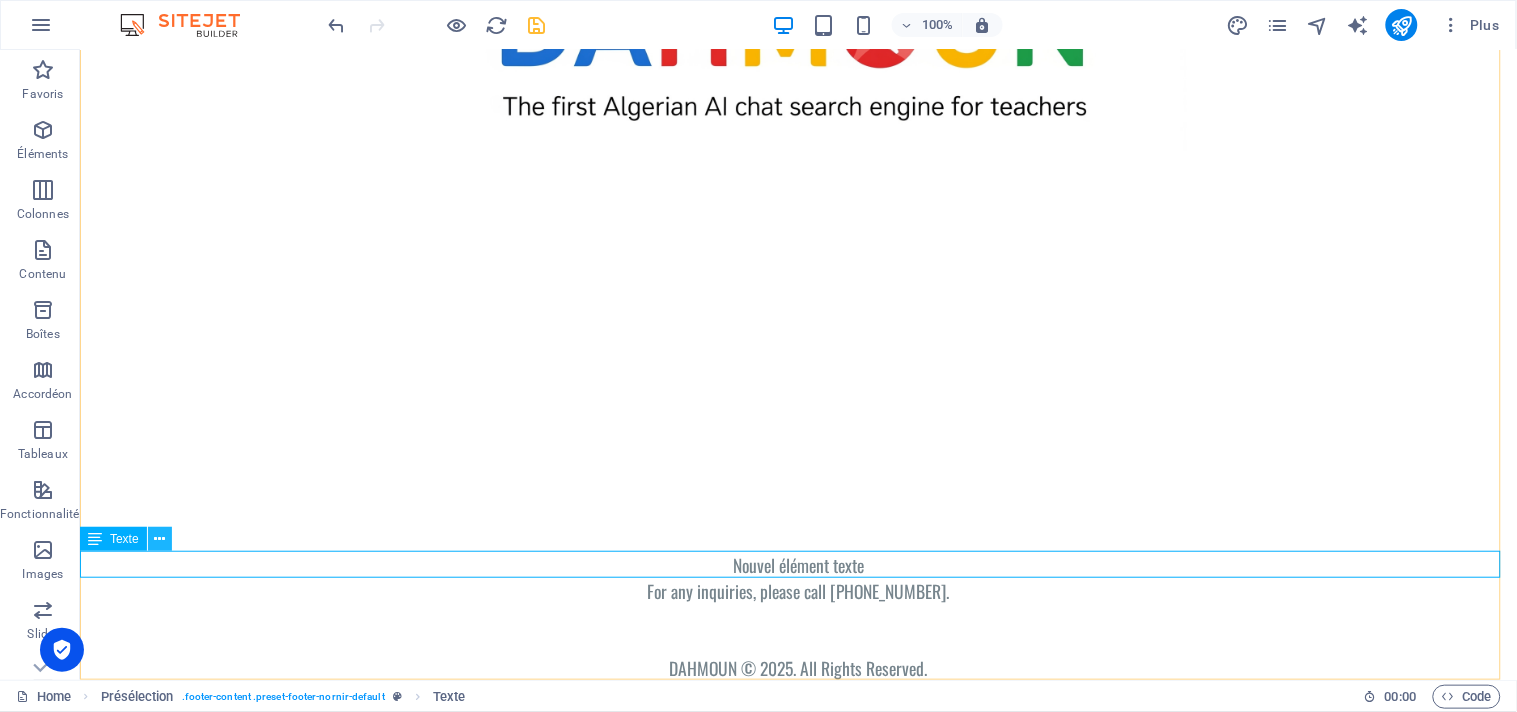 click at bounding box center (160, 539) 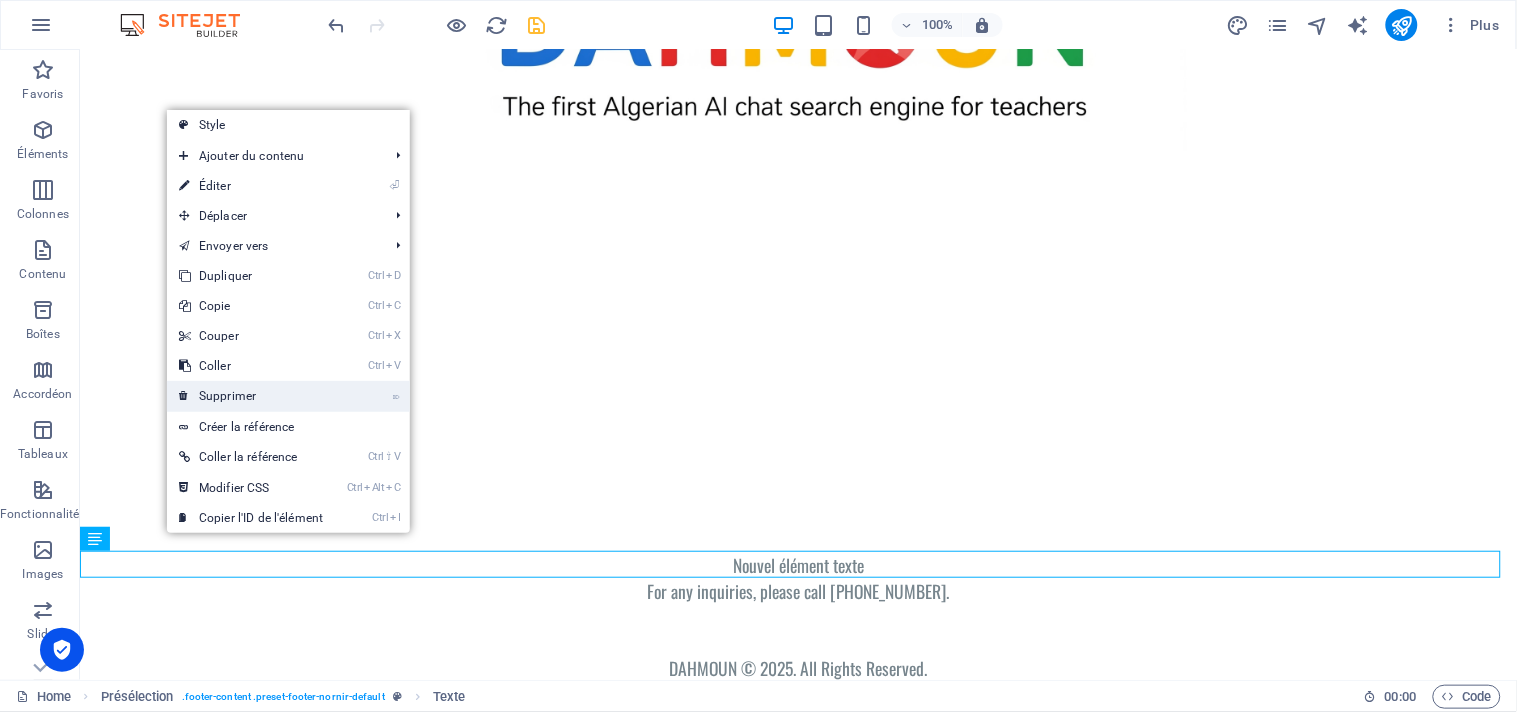 click on "⌦  Supprimer" at bounding box center (251, 396) 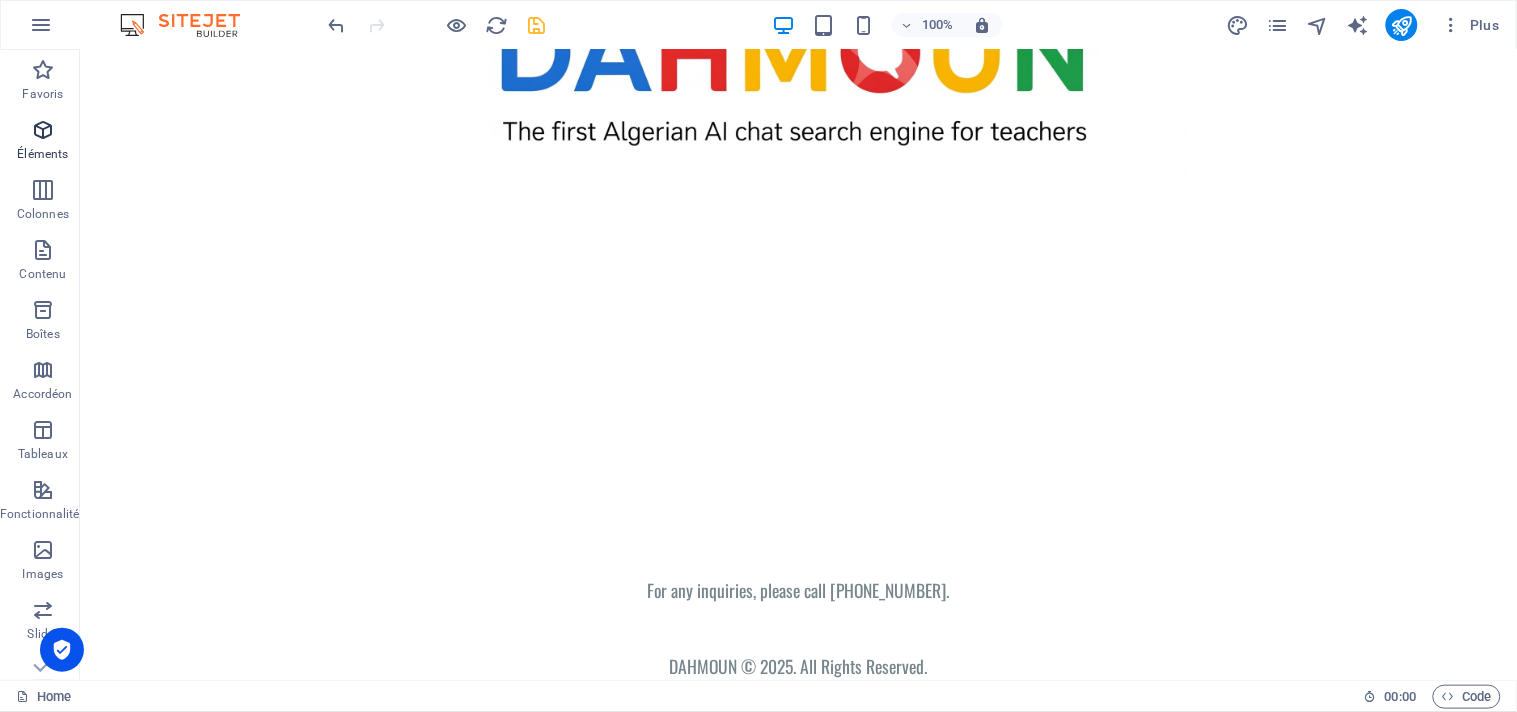 click on "Éléments" at bounding box center (43, 142) 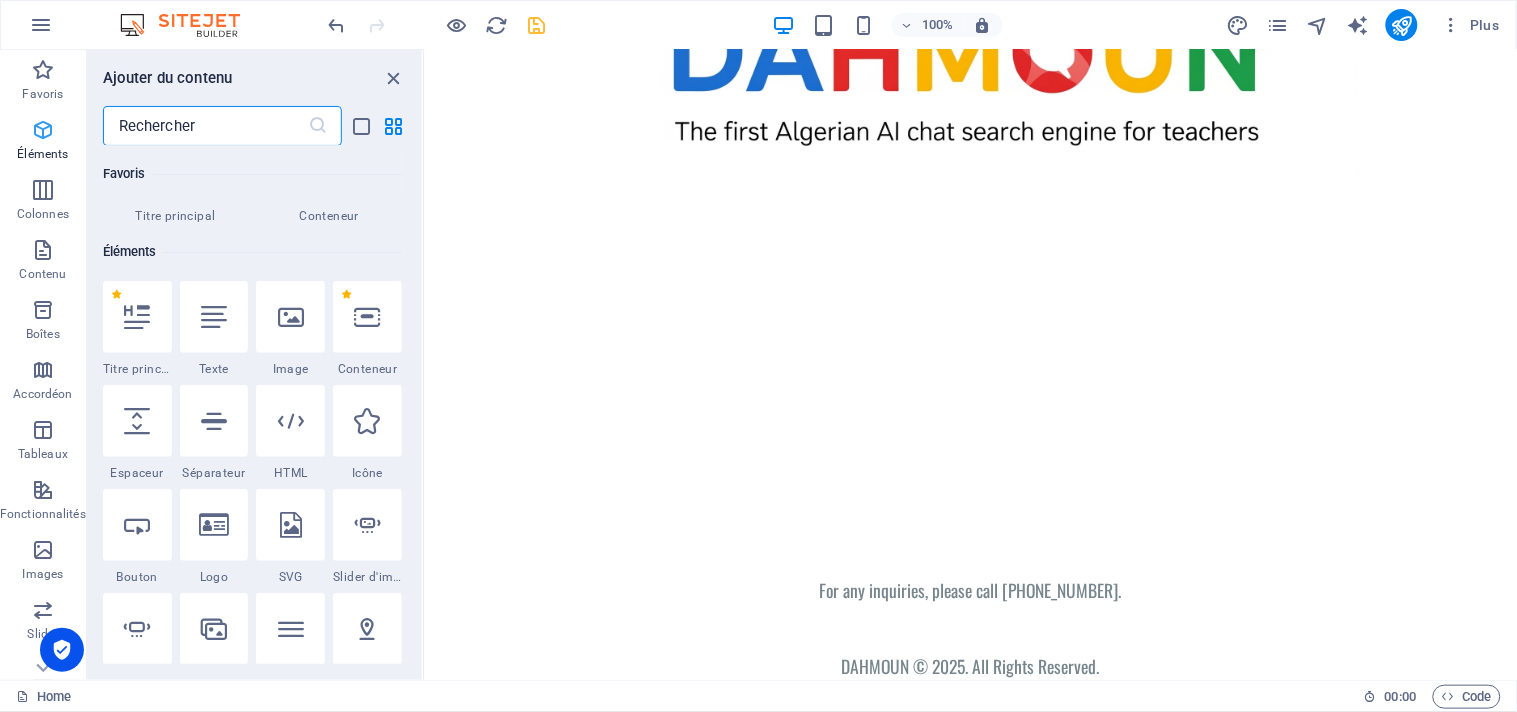 scroll, scrollTop: 213, scrollLeft: 0, axis: vertical 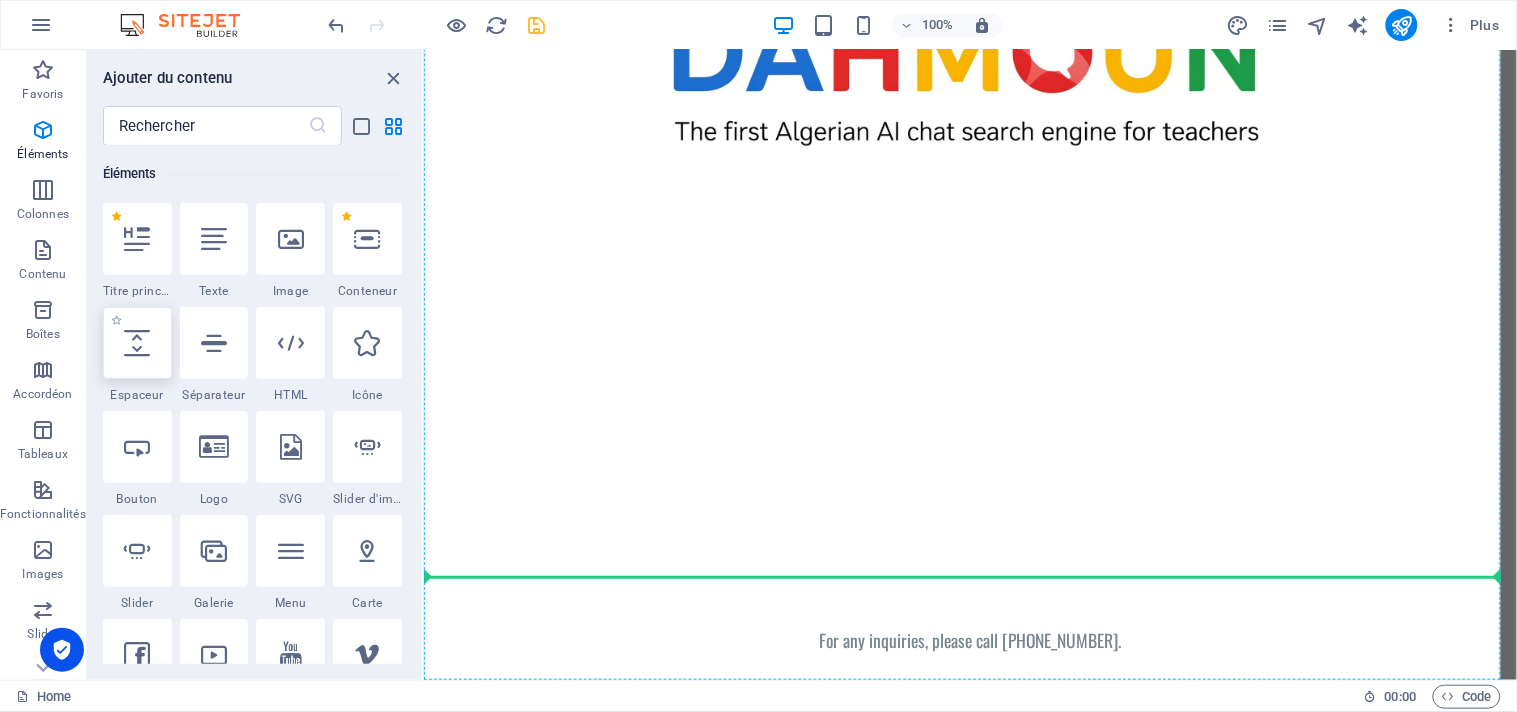 select on "px" 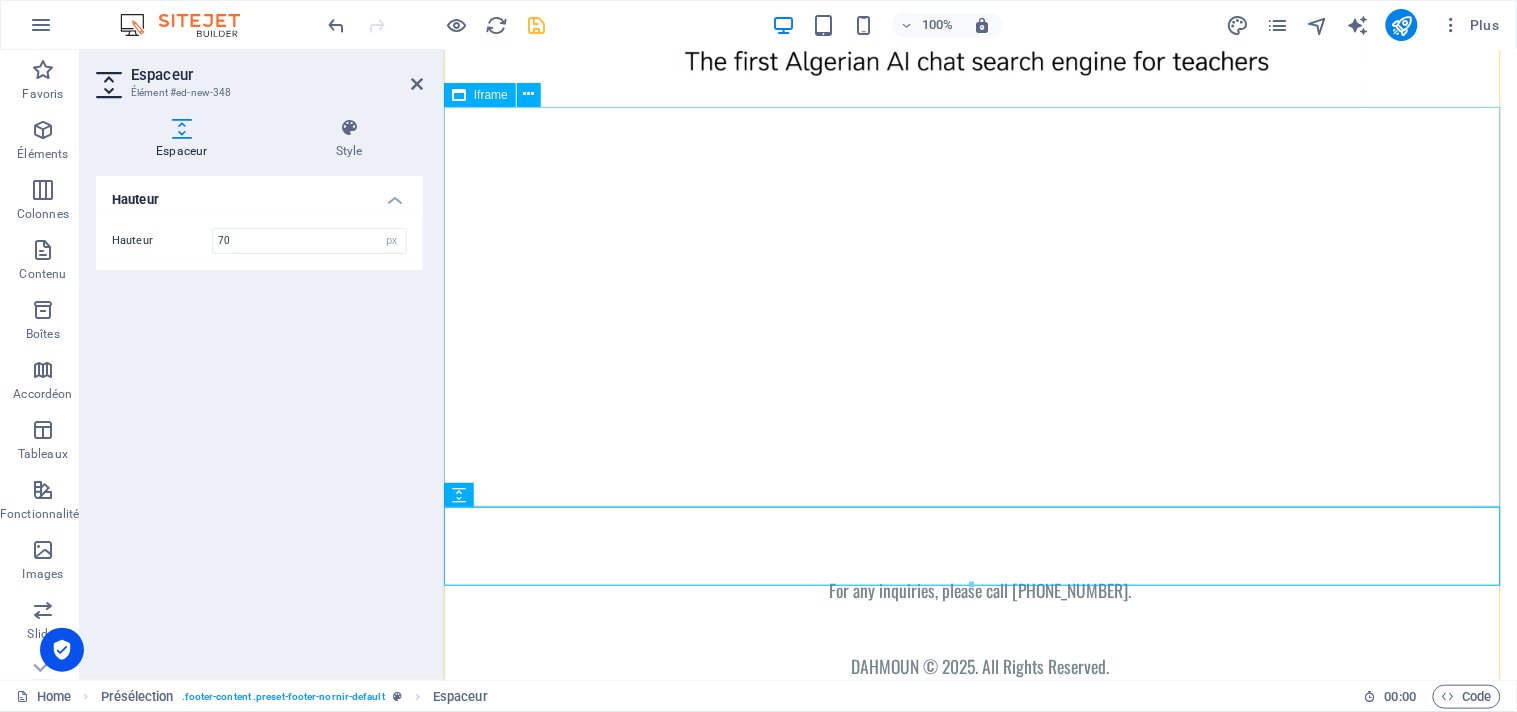 scroll, scrollTop: 261, scrollLeft: 0, axis: vertical 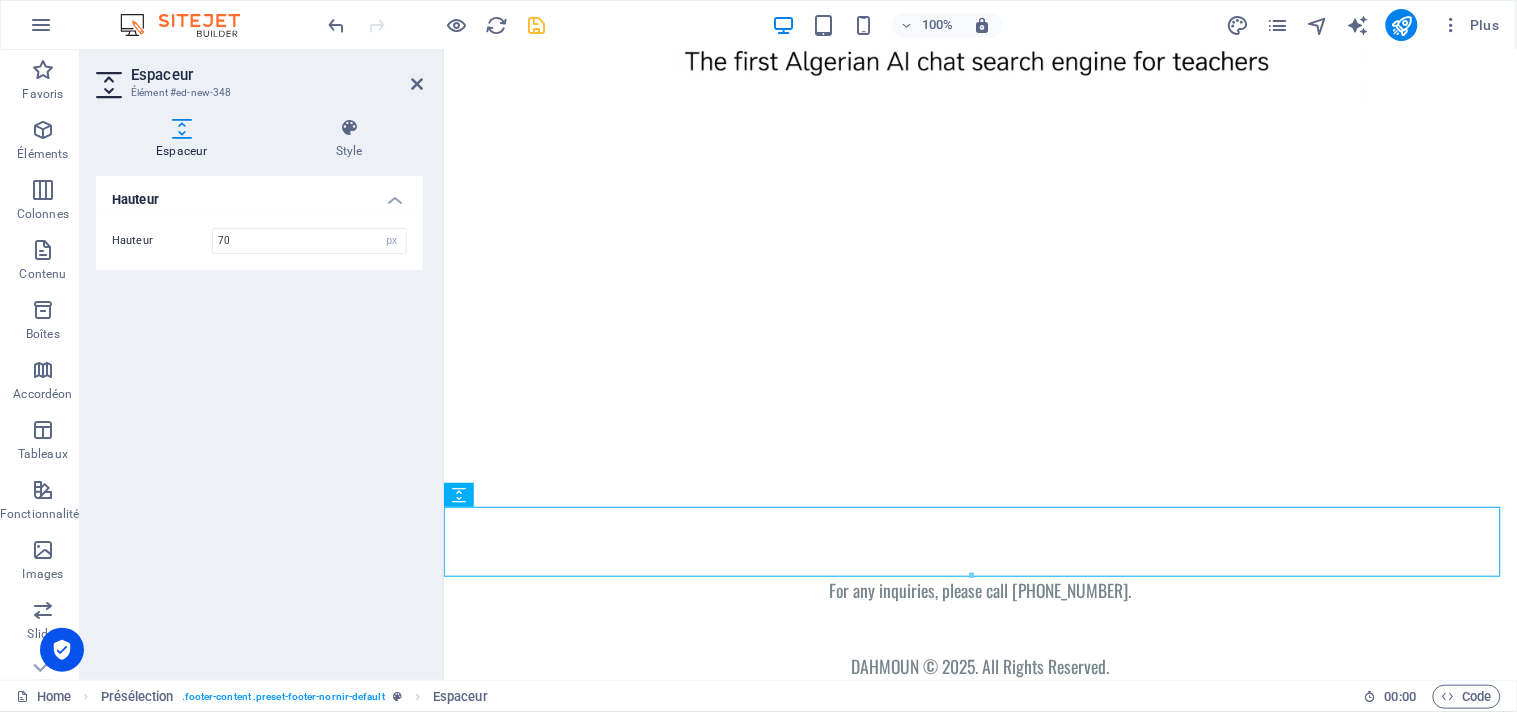 type on "70" 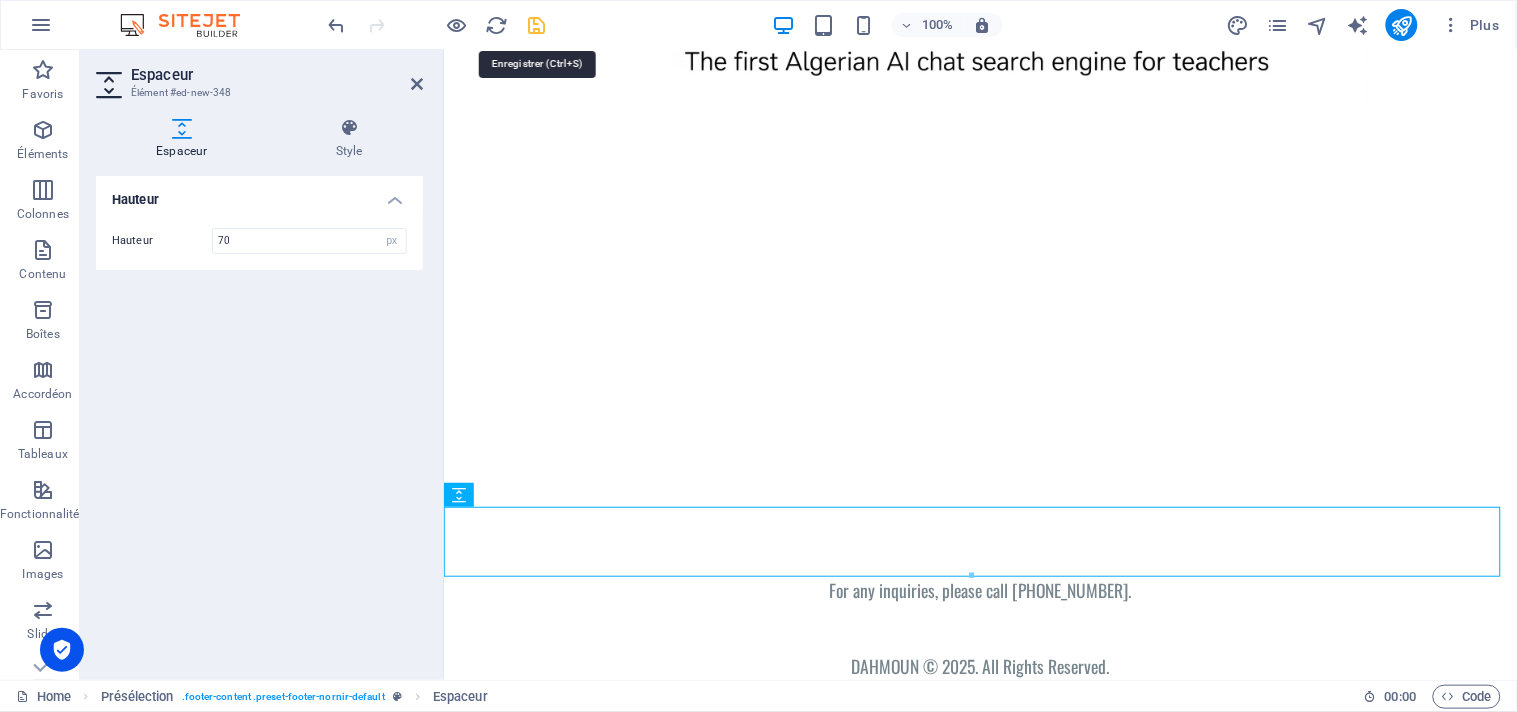 click at bounding box center [537, 25] 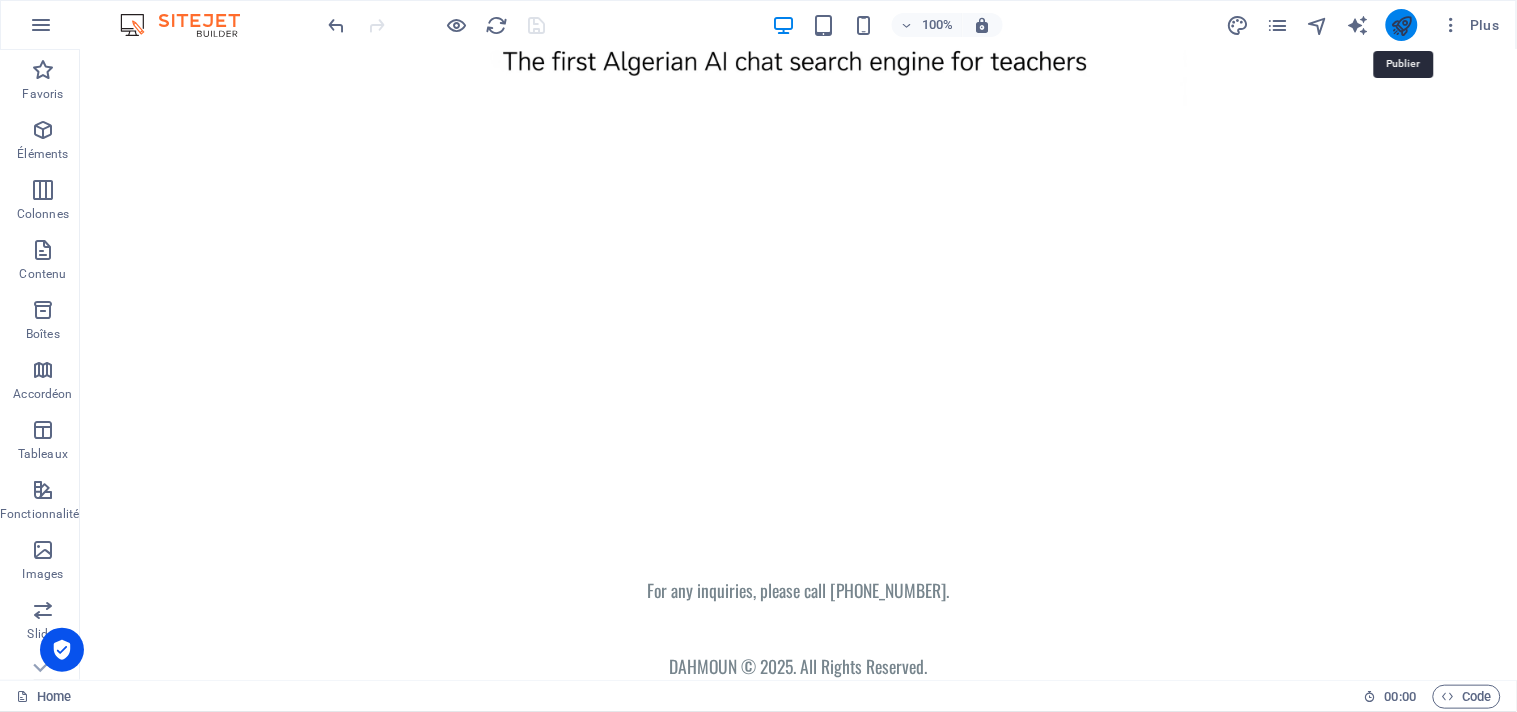 drag, startPoint x: 1401, startPoint y: 22, endPoint x: 1215, endPoint y: 107, distance: 204.50183 